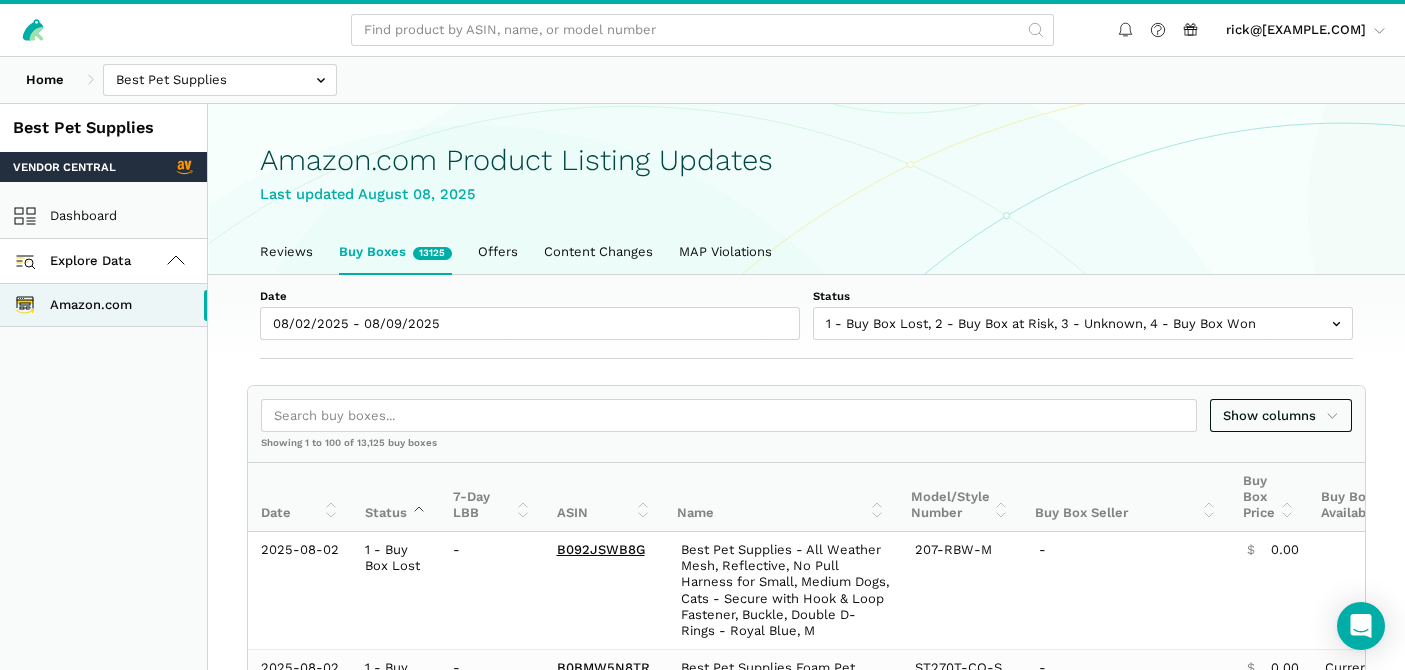 select on "100" 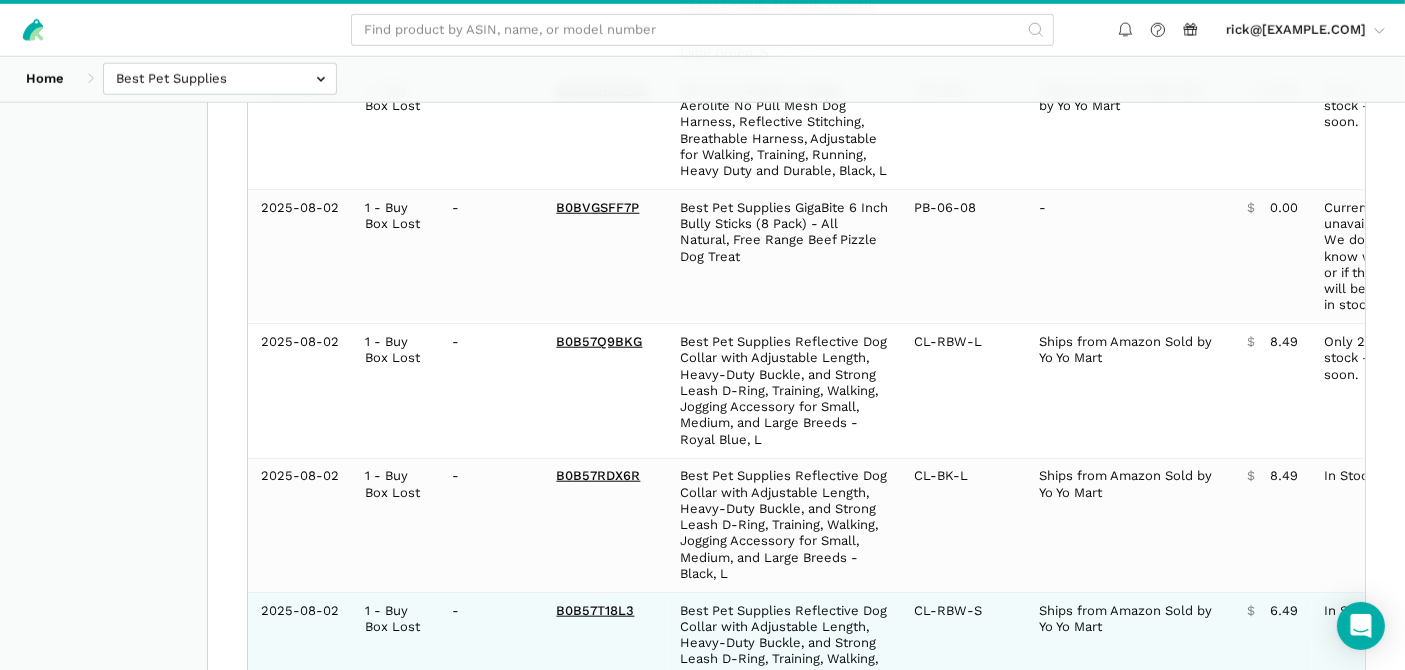 scroll, scrollTop: 9459, scrollLeft: 0, axis: vertical 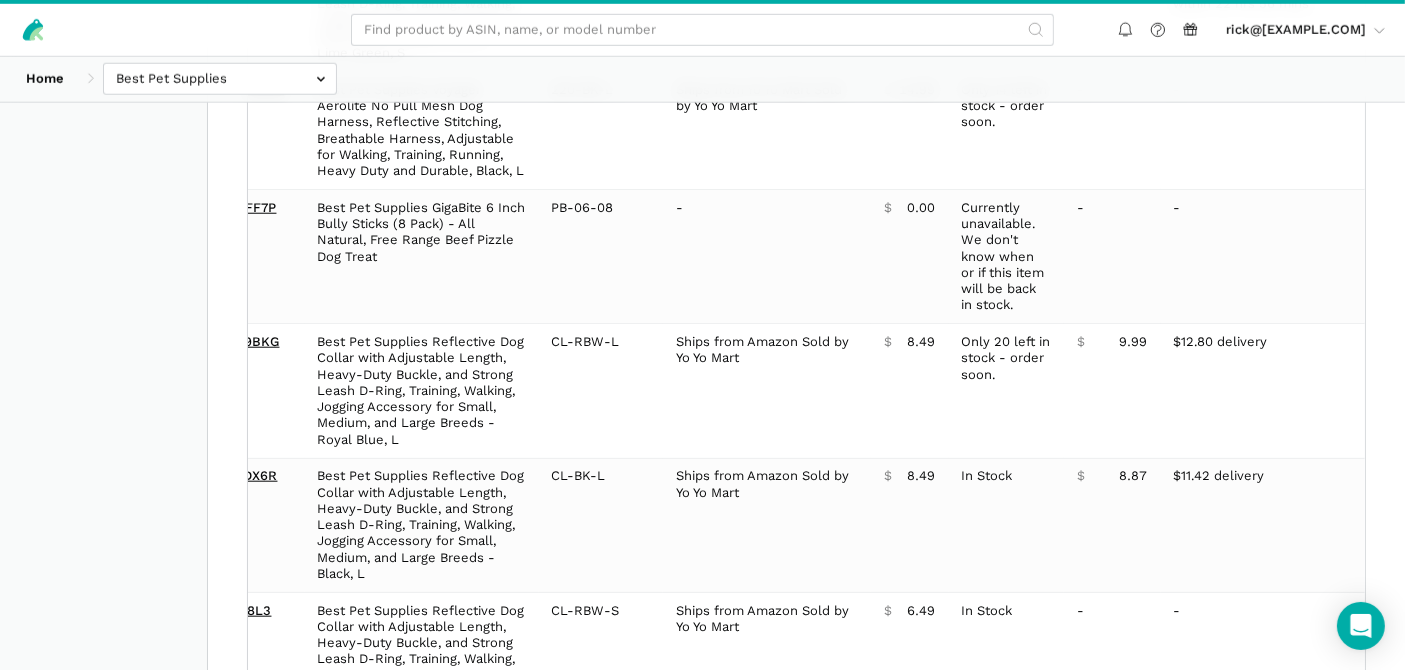 click on "Show columns
Showing 1 to 100 of 13,125 buy boxes
Date Status
7-Day LBB
ASIN Name Model/Style Number Buy Box Seller Buy Box Price Buy Box Availability Amazon Price Amazon Fast Track Message
Date Status
7-Day LBB
ASIN Name Model/Style Number Buy Box Seller Buy Box Price Buy Box Availability Amazon Price Amazon Fast Track Message
2025-08-02 1 - Buy Box Lost - B092JSWB8G Best Pet Supplies - All Weather Mesh, Reflective, No Pull Harness for Small, Medium Dogs, Cats - Secure with Hook & Loop Fastener, Buckle, Double D-Rings - Royal Blue, M 207-RBW-M -
$
0.00
- - 2025-08-02 1 - Buy Box Lost - B0BMW5N8TR ST270T-CO-S -
$
0.00
Currently unavailable.
We don't know when or if this item will be back in stock. - - 2025-08-02 - B0DKNL8SBL -" at bounding box center [806, -2338] 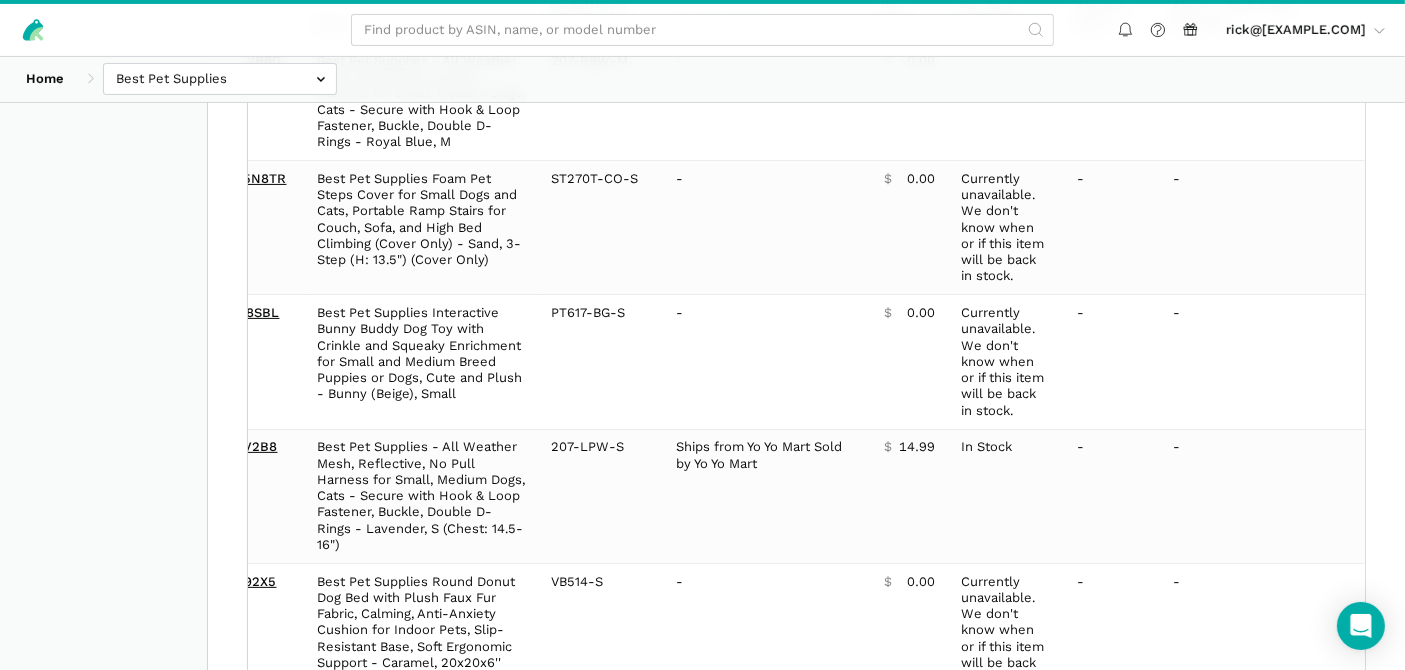 scroll, scrollTop: 0, scrollLeft: 0, axis: both 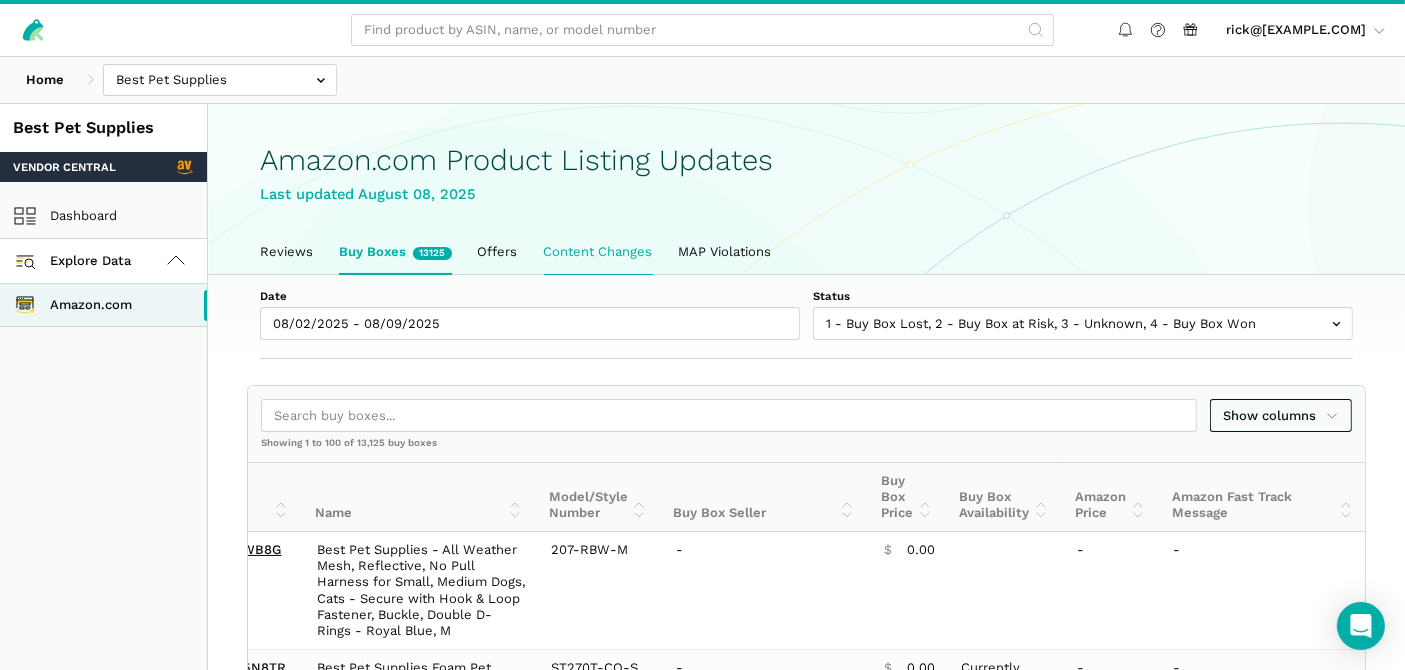 click on "Content Changes" at bounding box center (598, 252) 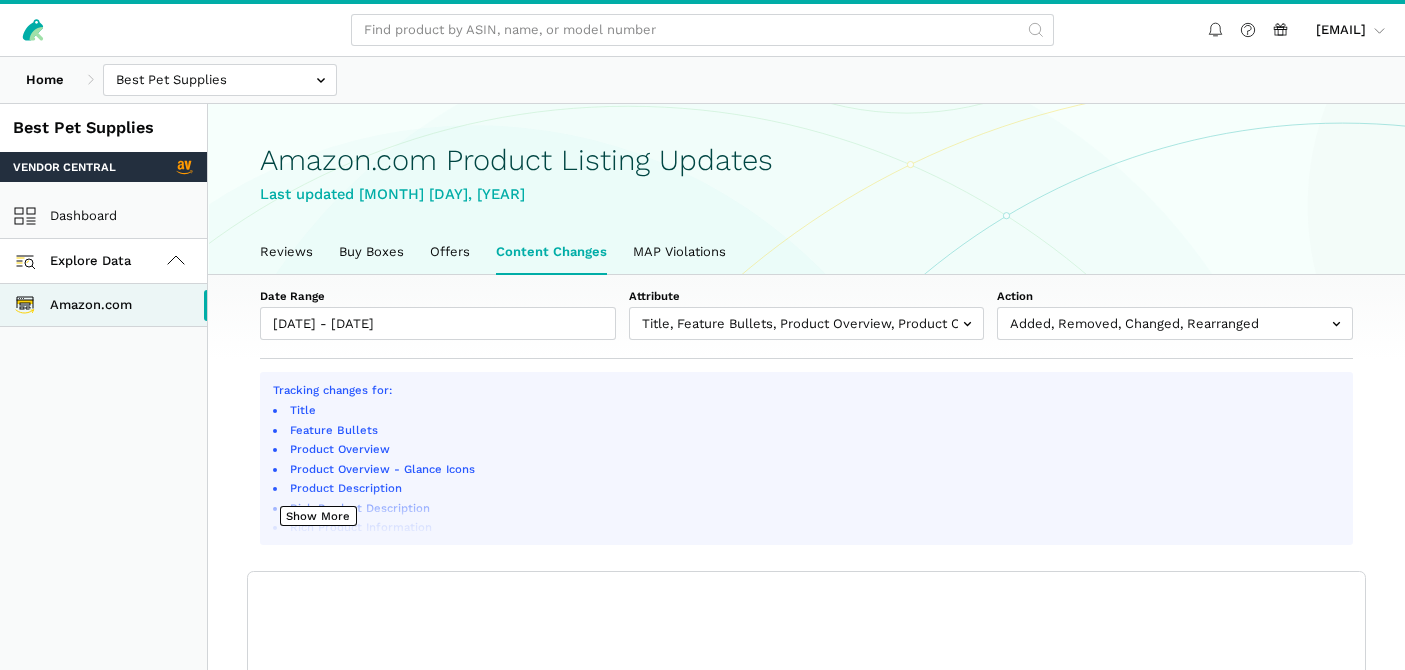 scroll, scrollTop: 0, scrollLeft: 0, axis: both 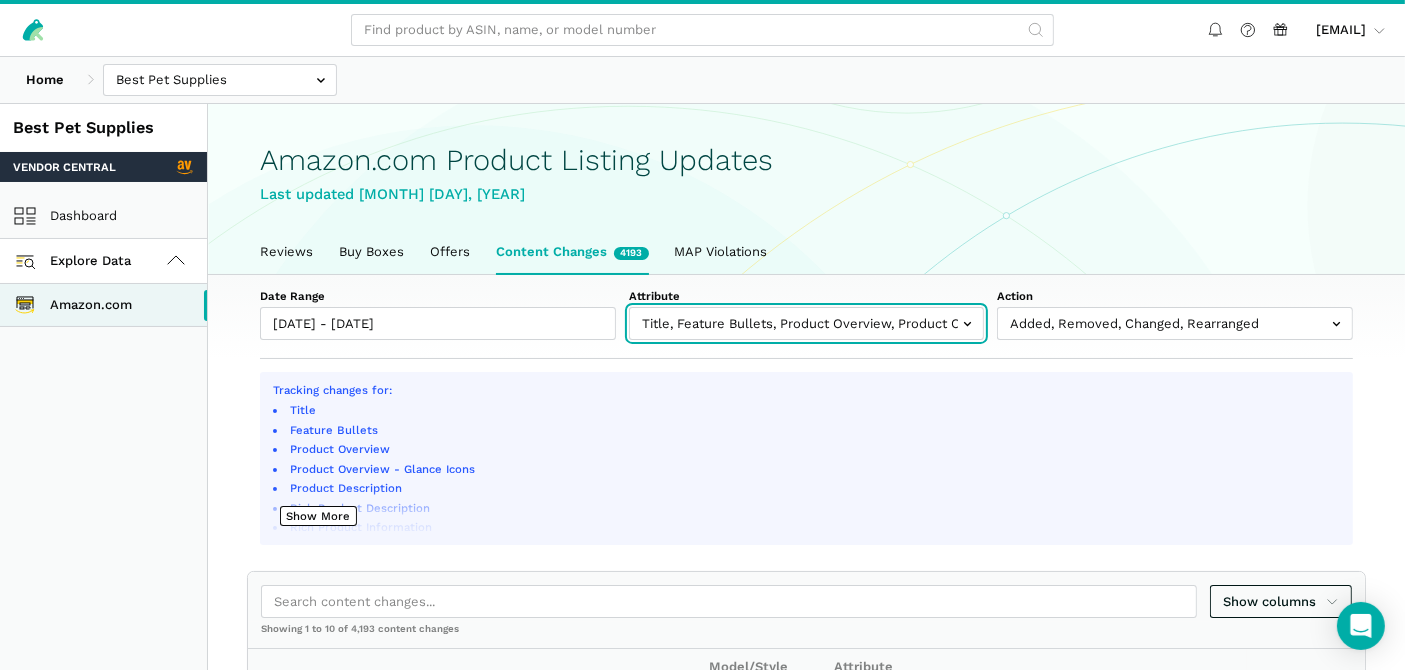 click at bounding box center (807, 323) 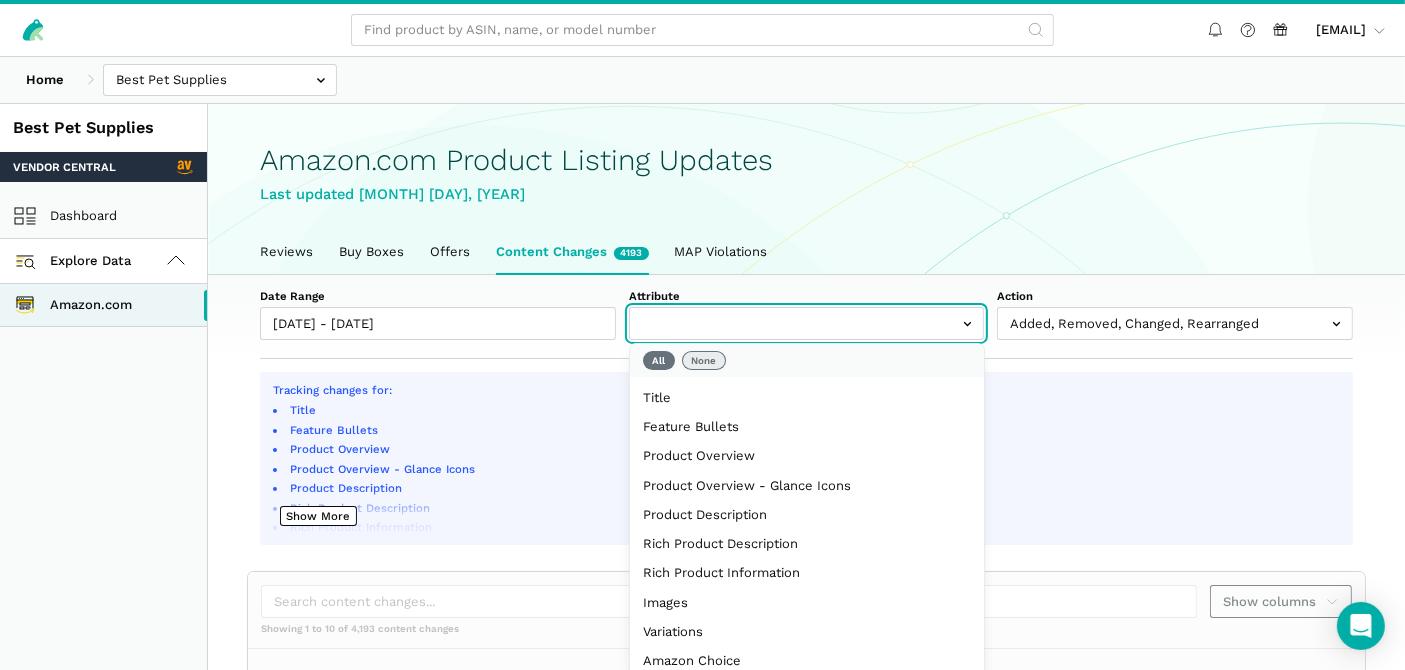 click on "None" at bounding box center [704, 361] 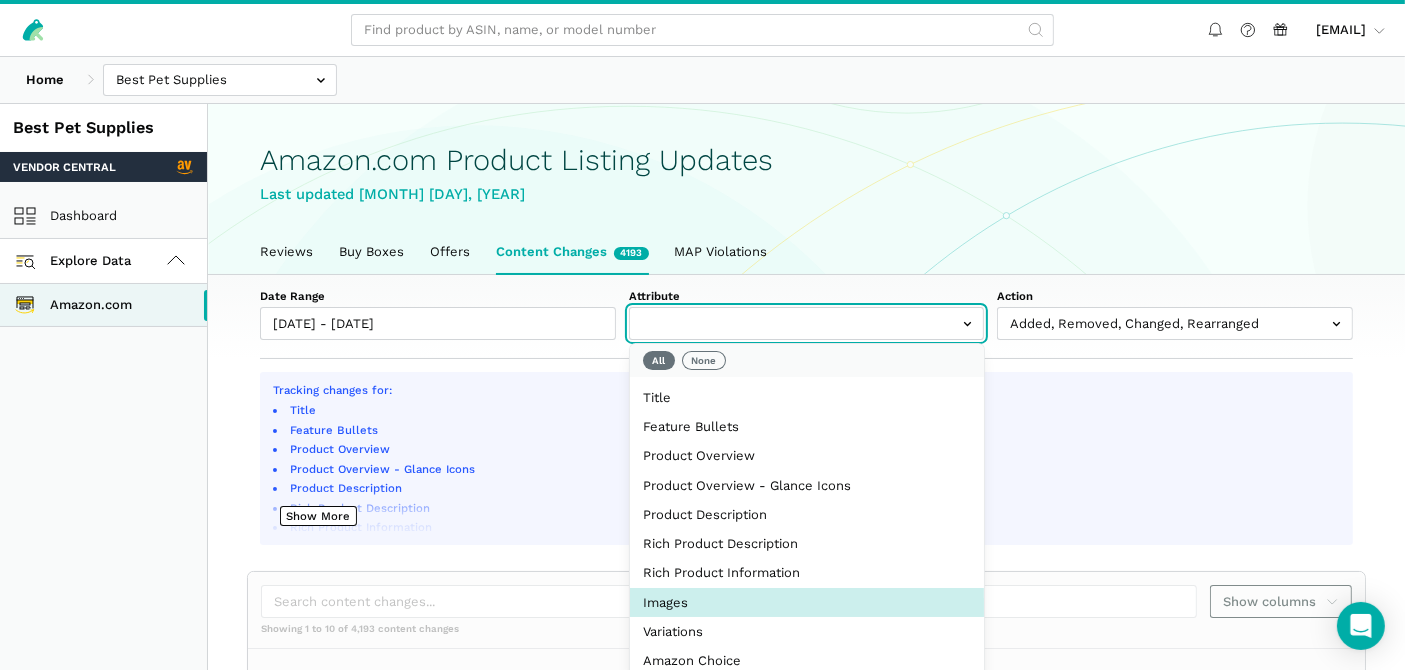 select on "image_urls" 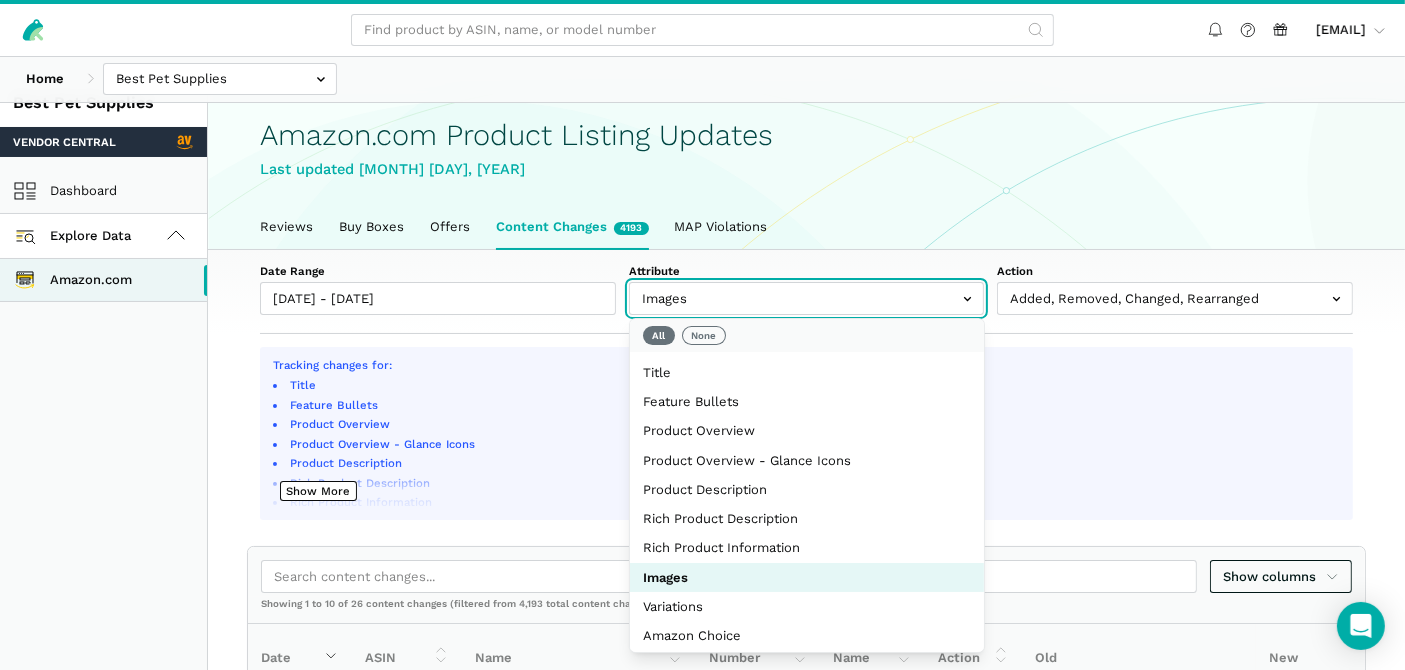 scroll, scrollTop: 0, scrollLeft: 0, axis: both 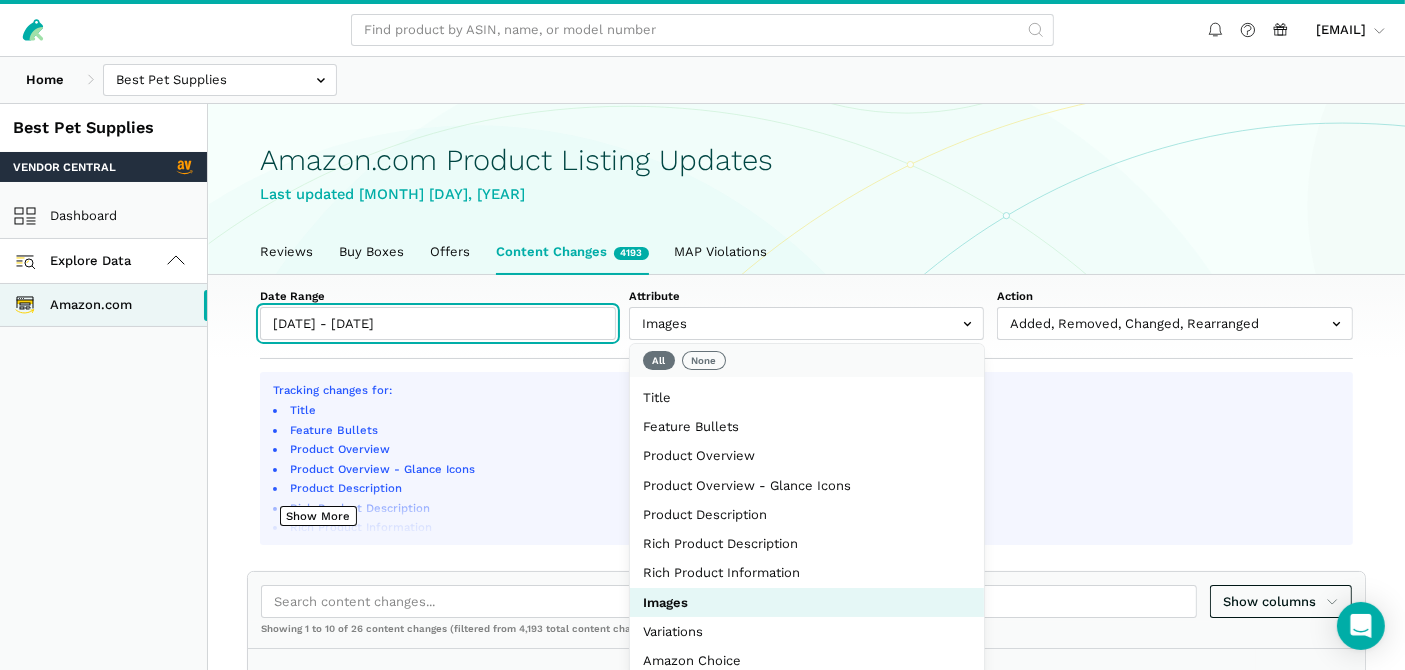 type on "08/02/2025" 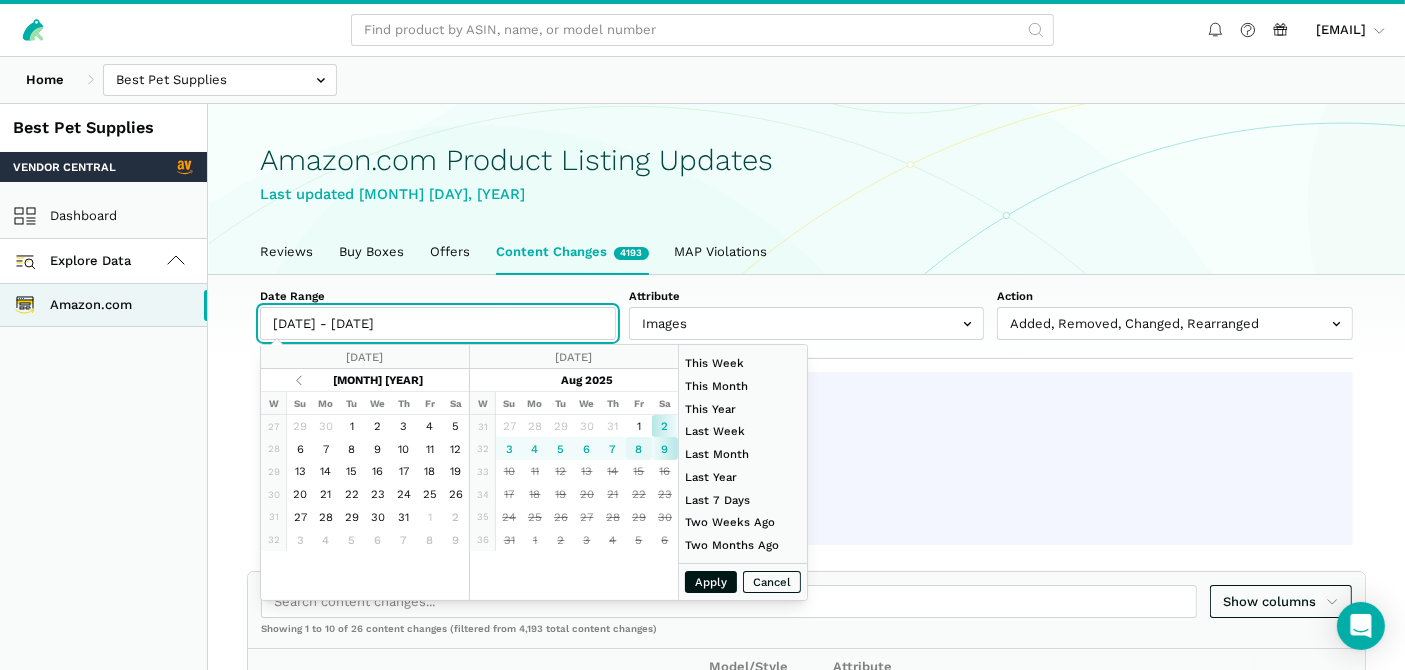 type on "08/08/2025" 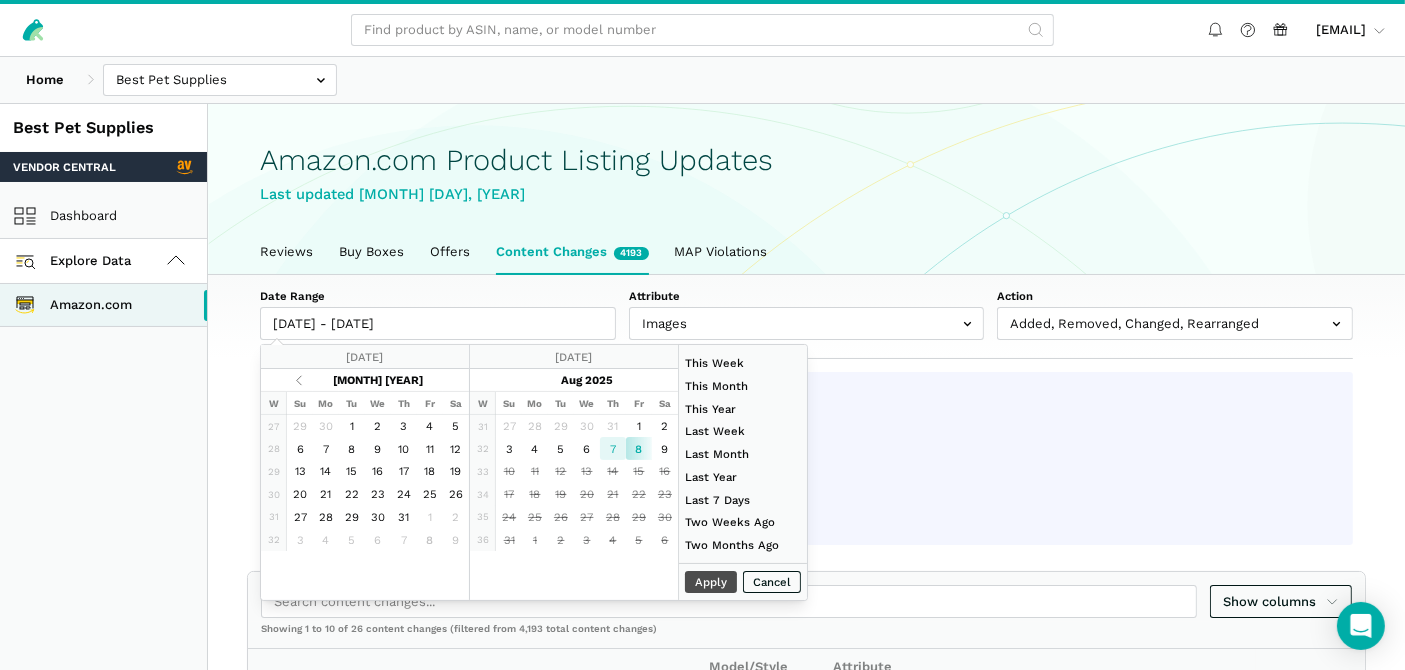 type on "08/07/2025" 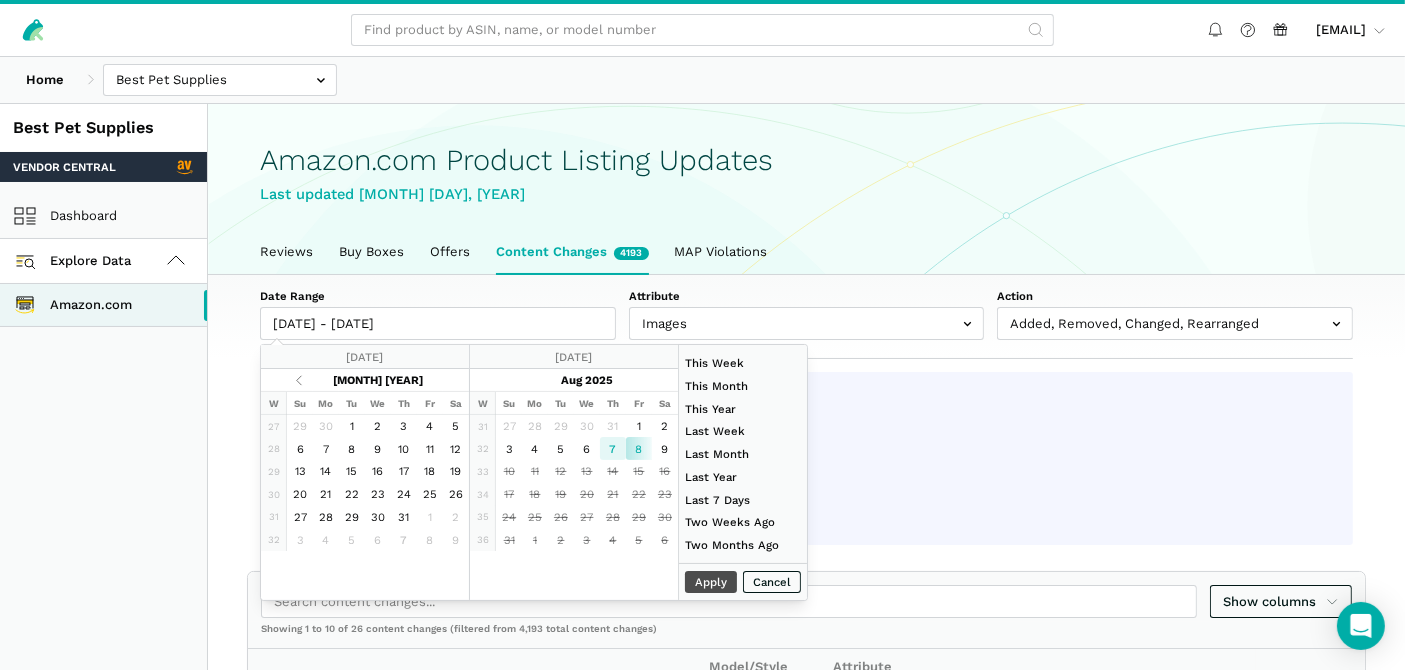 type on "08/07/2025" 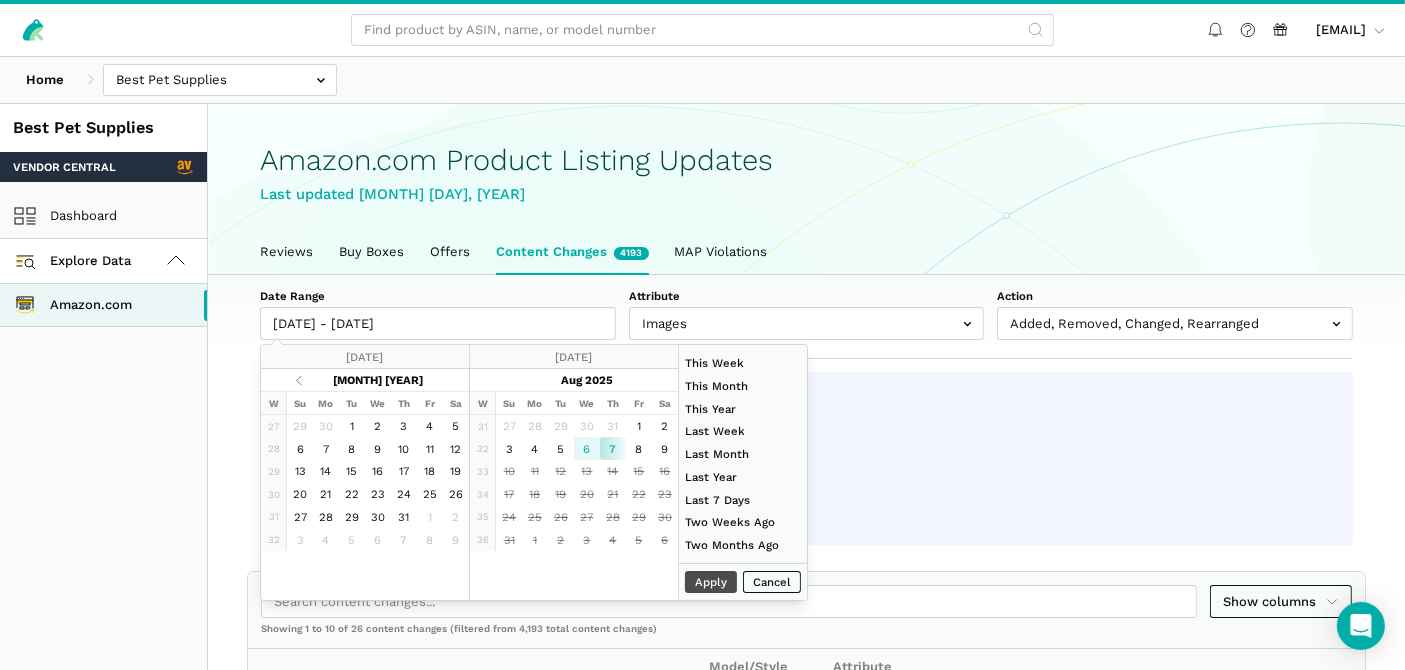 type on "08/06/2025" 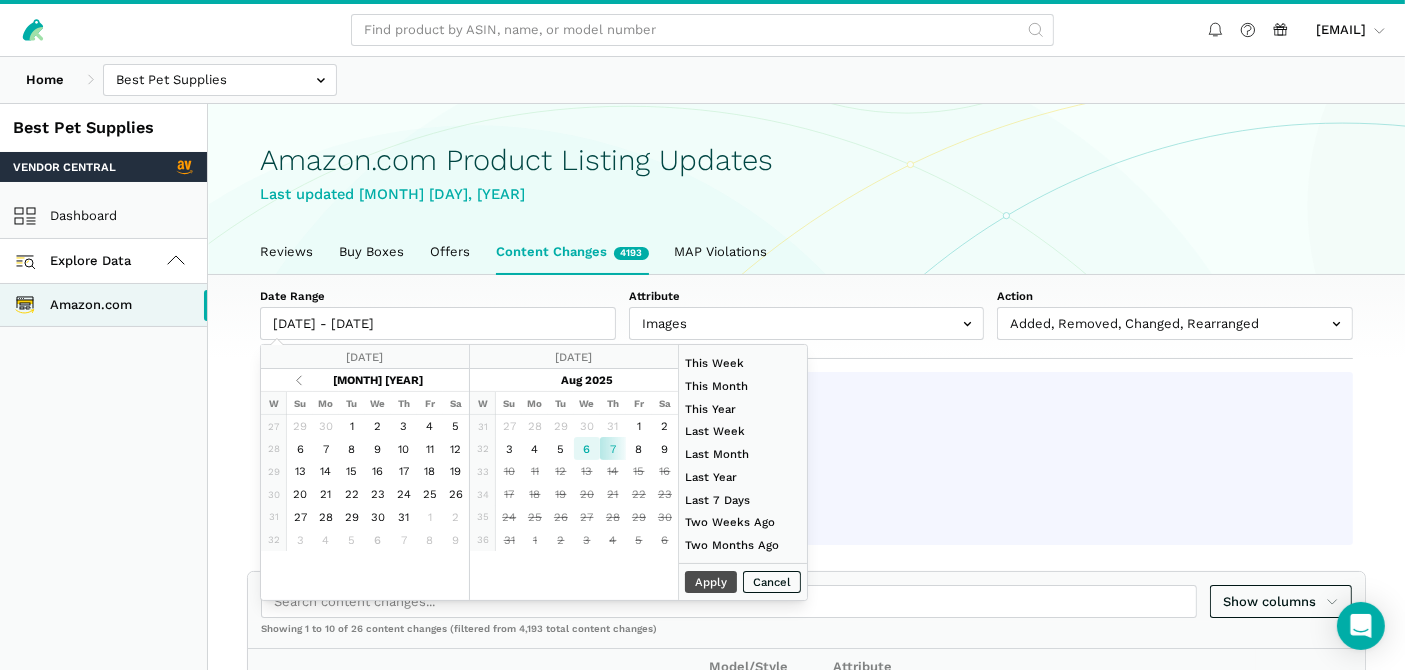 type on "08/06/2025" 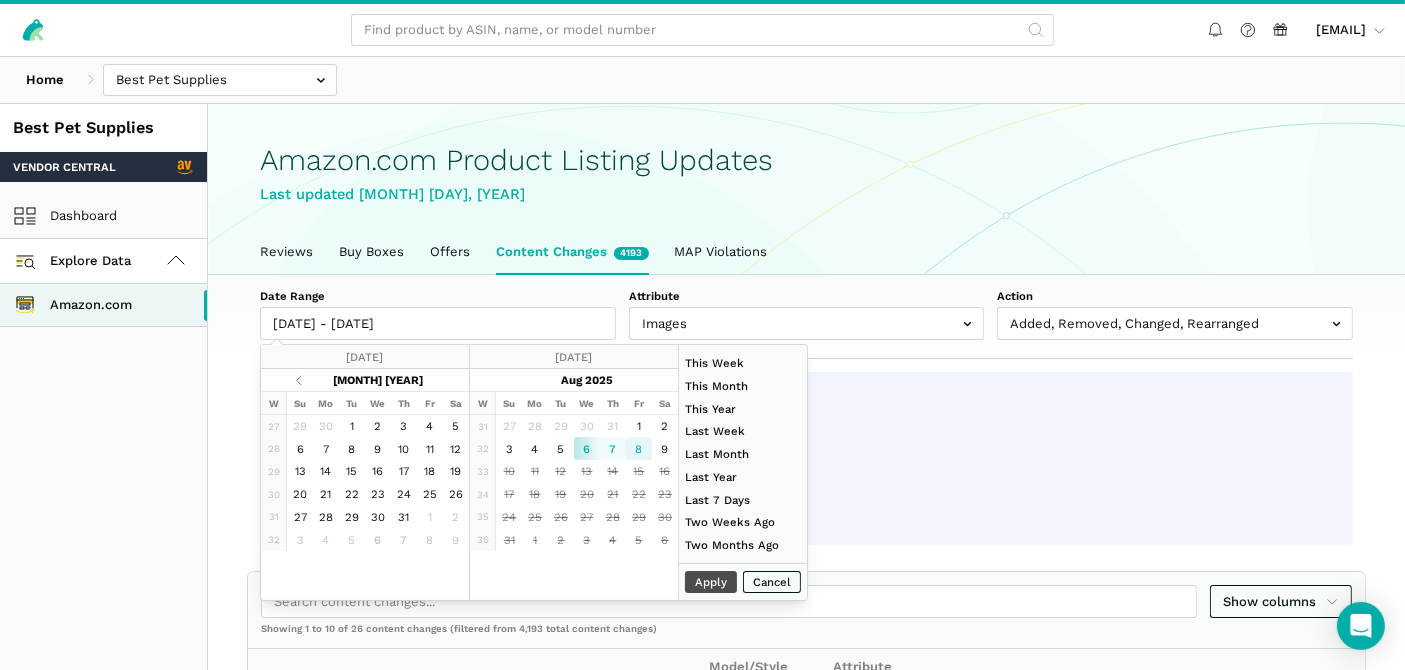 type on "08/08/2025" 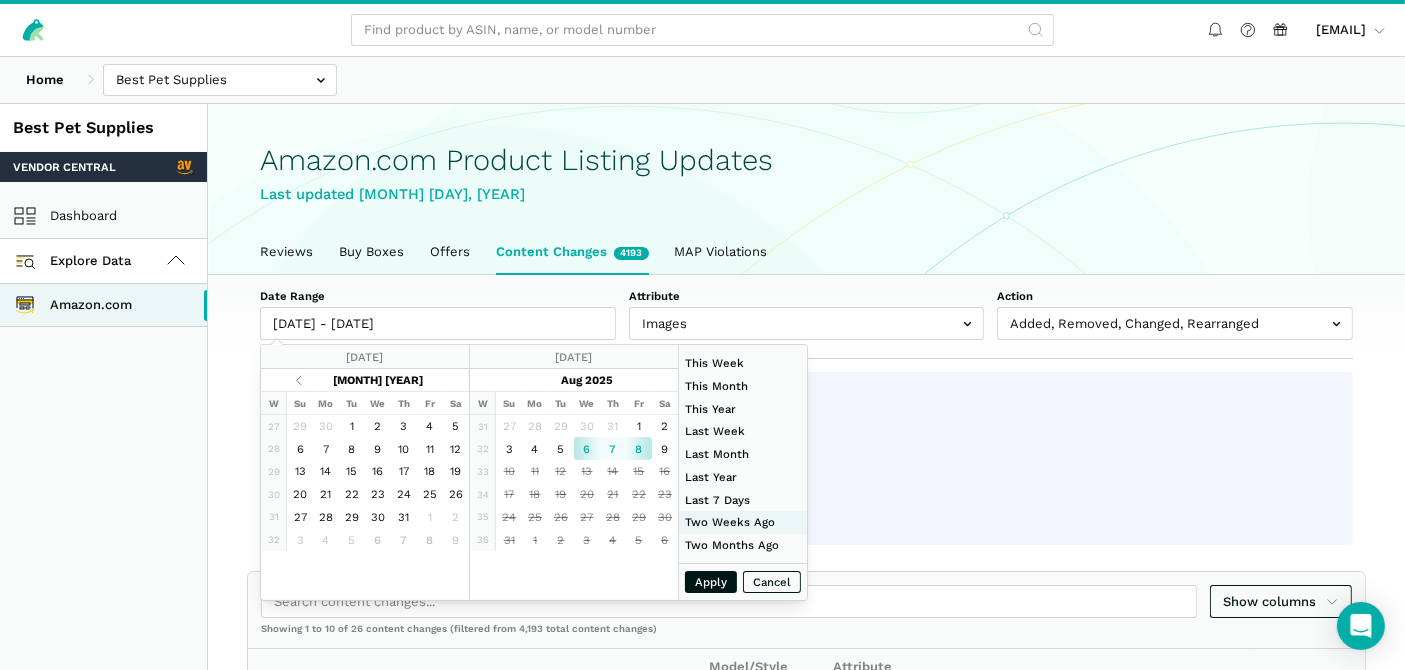 type on "07/20/2025" 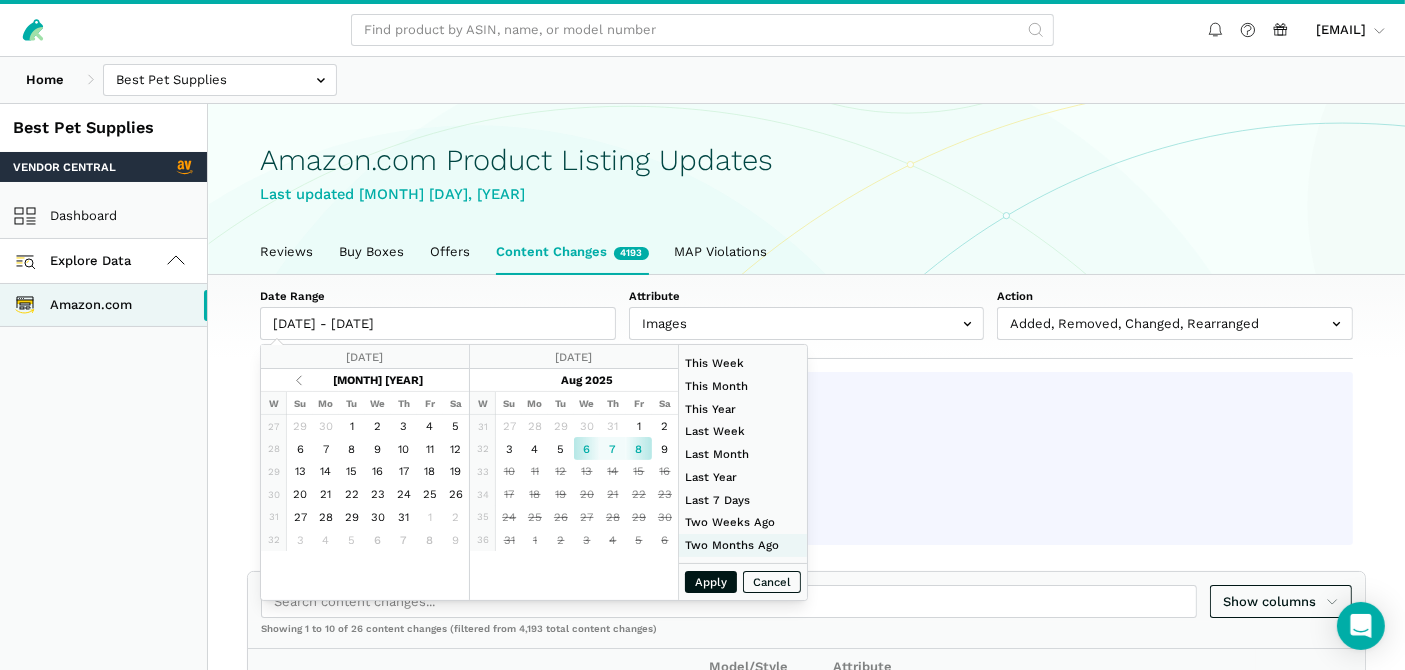 type on "06/01/2025" 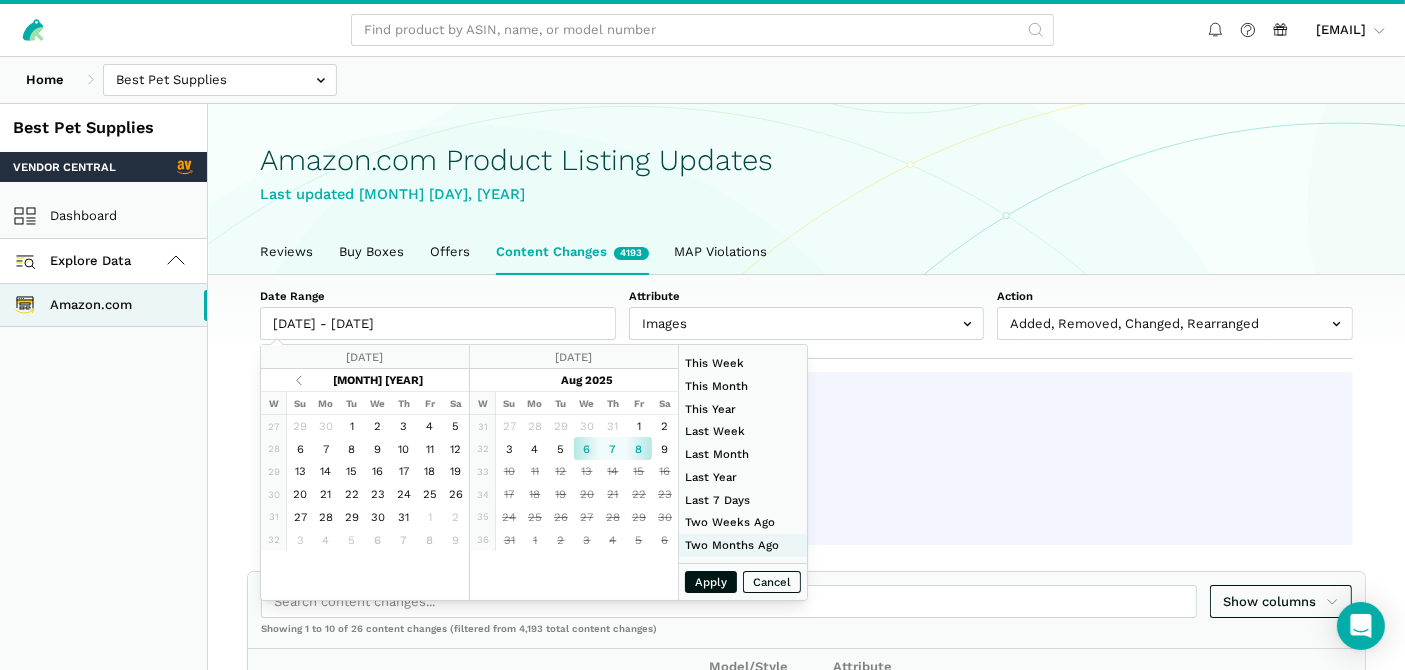 type on "06/30/2025" 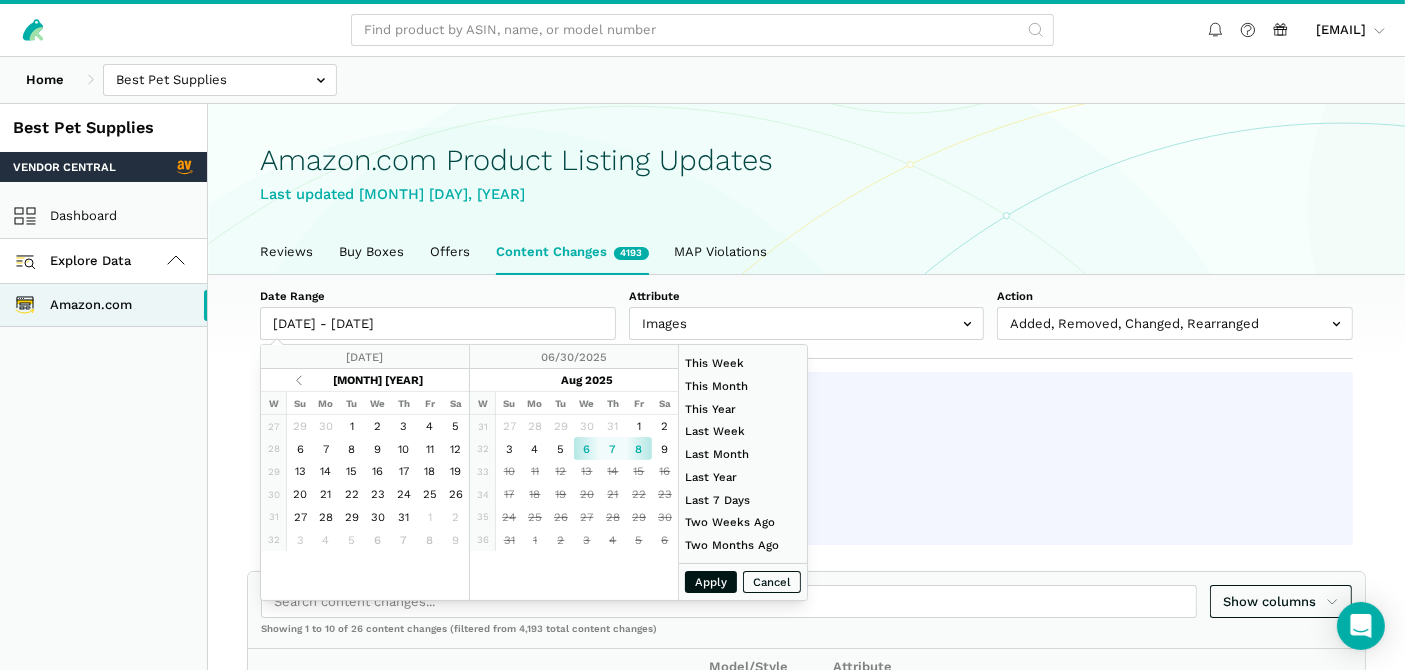 type on "08/06/2025" 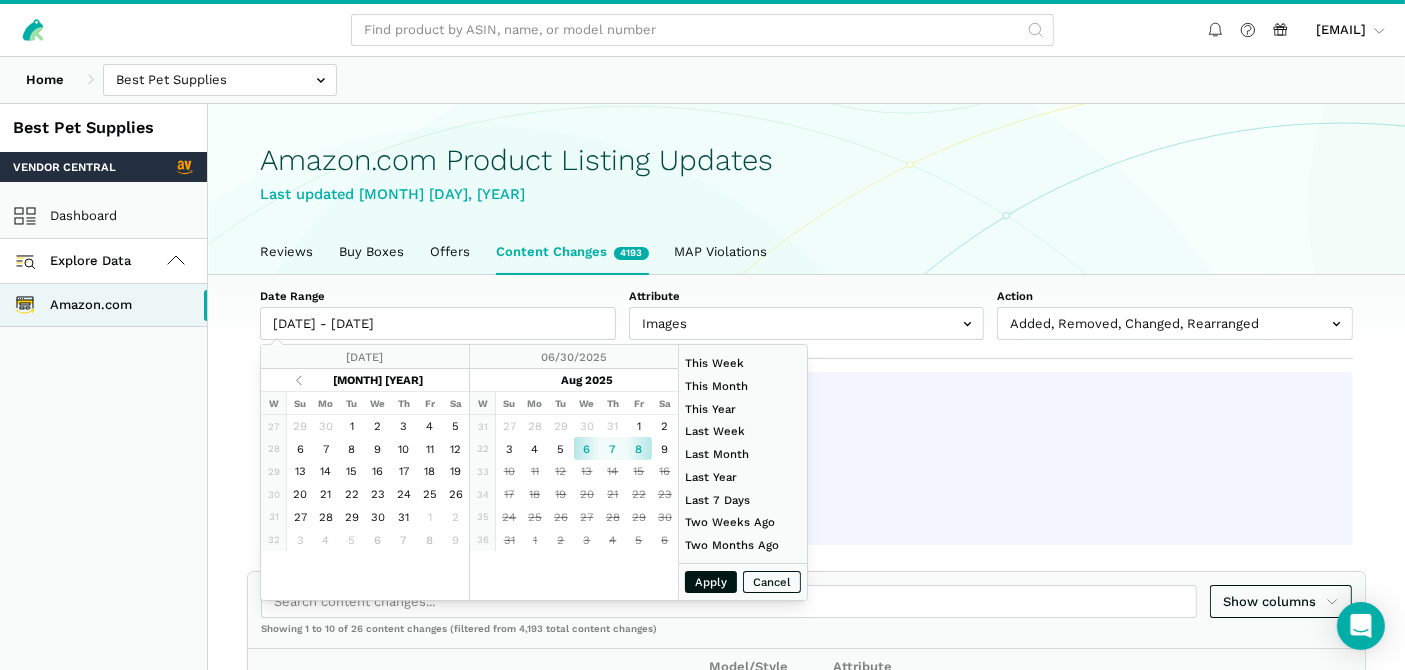 type on "08/08/2025" 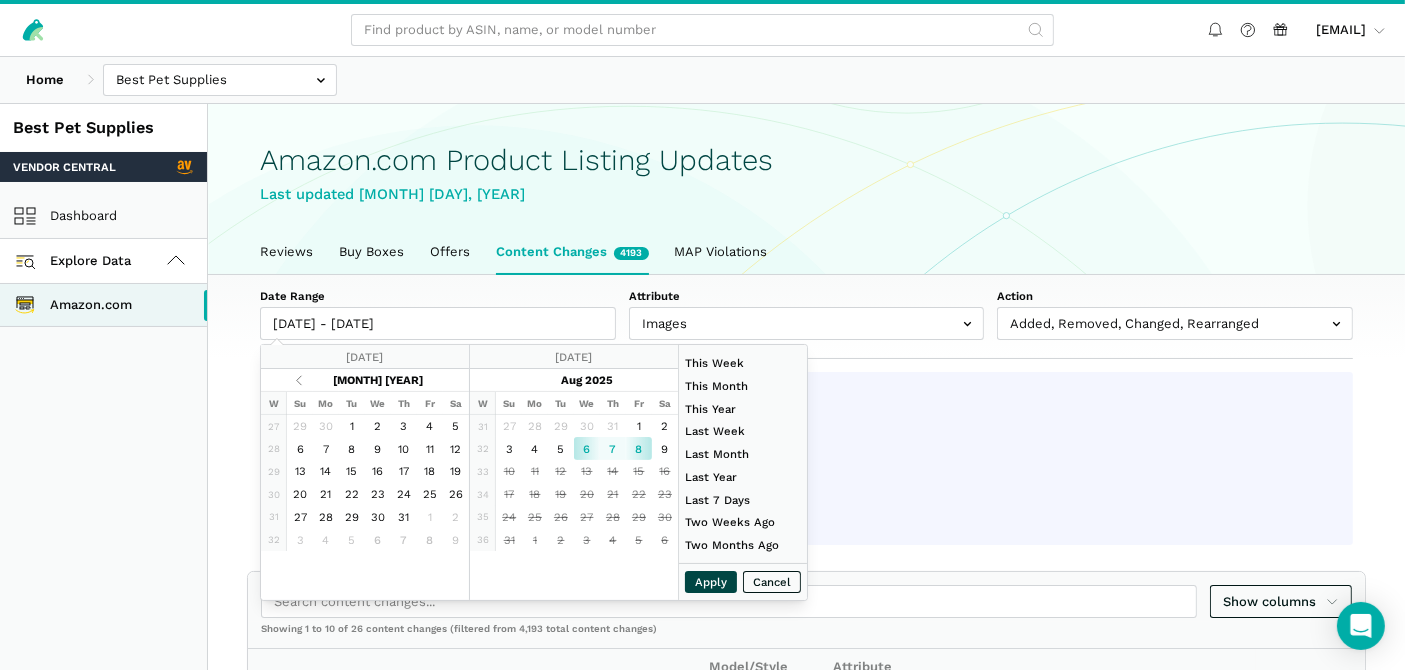 click on "Apply" at bounding box center (711, 582) 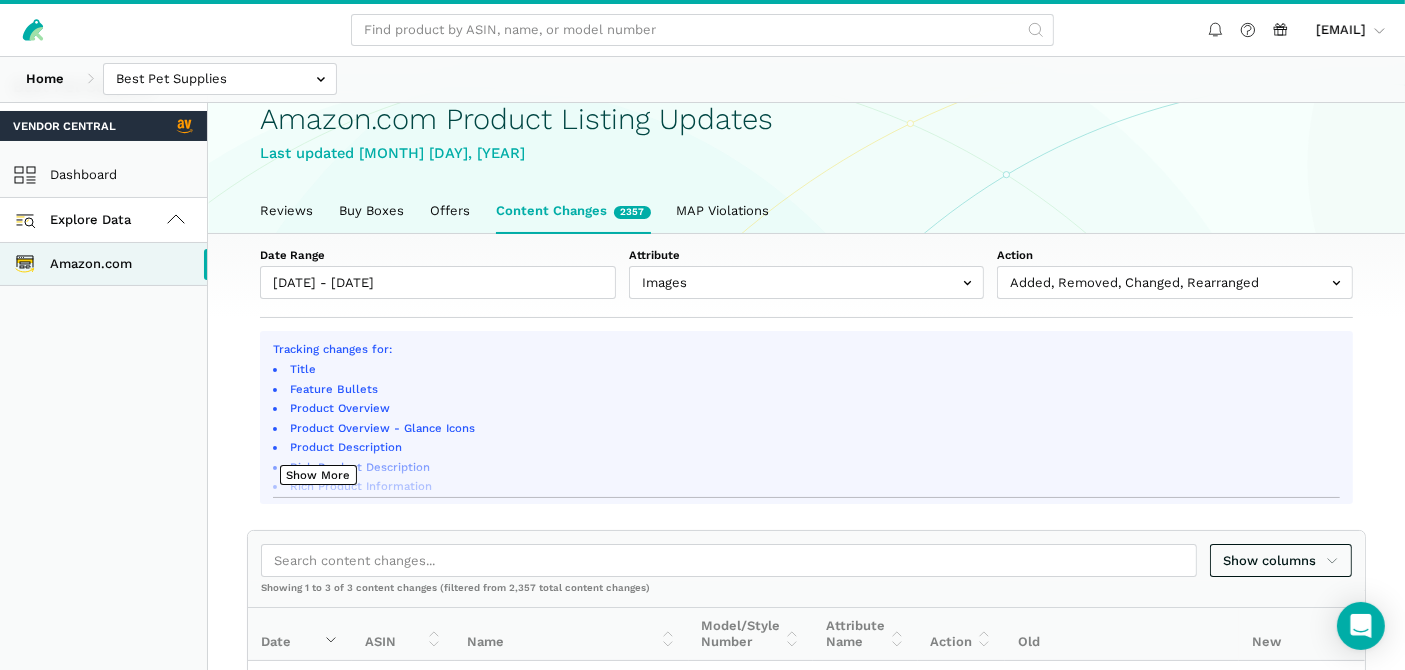 scroll, scrollTop: 0, scrollLeft: 0, axis: both 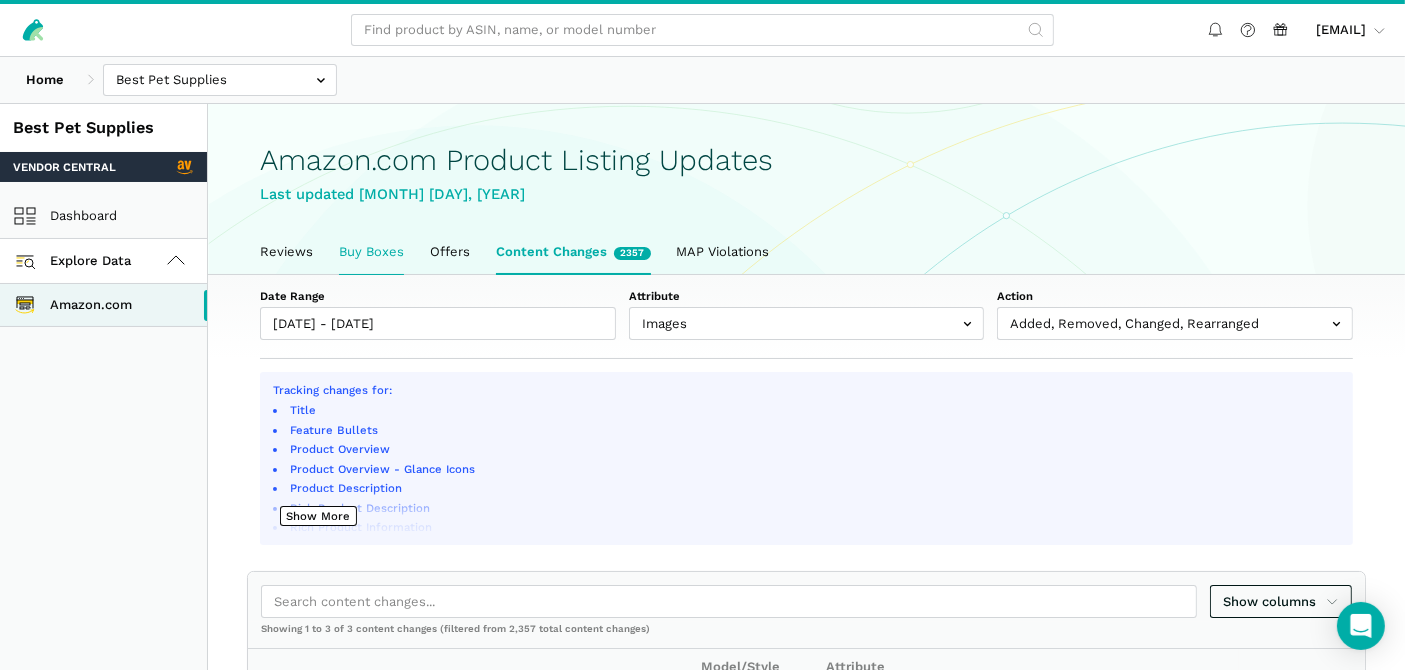 click on "Buy Boxes" at bounding box center (371, 252) 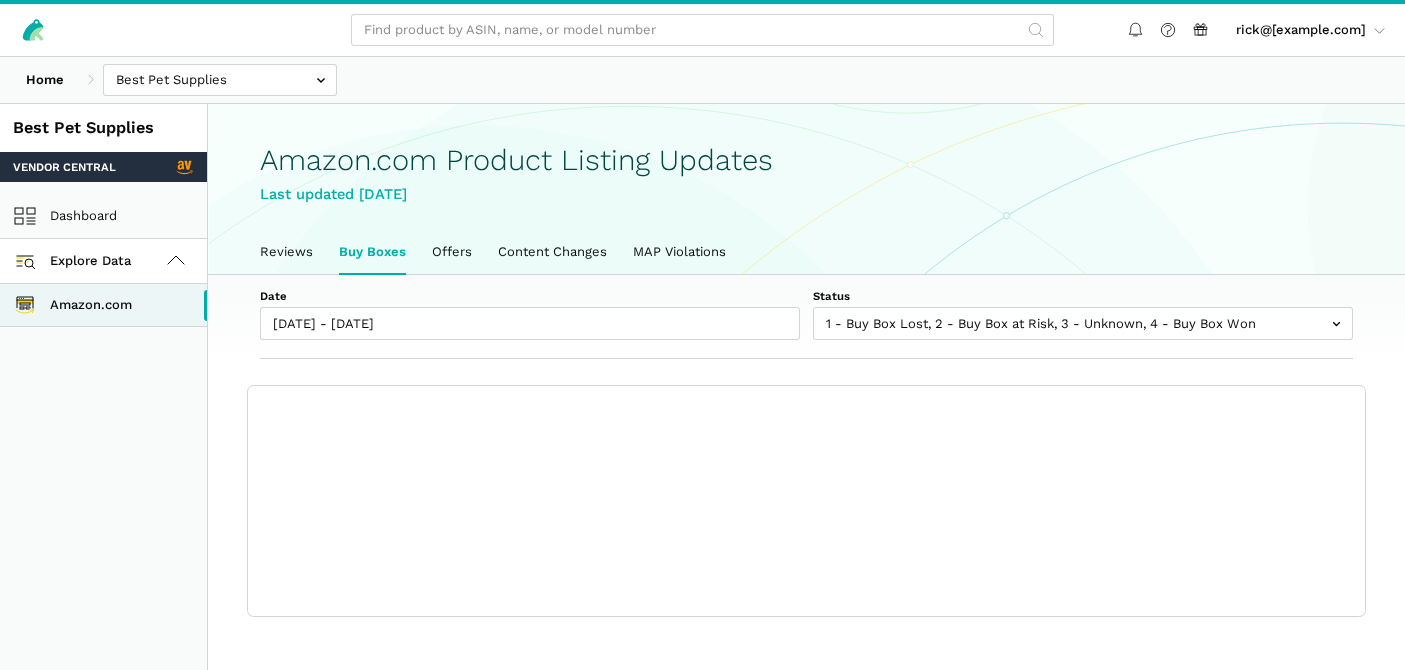 scroll, scrollTop: 0, scrollLeft: 0, axis: both 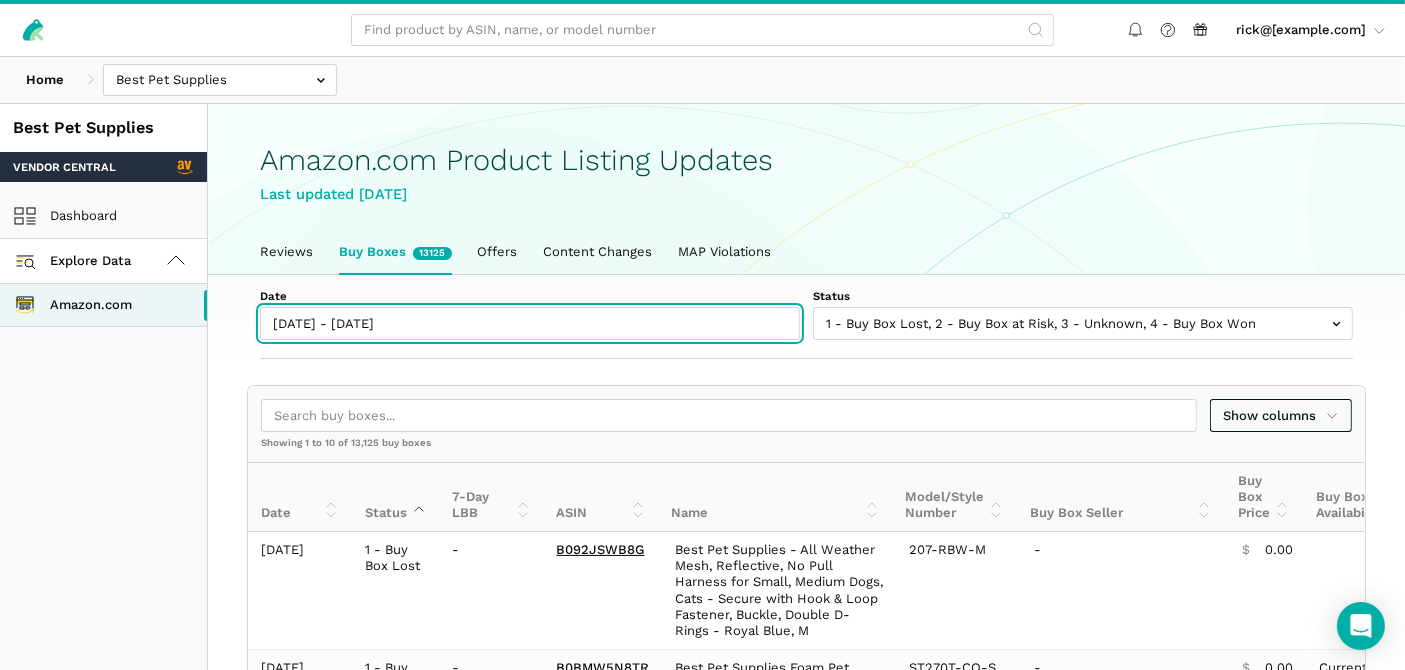 type on "08/02/2025" 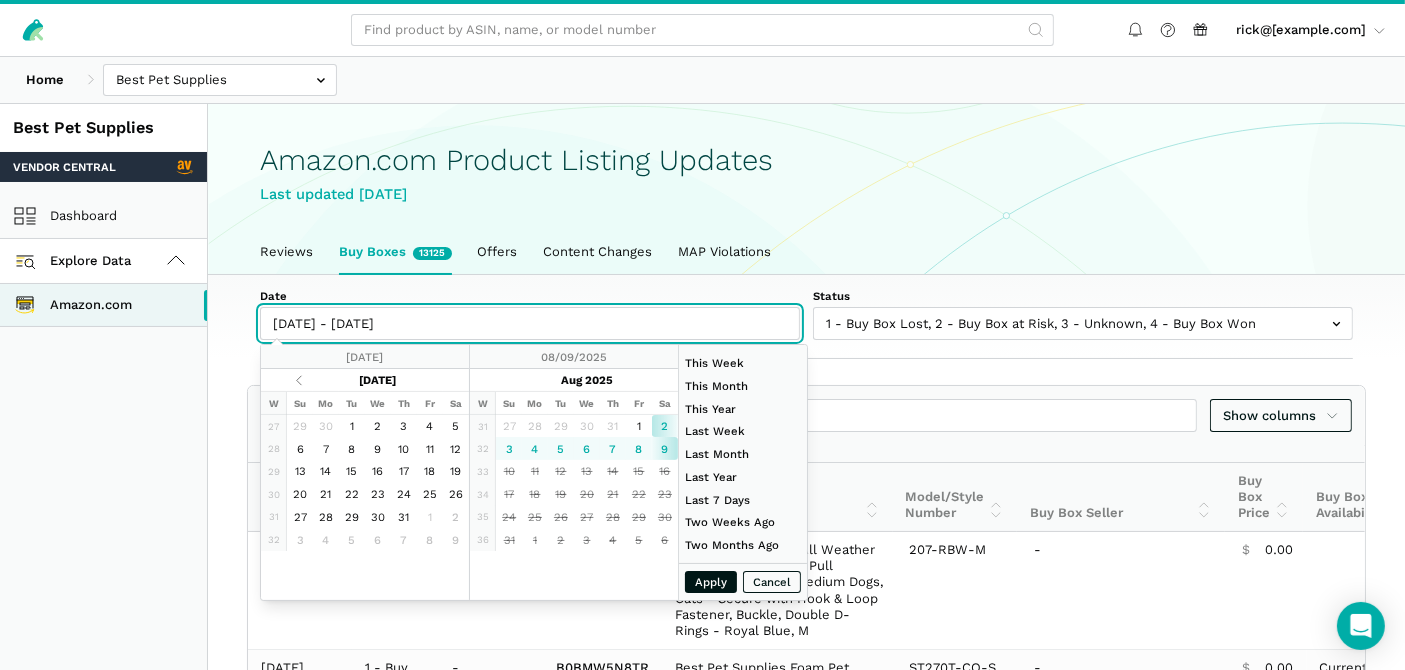 click on "08/02/2025 - 08/09/2025" at bounding box center [530, 323] 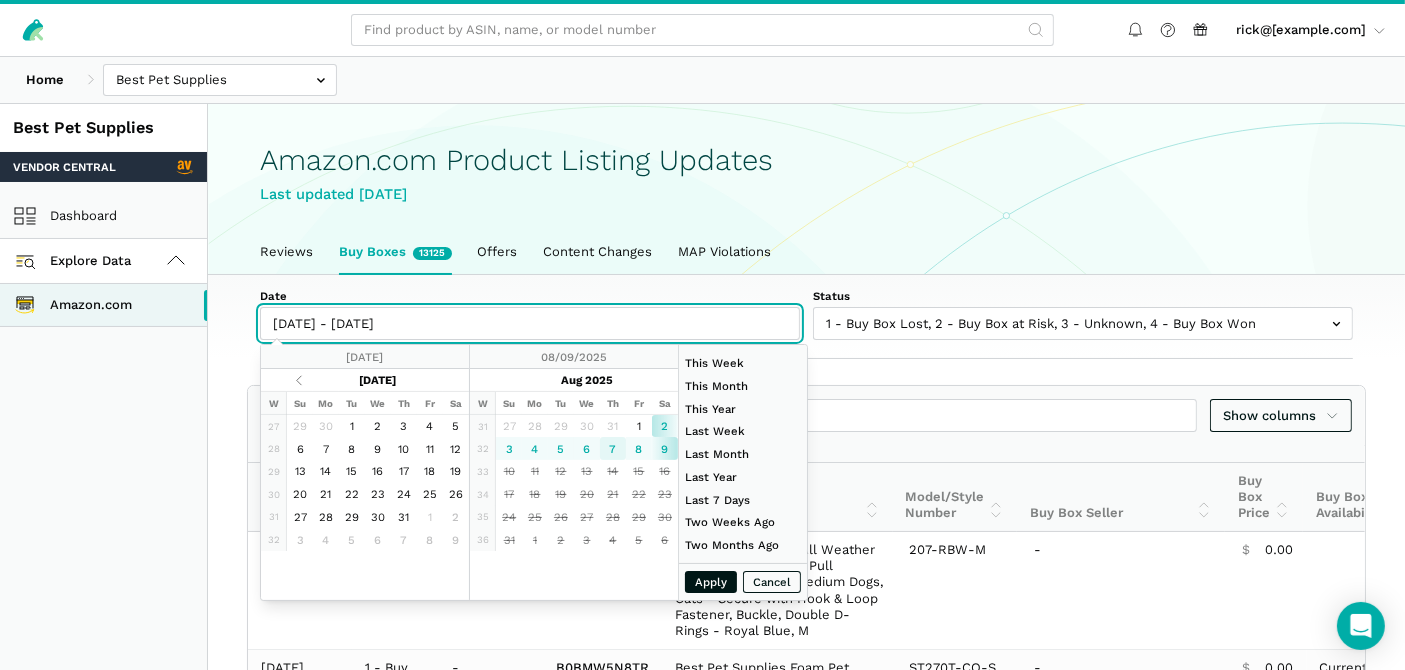 type on "08/07/2025" 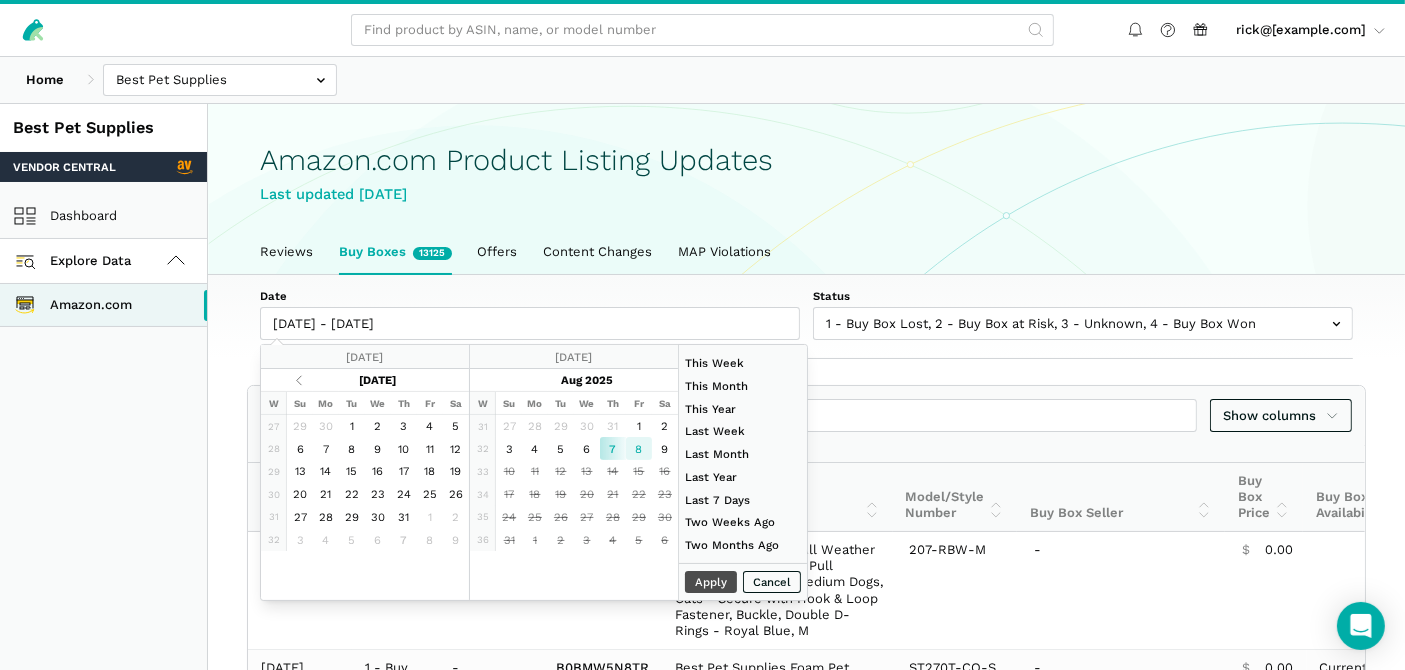 type on "08/08/2025" 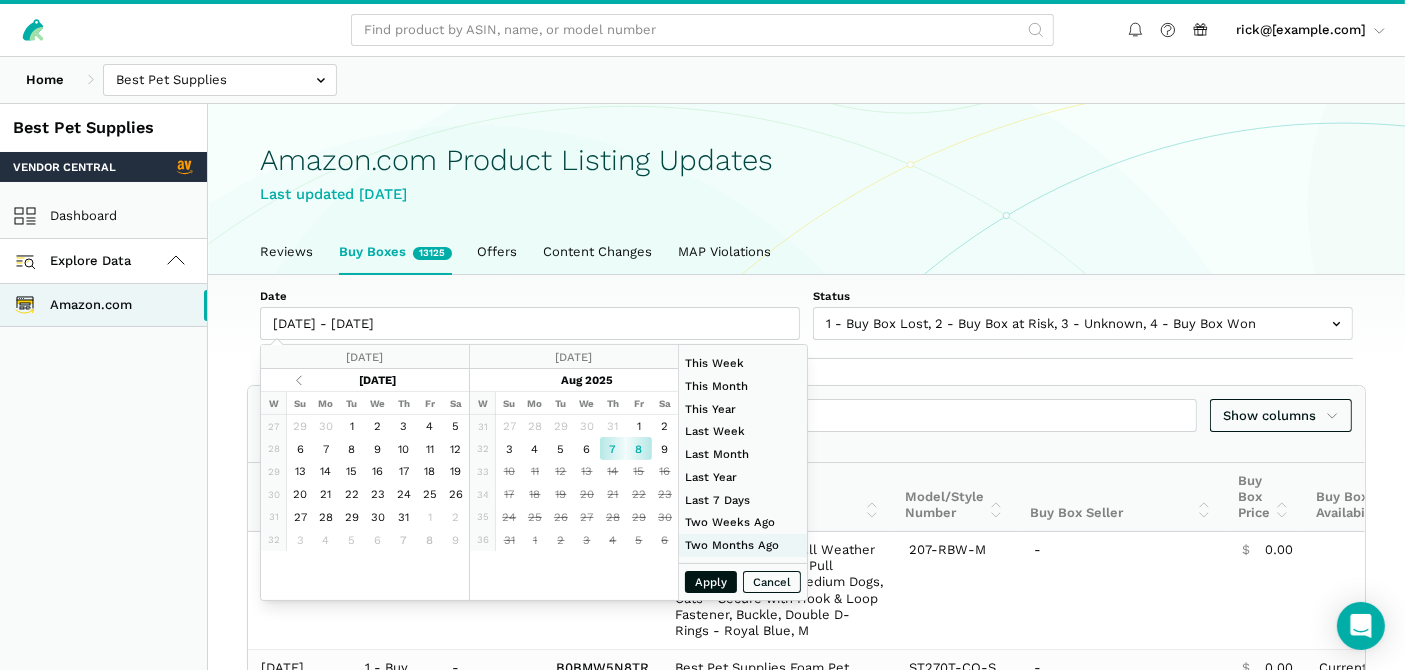 type on "08/03/2025" 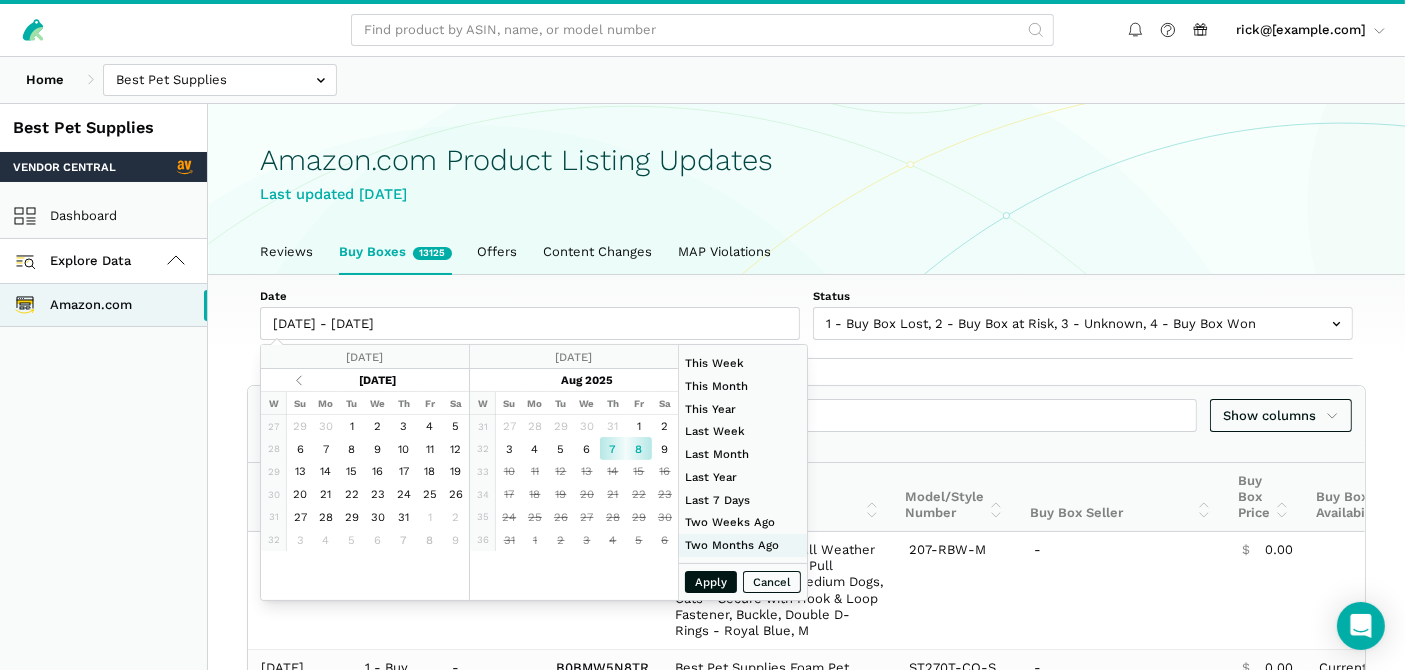 type on "08/09/2025" 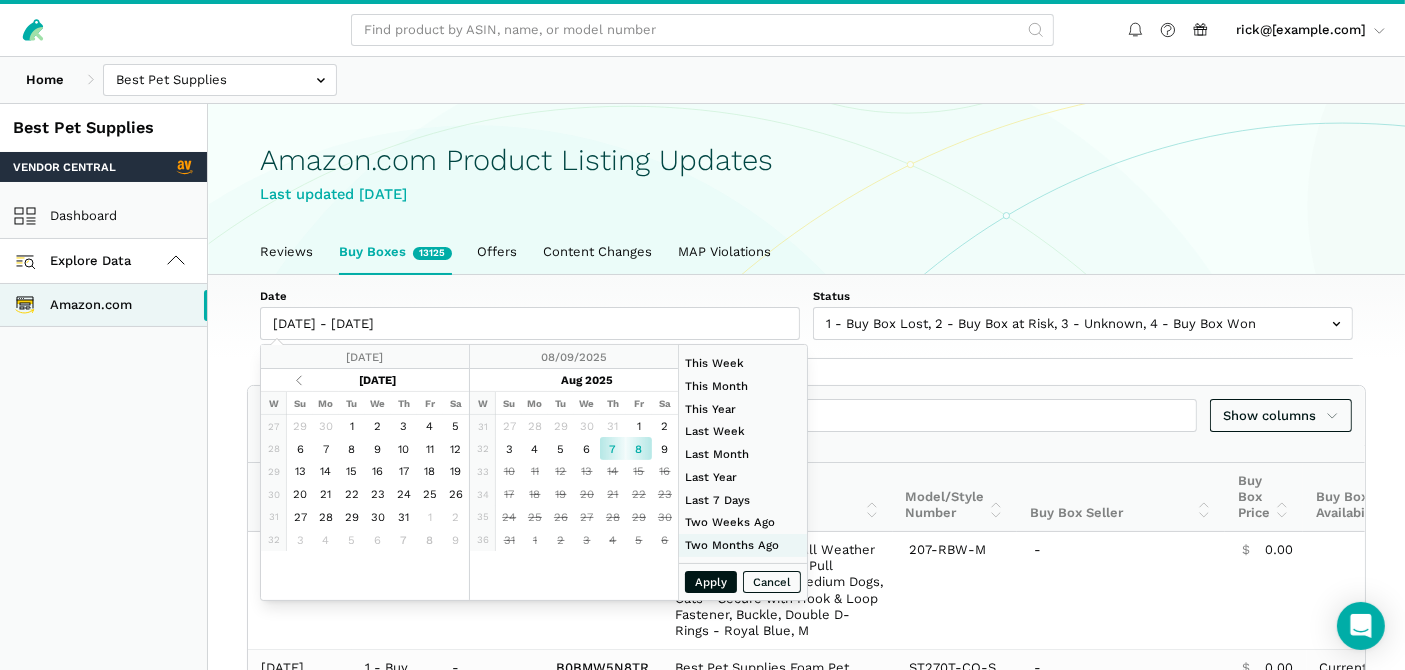 type on "07/20/2025" 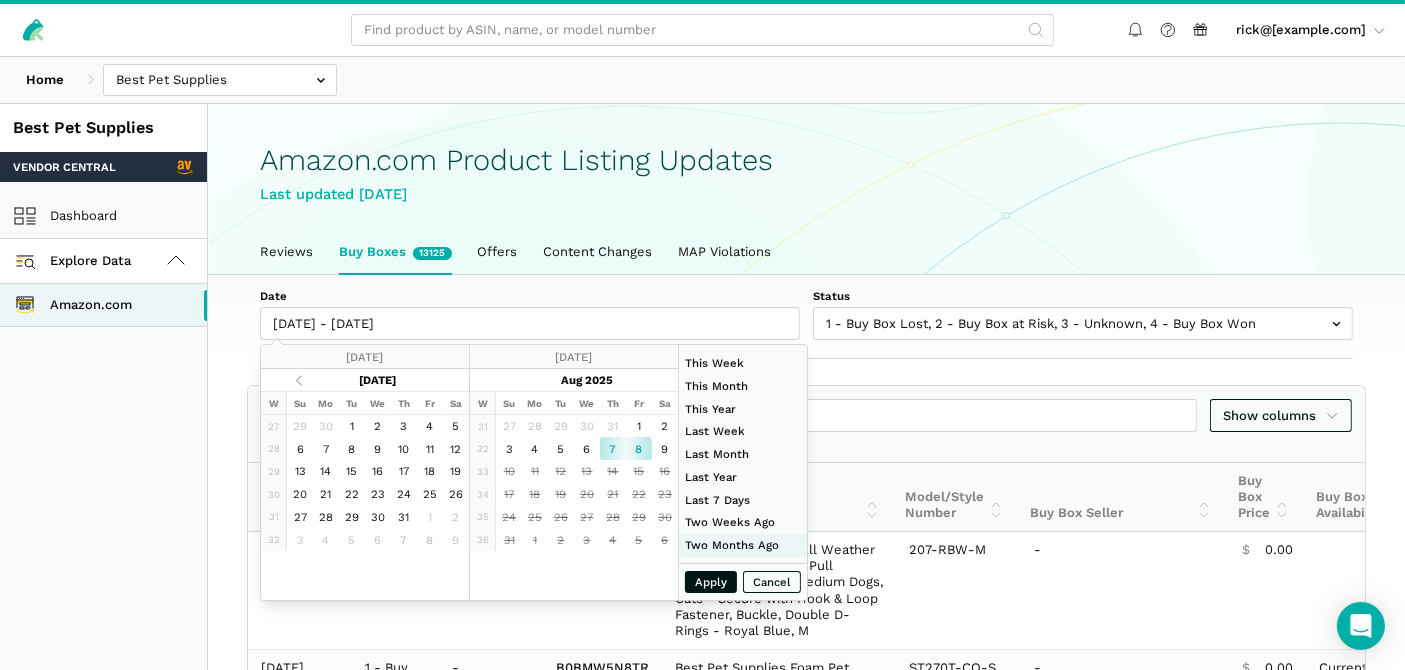 type on "06/01/2025" 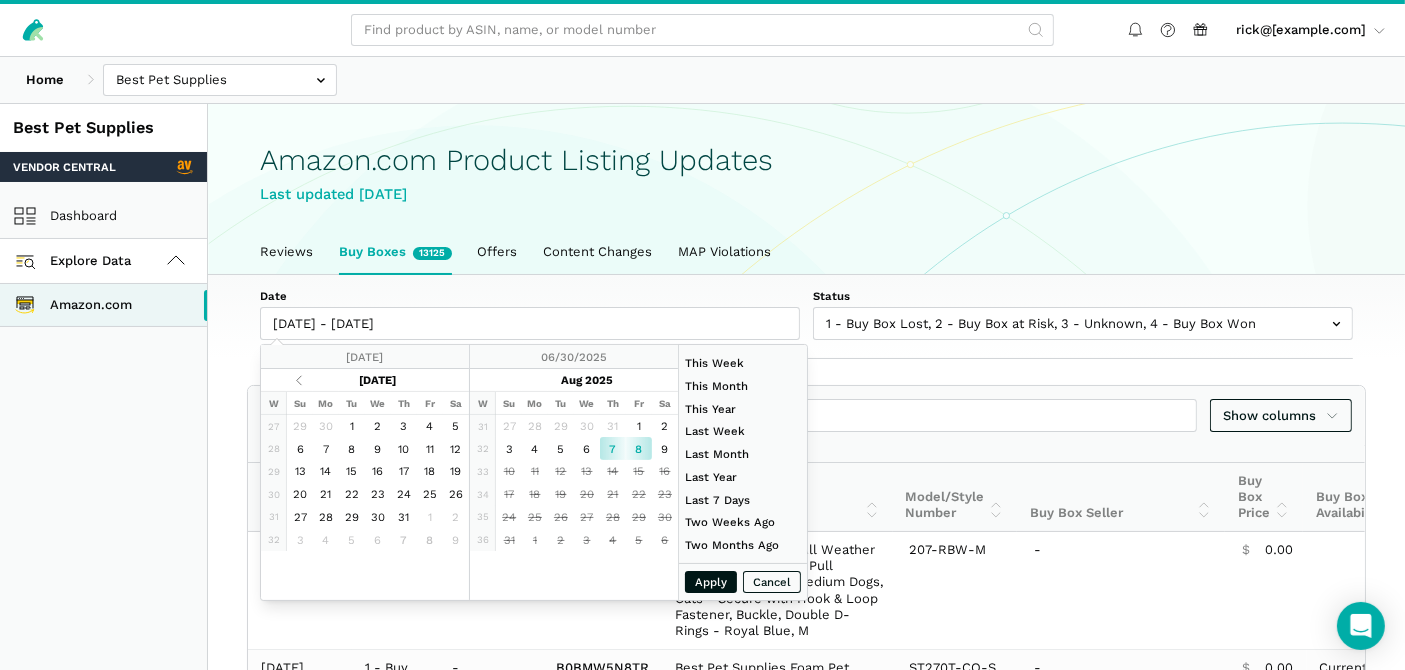 type on "08/07/2025" 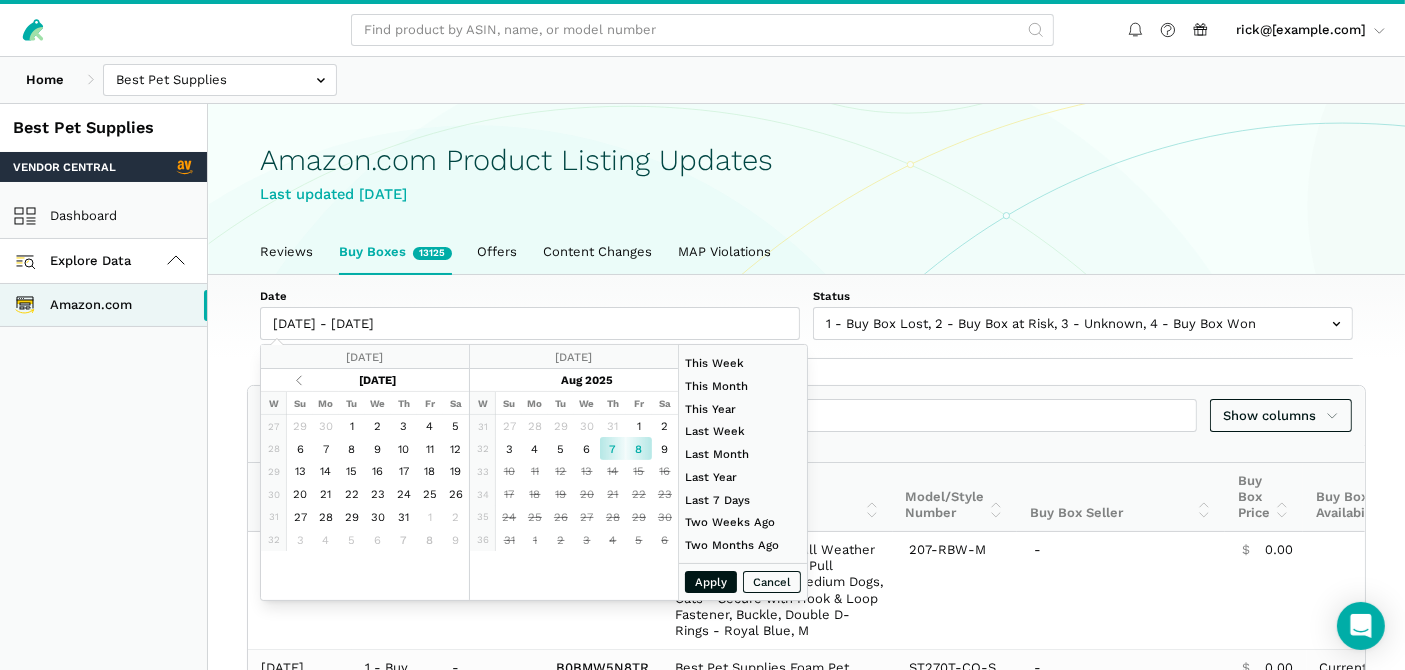 type on "06/01/2025" 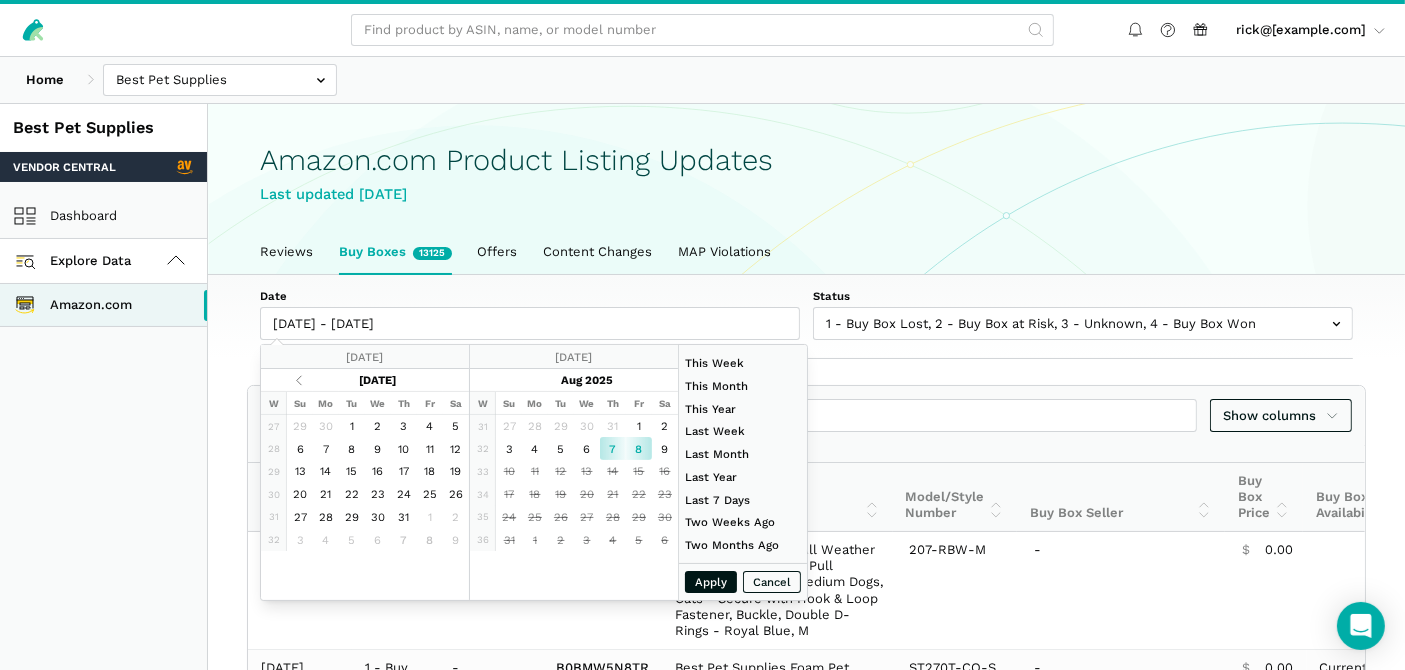 type on "06/30/2025" 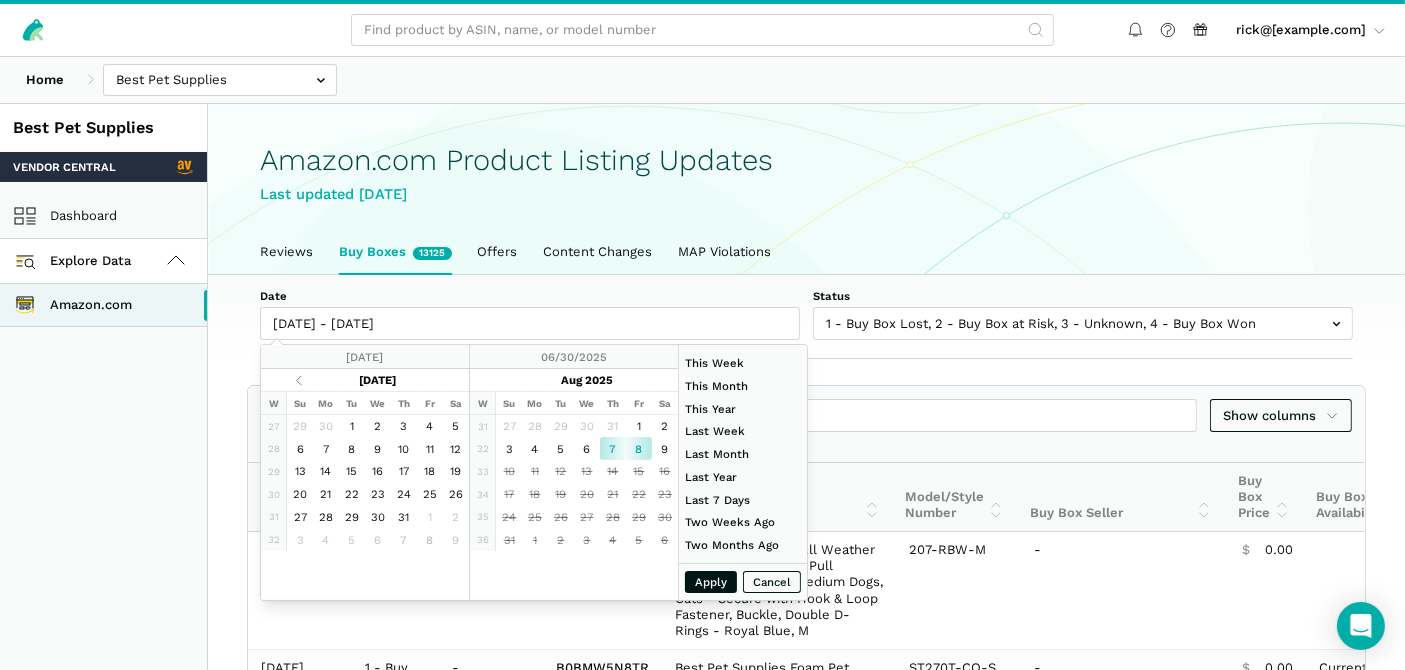 type on "07/20/2025" 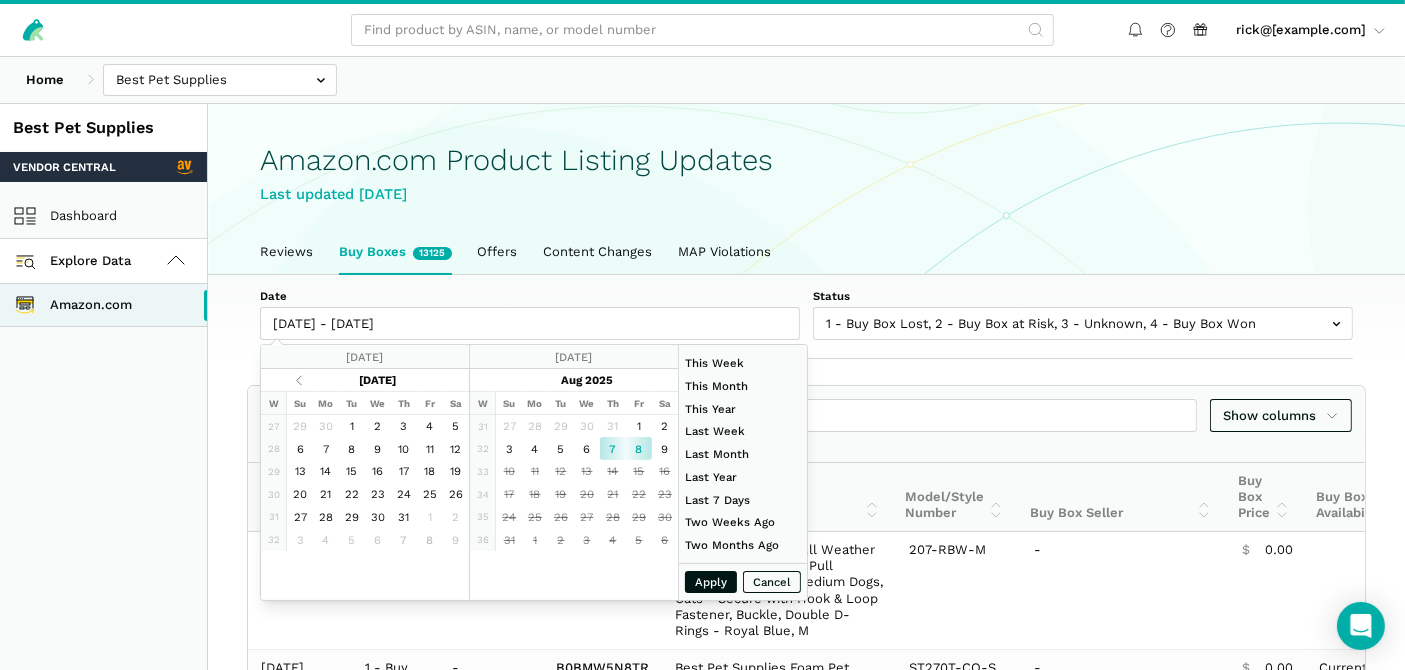 type on "08/03/2025" 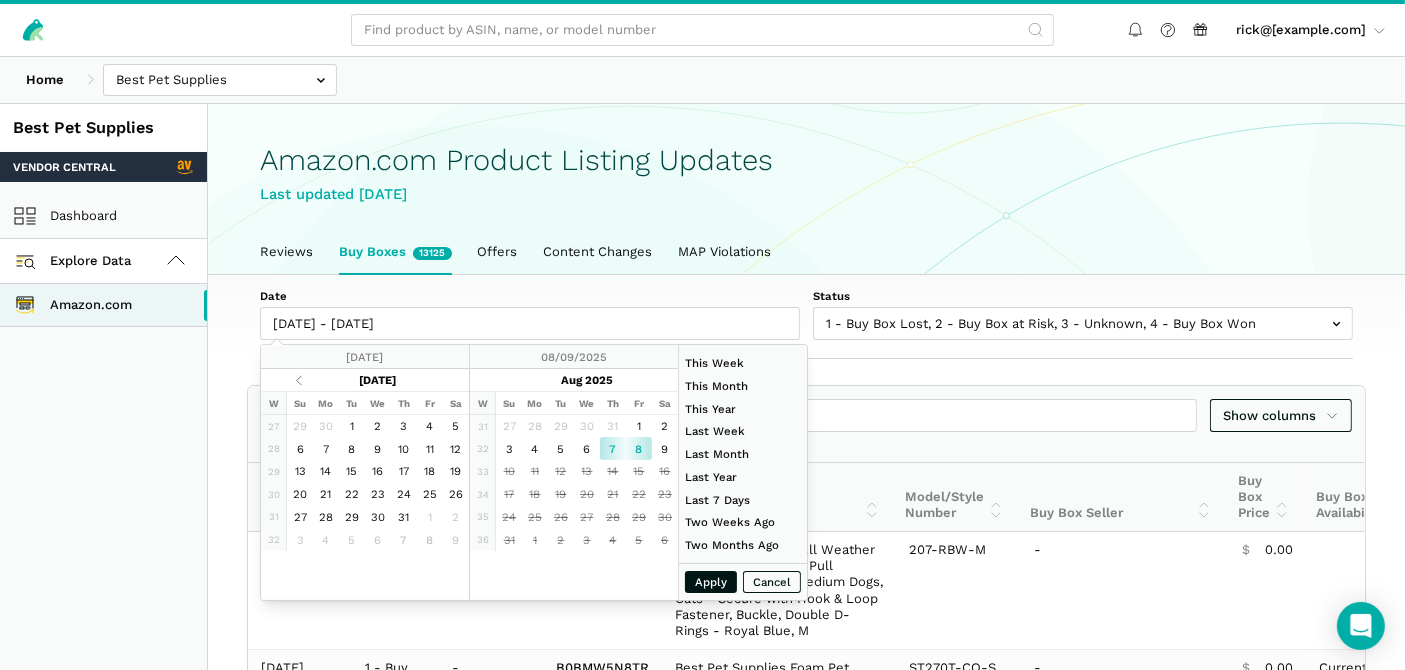 type on "08/07/2025" 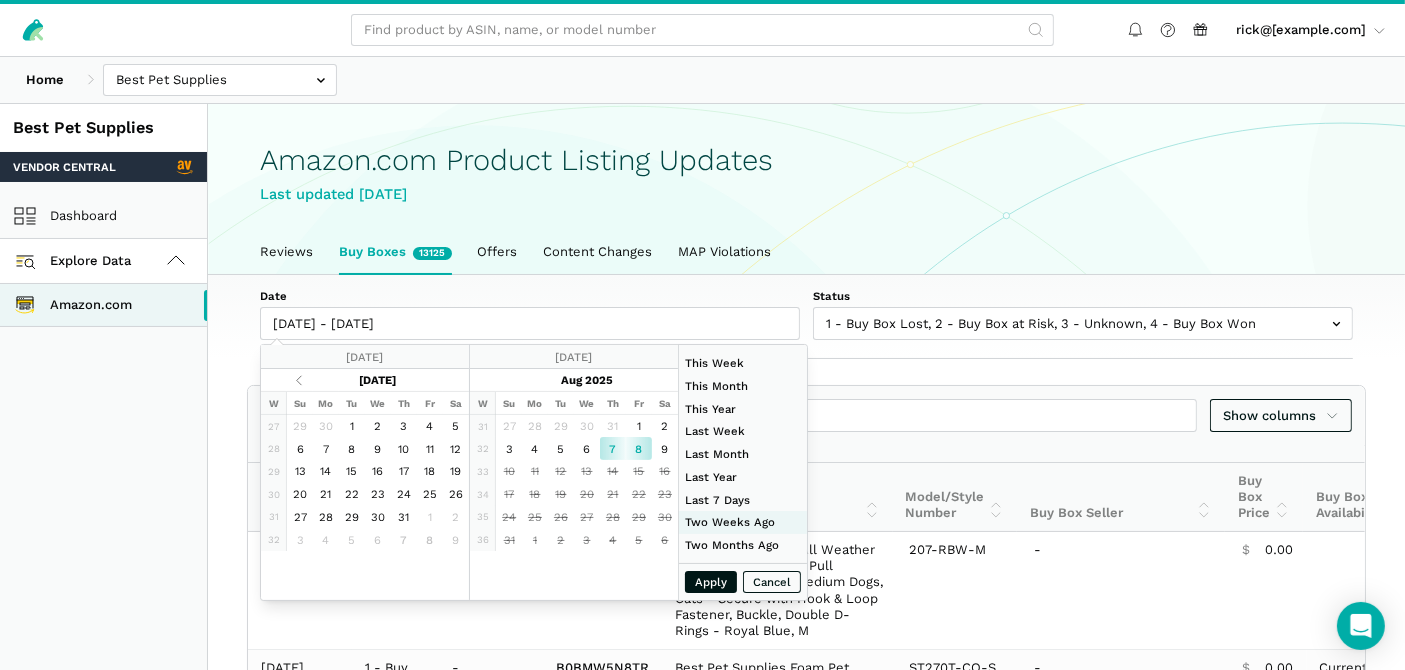 type on "07/20/2025" 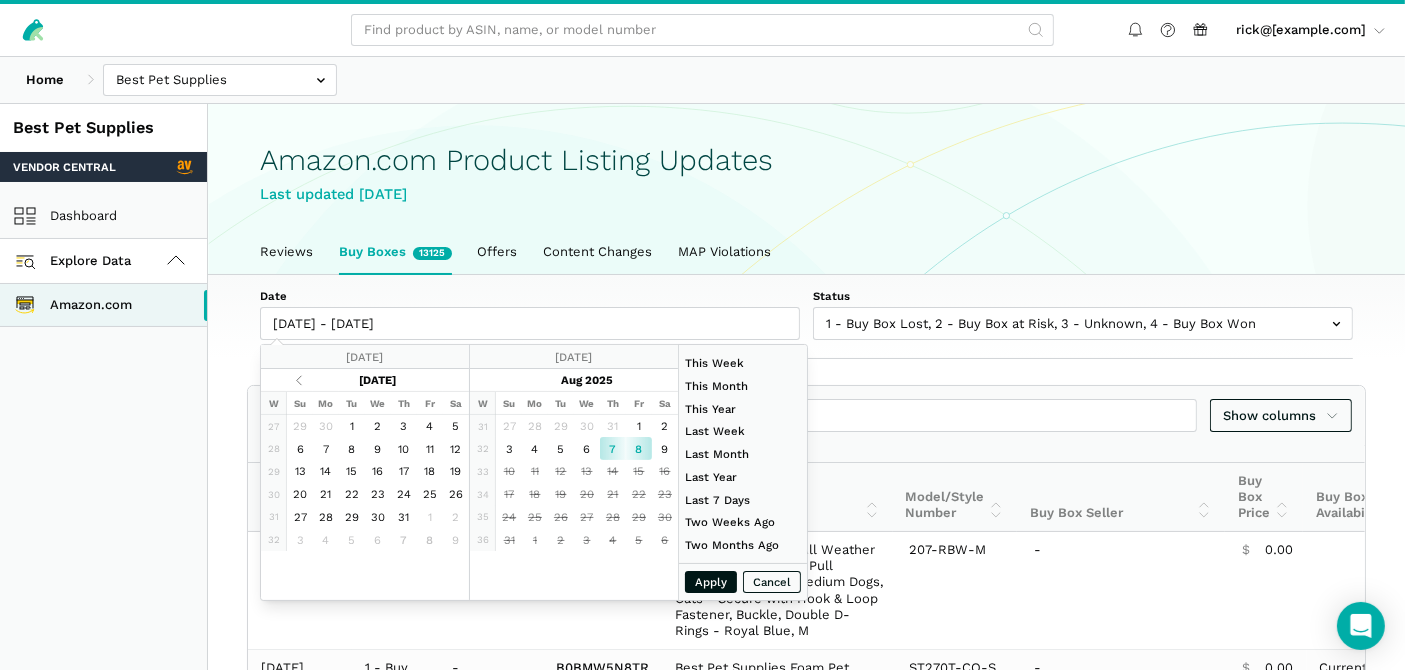 type on "08/07/2025" 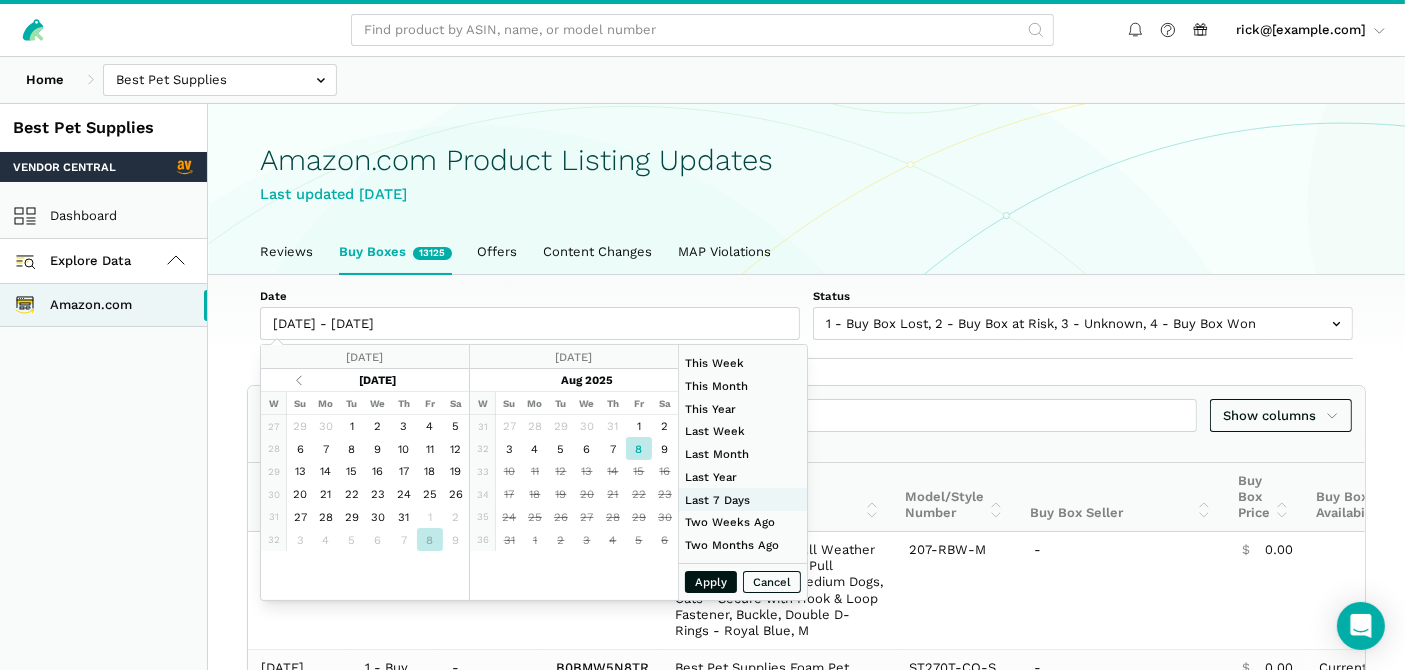 type on "01/01/2024" 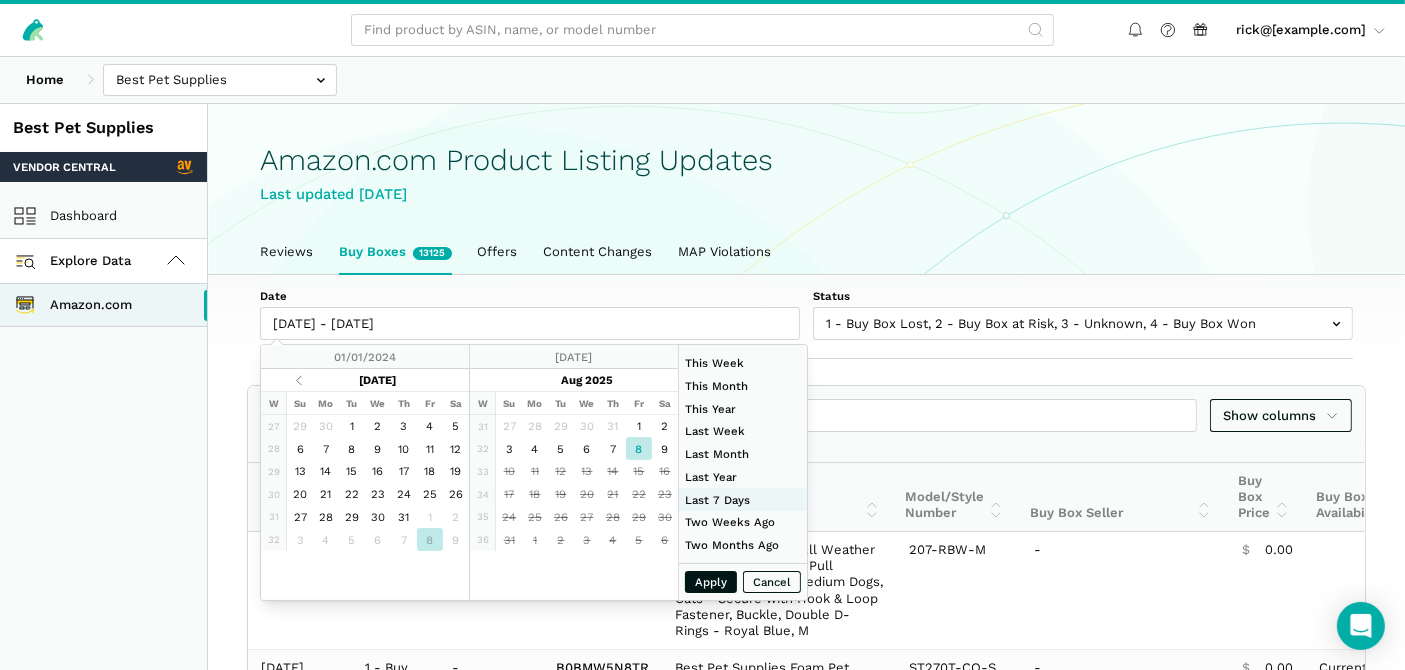 type on "08/03/2025" 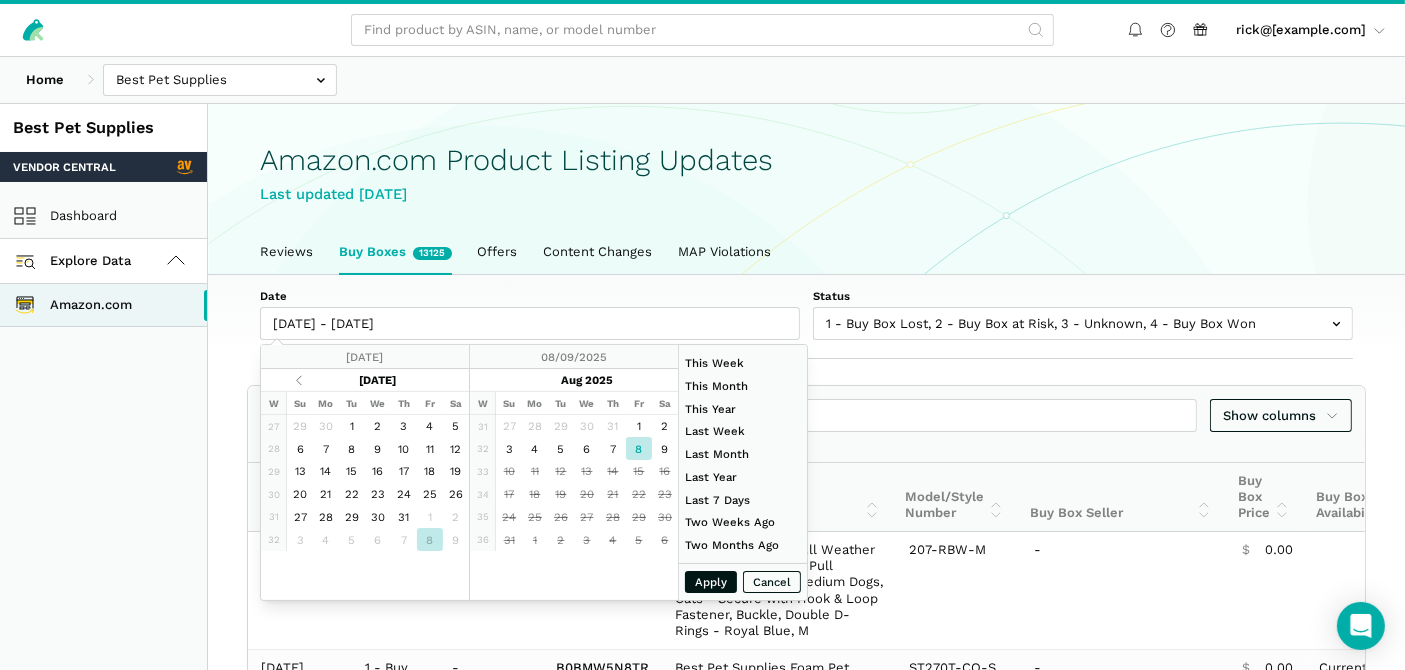 type on "07/20/2025" 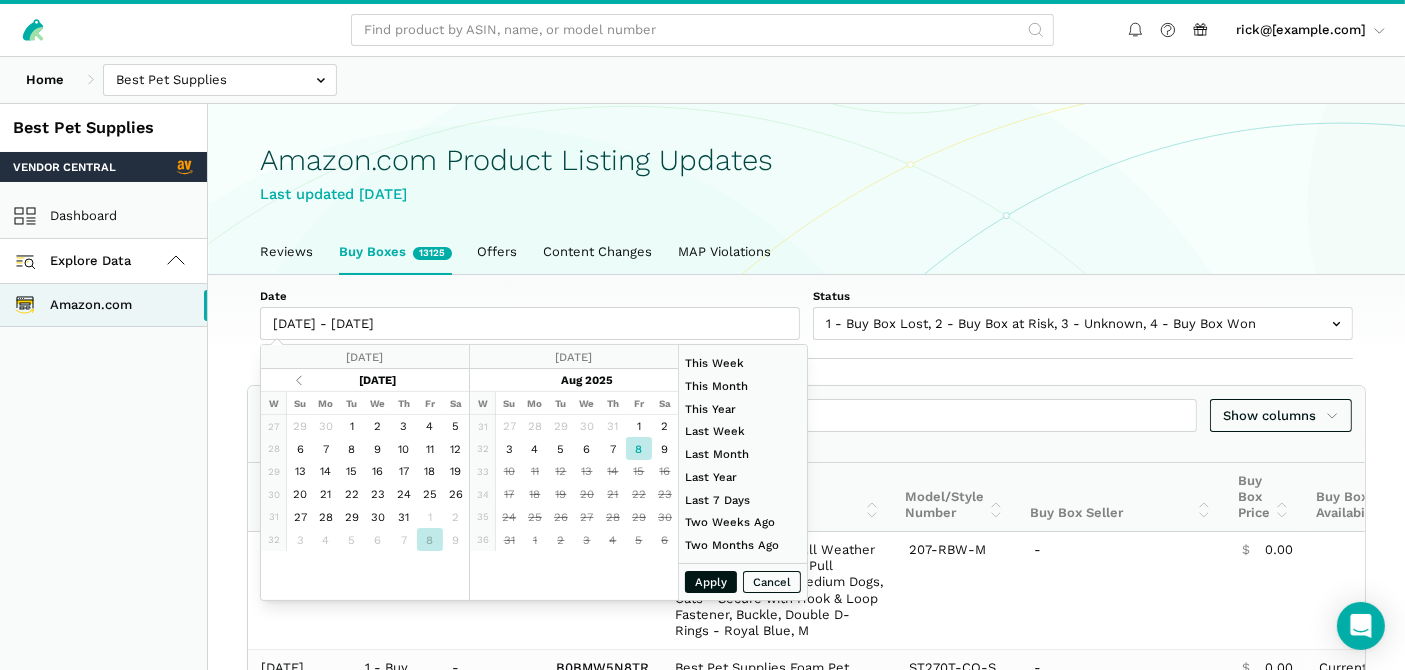 type on "06/01/2025" 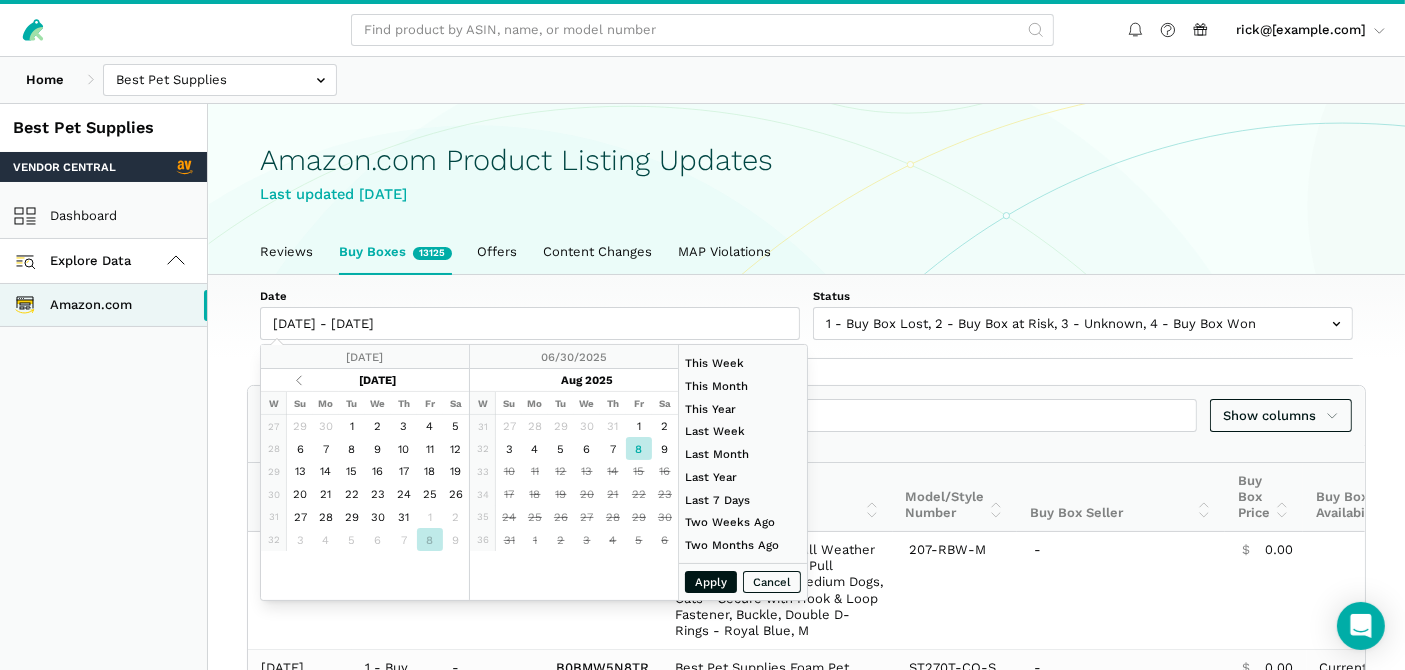type on "08/08/2025" 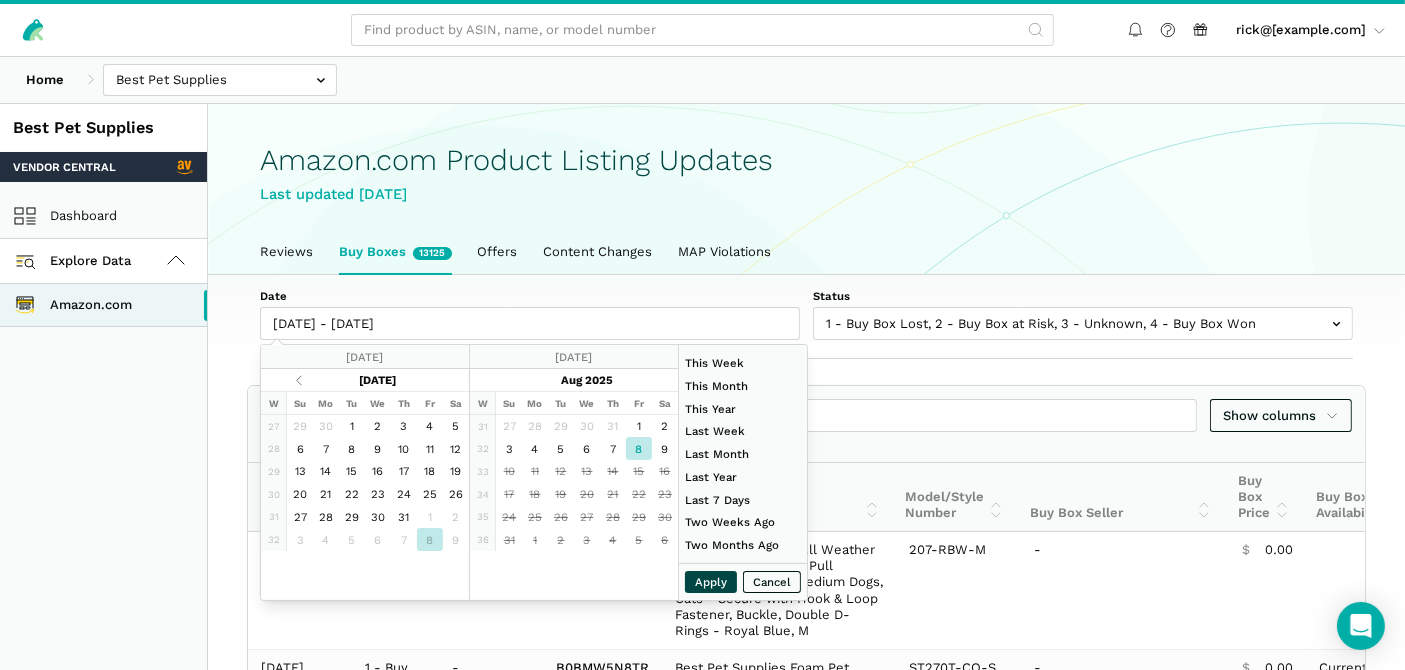 click on "Apply" at bounding box center (711, 582) 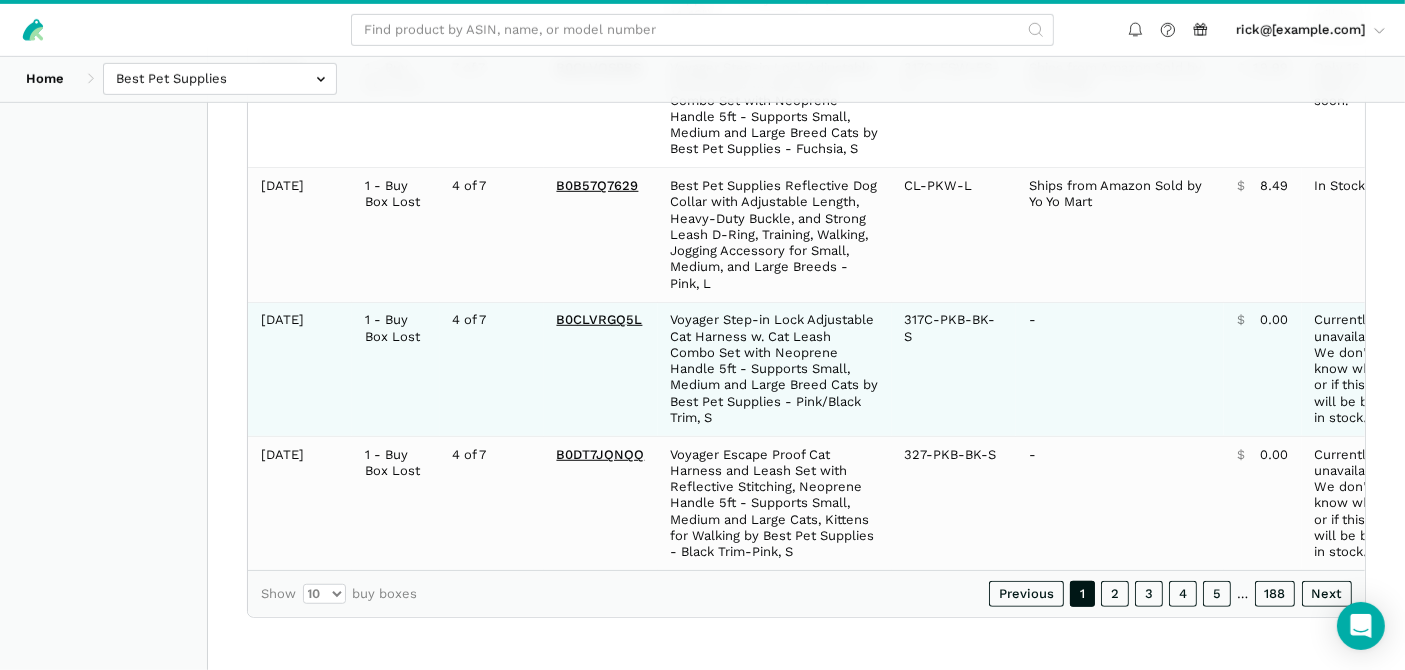 scroll, scrollTop: 1297, scrollLeft: 0, axis: vertical 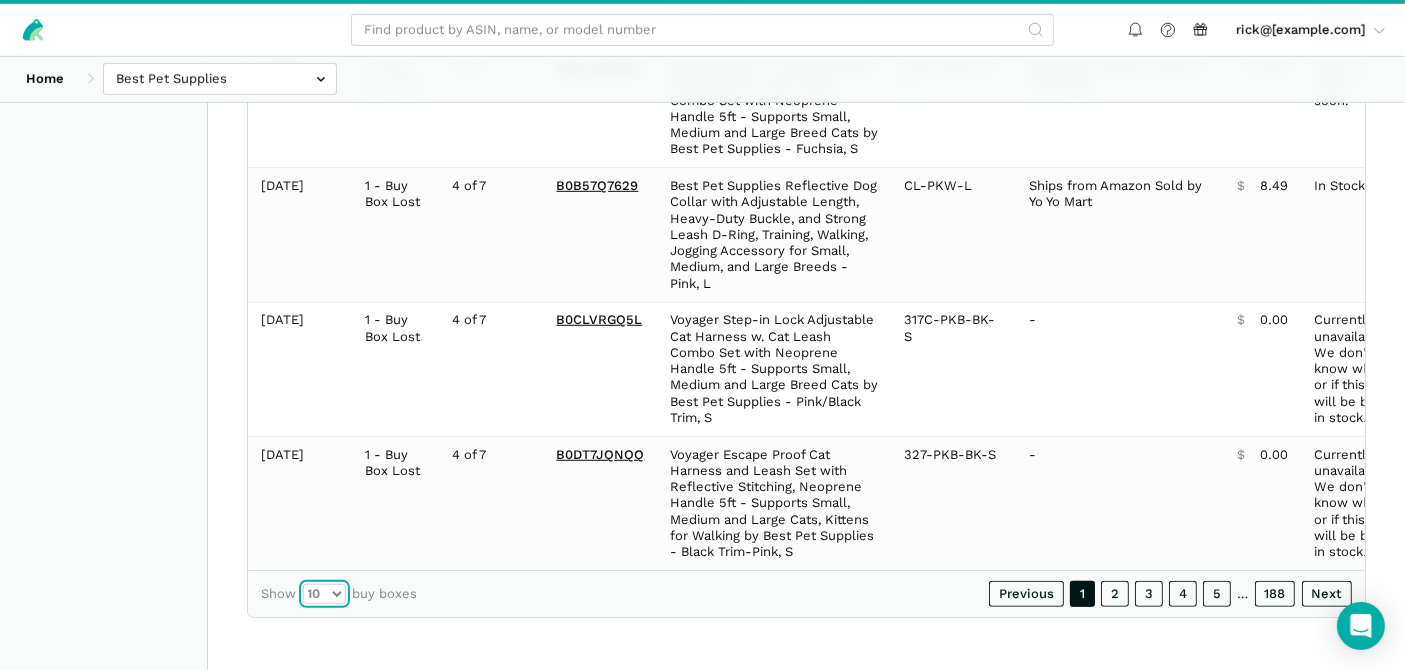 click on "10 25 50 100" at bounding box center (324, 594) 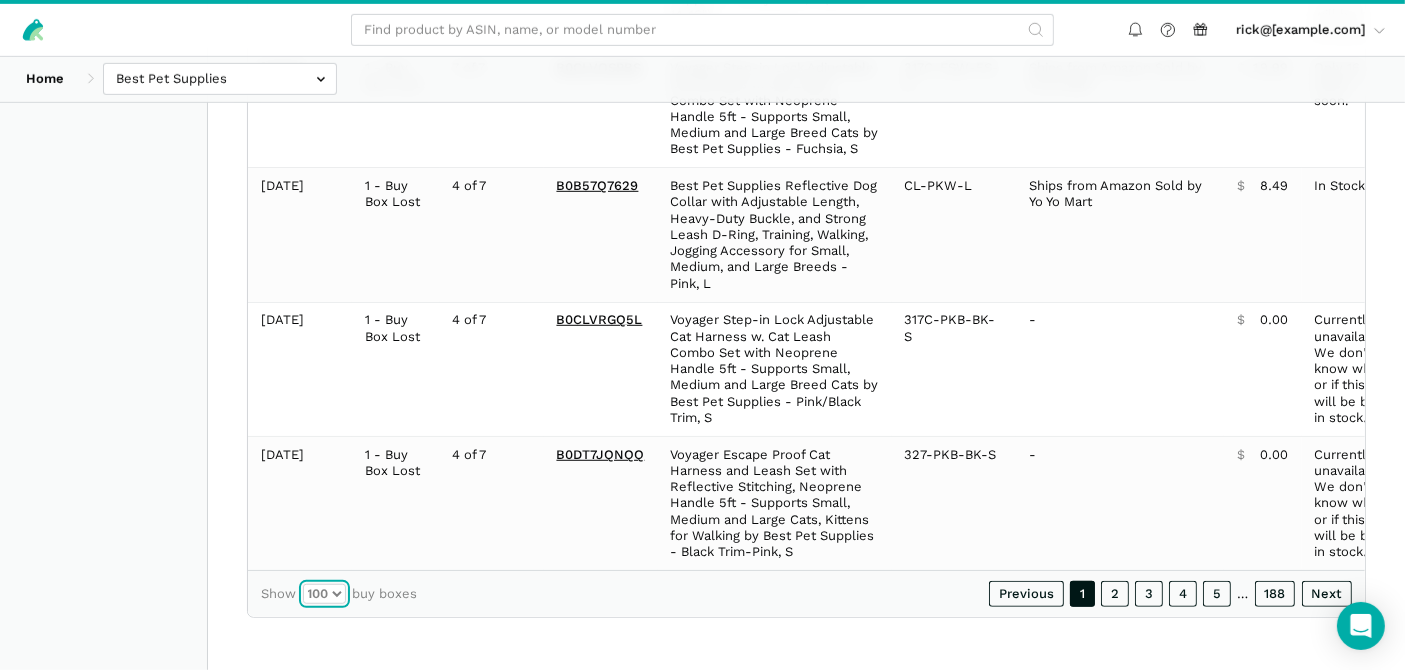 click on "10 25 50 100" at bounding box center [324, 594] 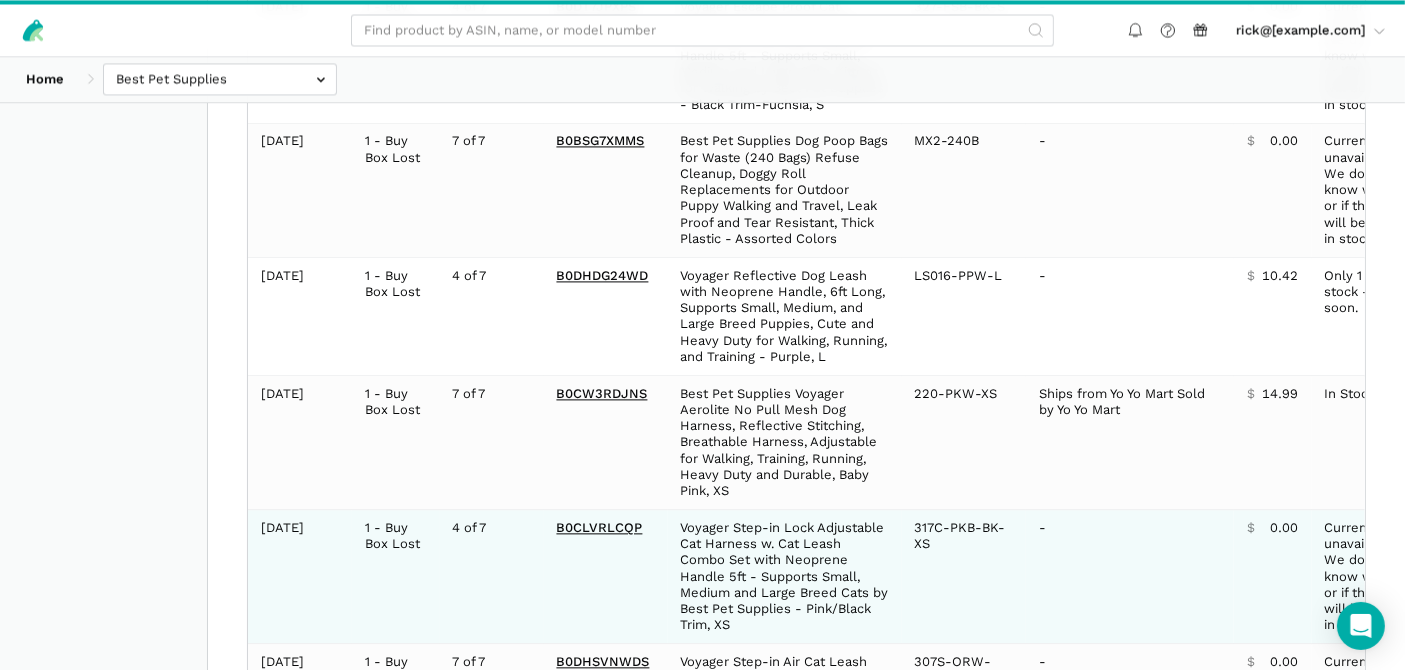 scroll, scrollTop: 4519, scrollLeft: 0, axis: vertical 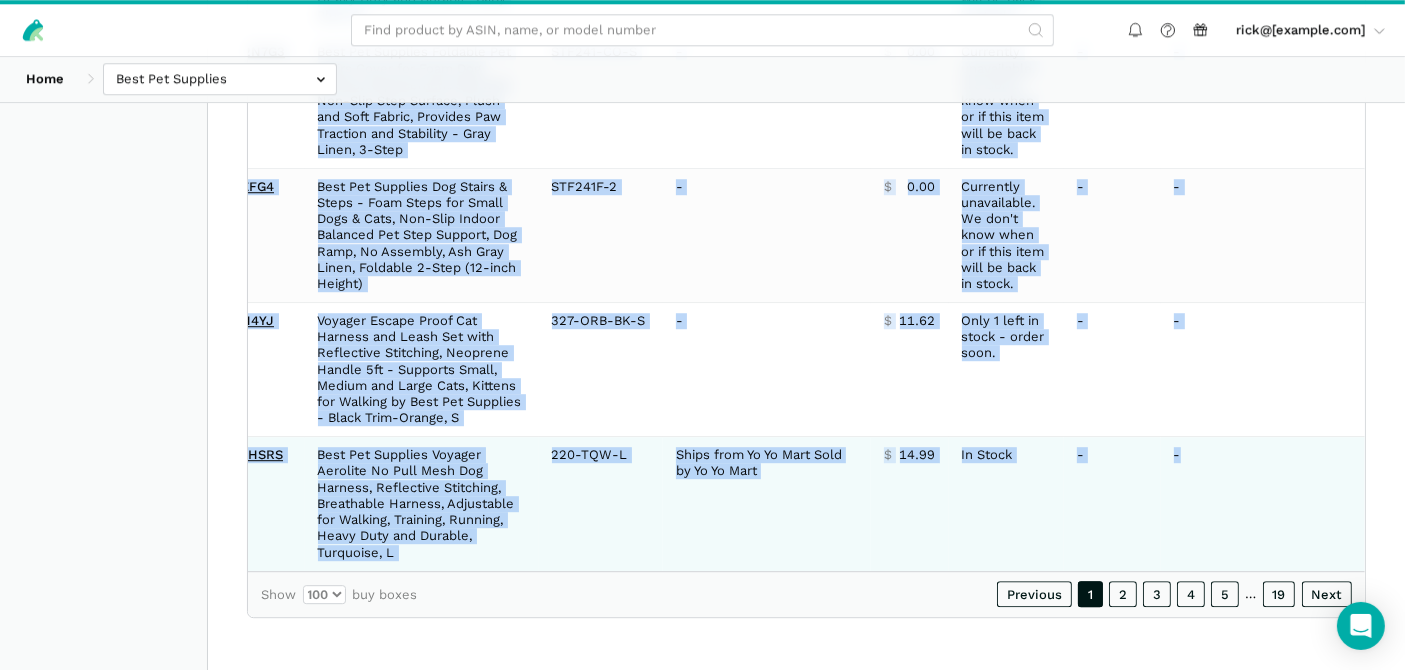 drag, startPoint x: 288, startPoint y: 448, endPoint x: 1358, endPoint y: 524, distance: 1072.6957 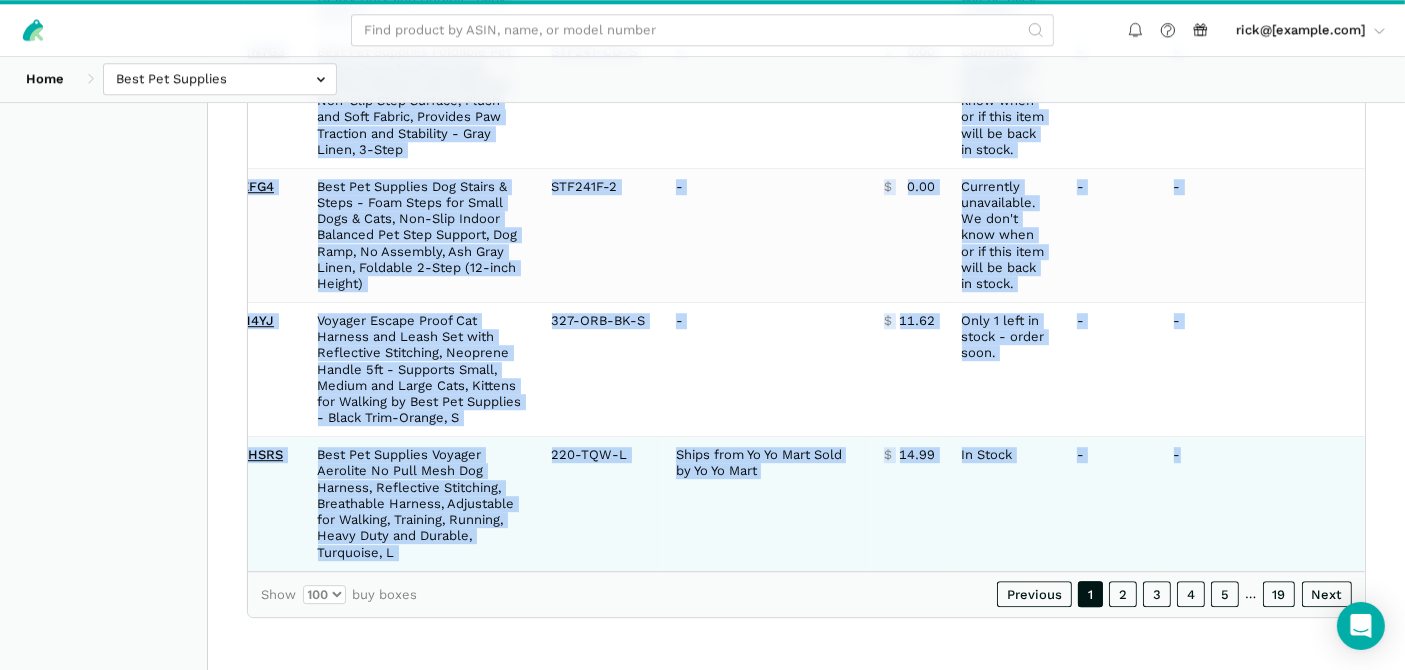 click on "2025-08-08 1 - Buy Box Lost 7 of 7 B092JSWB8G Best Pet Supplies - All Weather Mesh, Reflective, No Pull Harness for Small, Medium Dogs, Cats - Secure with Hook & Loop Fastener, Buckle, Double D-Rings - Royal Blue, M 207-RBW-M -
$
0.00
- - 2025-08-08 1 - Buy Box Lost 4 of 7 B0DT7KZRNN Voyager Escape Proof Cat Harness and Leash Set with Reflective Stitching, Neoprene Handle 5ft - Supports Small, Medium and Large Cats, Kittens for Walking by Best Pet Supplies - Royal Blue, XXXS 327-RBW-RB-XXXS -
$
0.00
Currently unavailable.
We don't know when or if this item will be back in stock. - - 2025-08-08 1 - Buy Box Lost 2 of 7 B0DKNL8SBL Best Pet Supplies Interactive Bunny Buddy Dog Toy with Crinkle and Squeaky Enrichment for Small and Medium Breed Puppies or Dogs, Cute and Plush - Bunny (Beige), Small PT617-BG-S -
$
0.00
- - 2025-08-08 1 - Buy Box Lost 7 of 7 B0F45RV2B8 207-LPW-S -" at bounding box center (627, -6060) 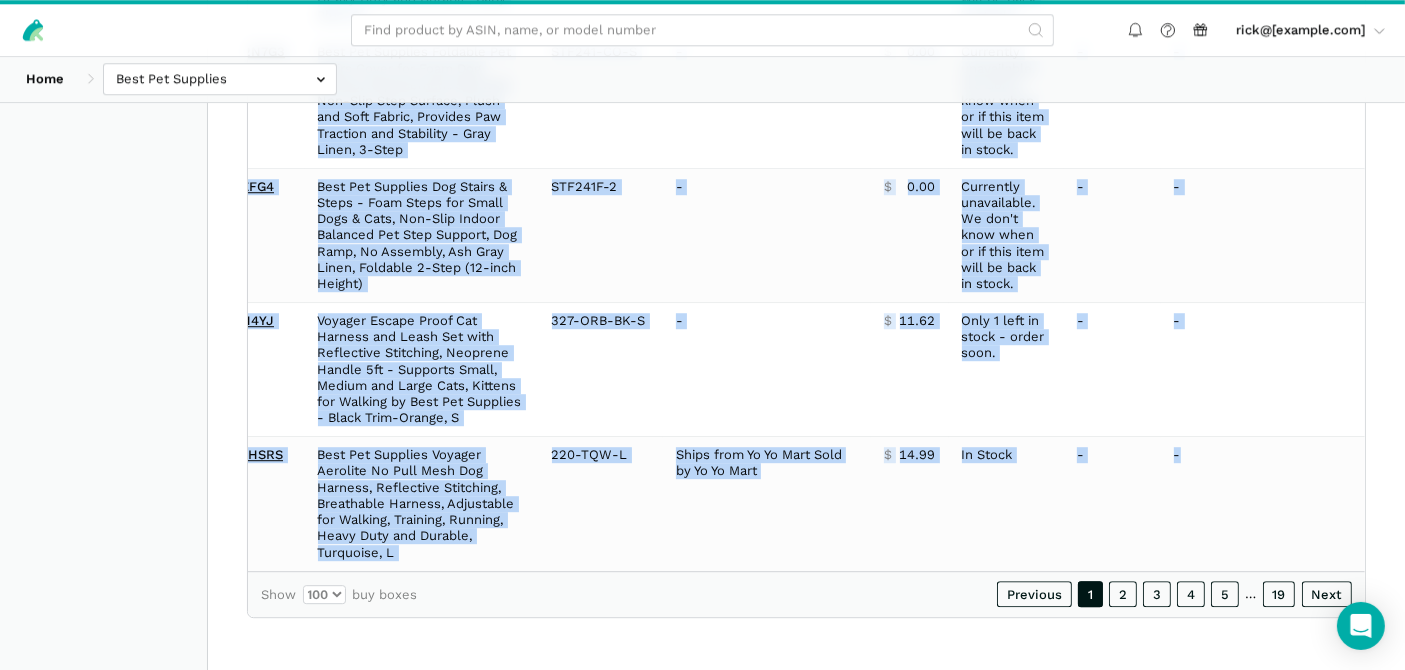 copy on "2025-08-08 1 - Buy Box Lost 7 of 7 B092JSWB8G Best Pet Supplies - All Weather Mesh, Reflective, No Pull Harness for Small, Medium Dogs, Cats - Secure with Hook & Loop Fastener, Buckle, Double D-Rings - Royal Blue, M 207-RBW-M -
$
0.00
- - 2025-08-08 1 - Buy Box Lost 4 of 7 B0DT7KZRNN Voyager Escape Proof Cat Harness and Leash Set with Reflective Stitching, Neoprene Handle 5ft - Supports Small, Medium and Large Cats, Kittens for Walking by Best Pet Supplies - Royal Blue, XXXS 327-RBW-RB-XXXS -
$
0.00
Currently unavailable.
We don't know when or if this item will be back in stock. - - 2025-08-08 1 - Buy Box Lost 2 of 7 B0DKNL8SBL Best Pet Supplies Interactive Bunny Buddy Dog Toy with Crinkle and Squeaky Enrichment for Small and Medium Breed Puppies or Dogs, Cute and Plush - Bunny (Beige), Small PT617-BG-S -
$
0.00
Temporarily out of stock.
We are working hard to be back in stock as soon as possible. - - 2025-08-08 1 - Buy Box Lost ..." 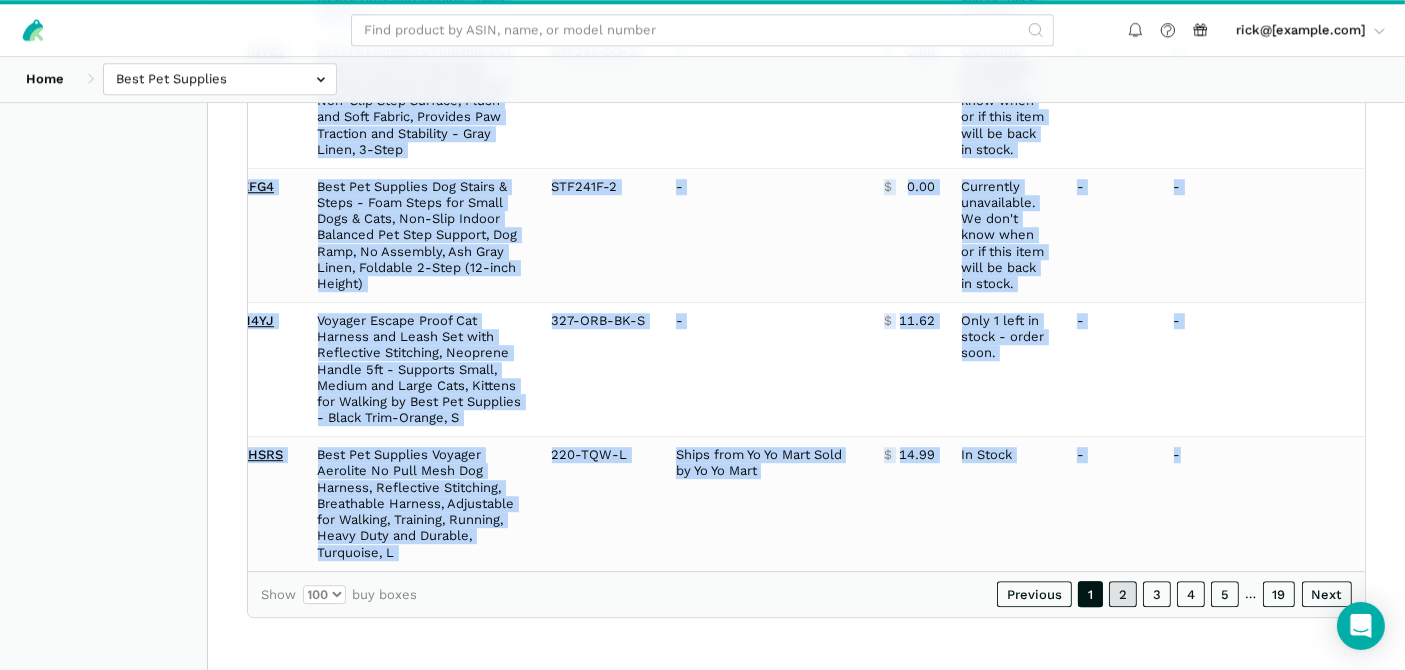 click on "2" at bounding box center [1123, 594] 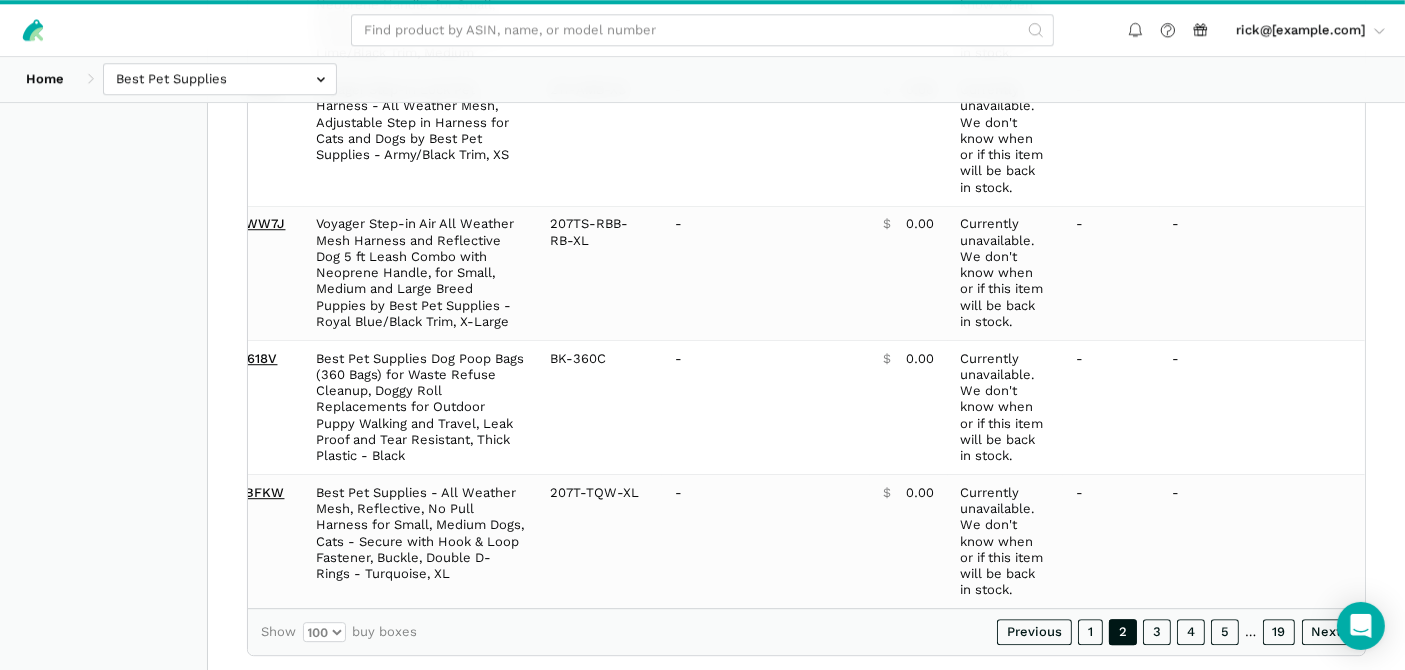 scroll, scrollTop: 0, scrollLeft: 362, axis: horizontal 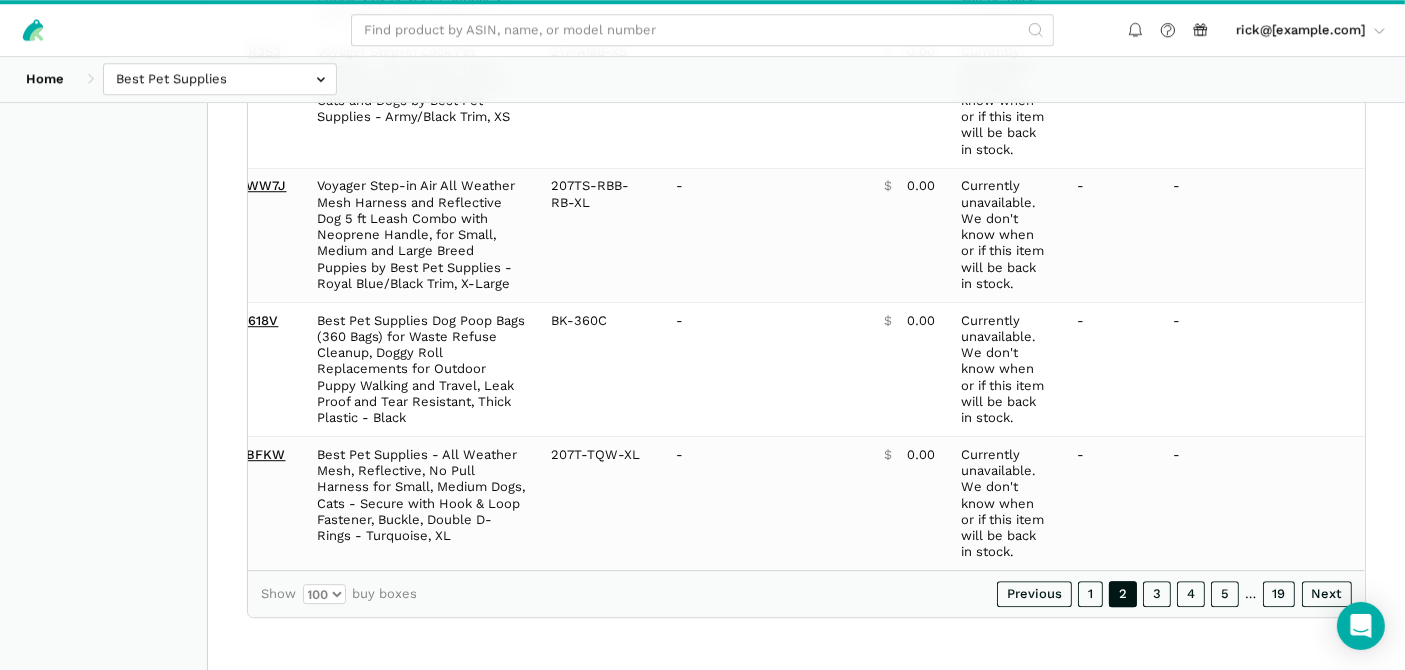 drag, startPoint x: 251, startPoint y: 557, endPoint x: 1406, endPoint y: 532, distance: 1155.2705 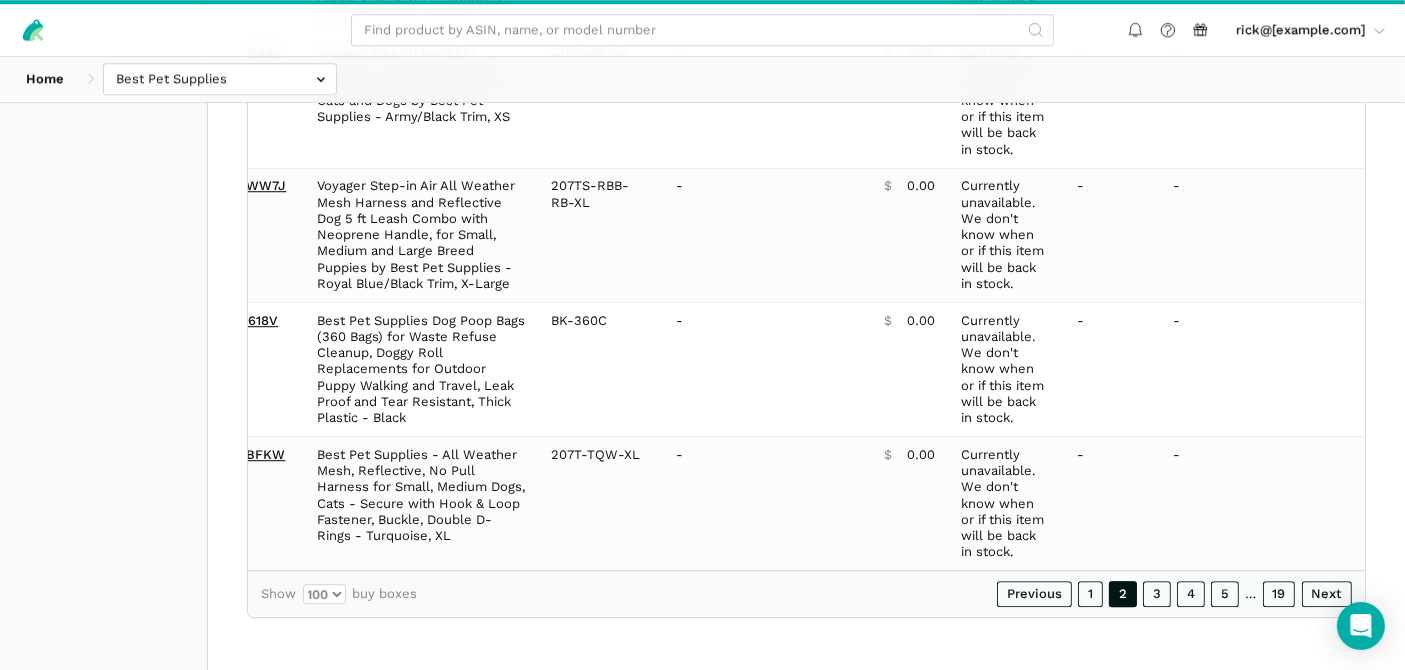 click on "rick@staffcloud.net
rick@staffcloud.net
Settings
Log out
Home
Best Pet Supplies
Competitors" at bounding box center [702, -6301] 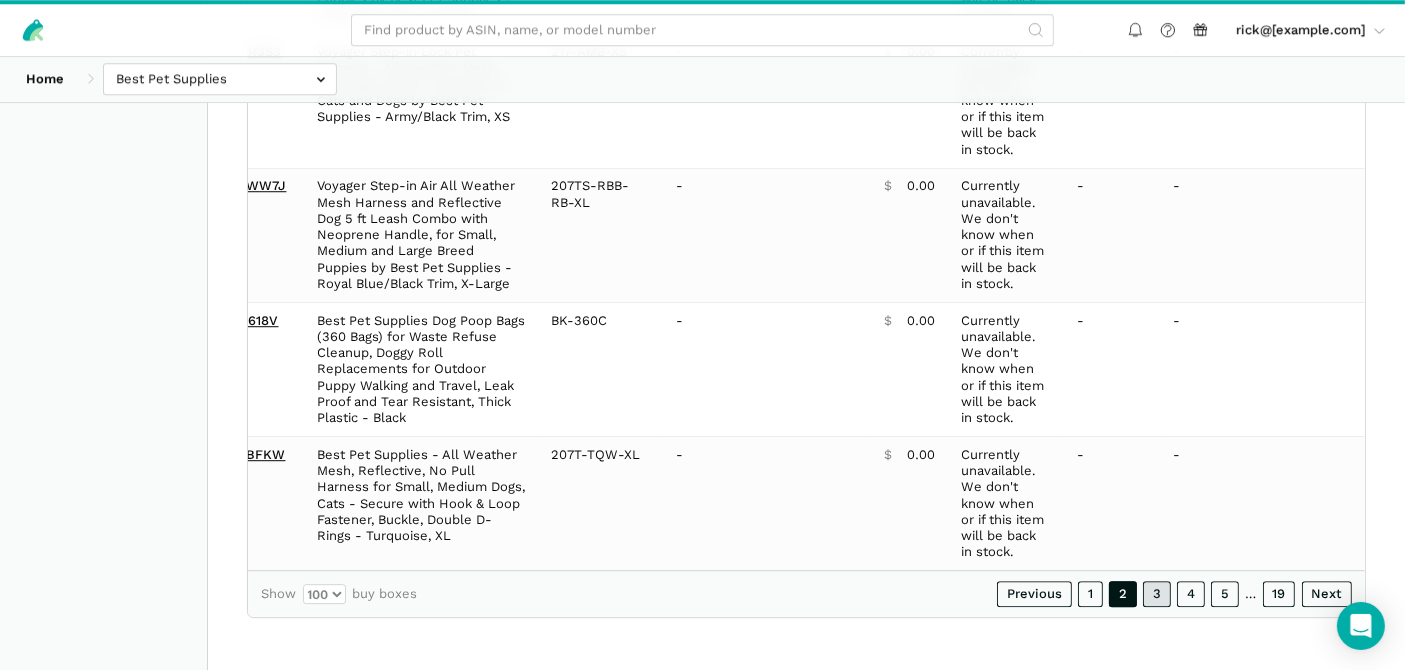 click on "3" at bounding box center [1157, 594] 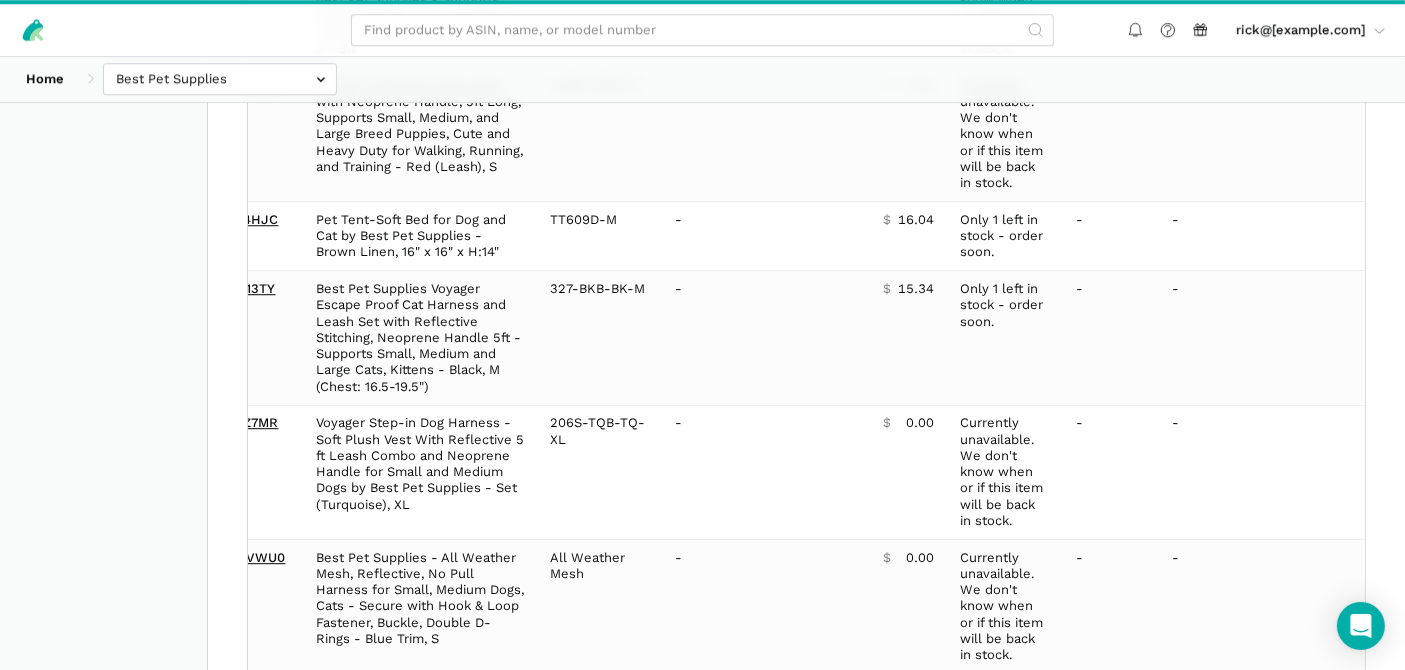 scroll, scrollTop: 0, scrollLeft: 360, axis: horizontal 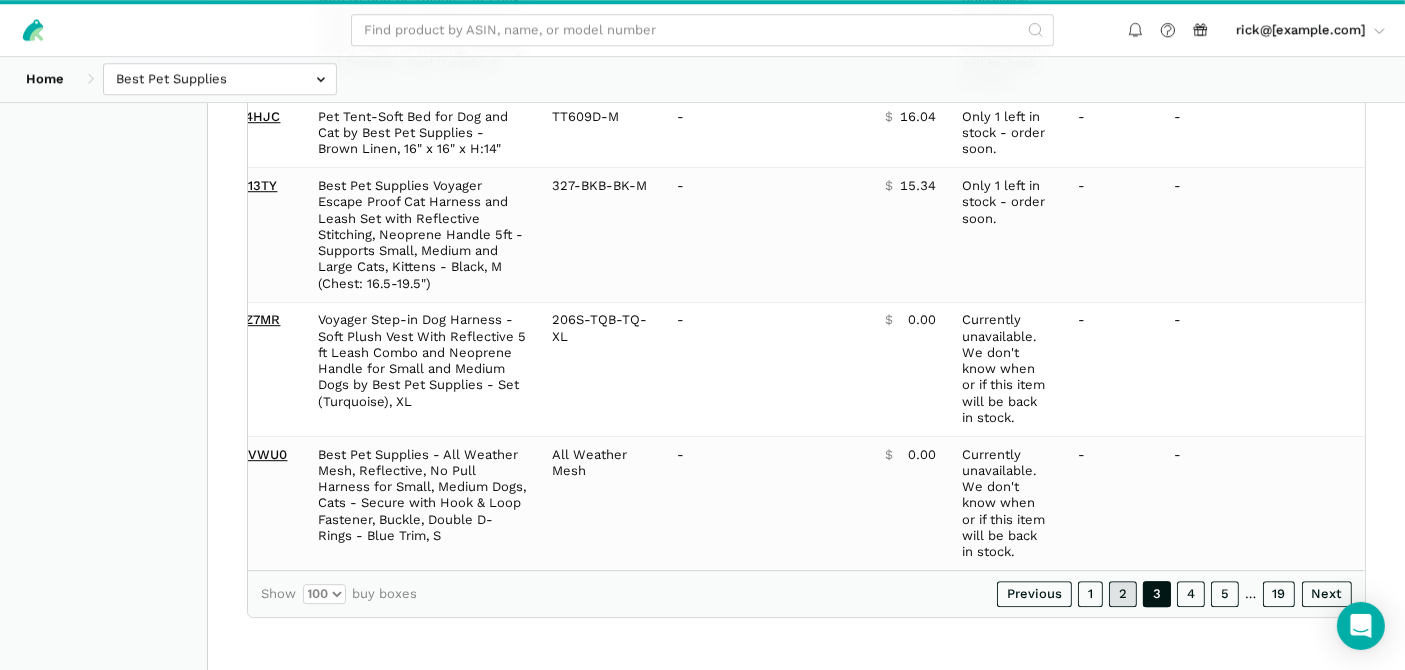 copy on "Date Status
7-Day LBB
ASIN Name Model/Style Number Buy Box Seller Buy Box Price Buy Box Availability Amazon Price Amazon Fast Track Message" 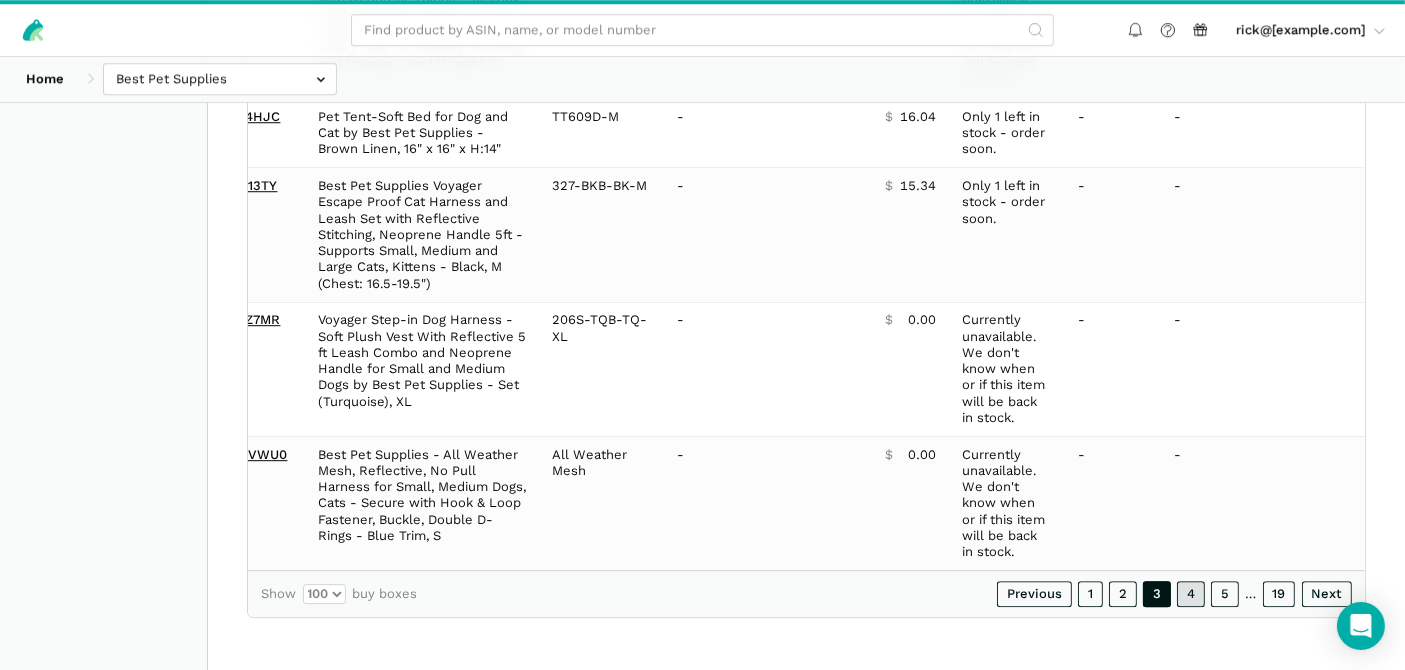 click on "4" at bounding box center [1191, 594] 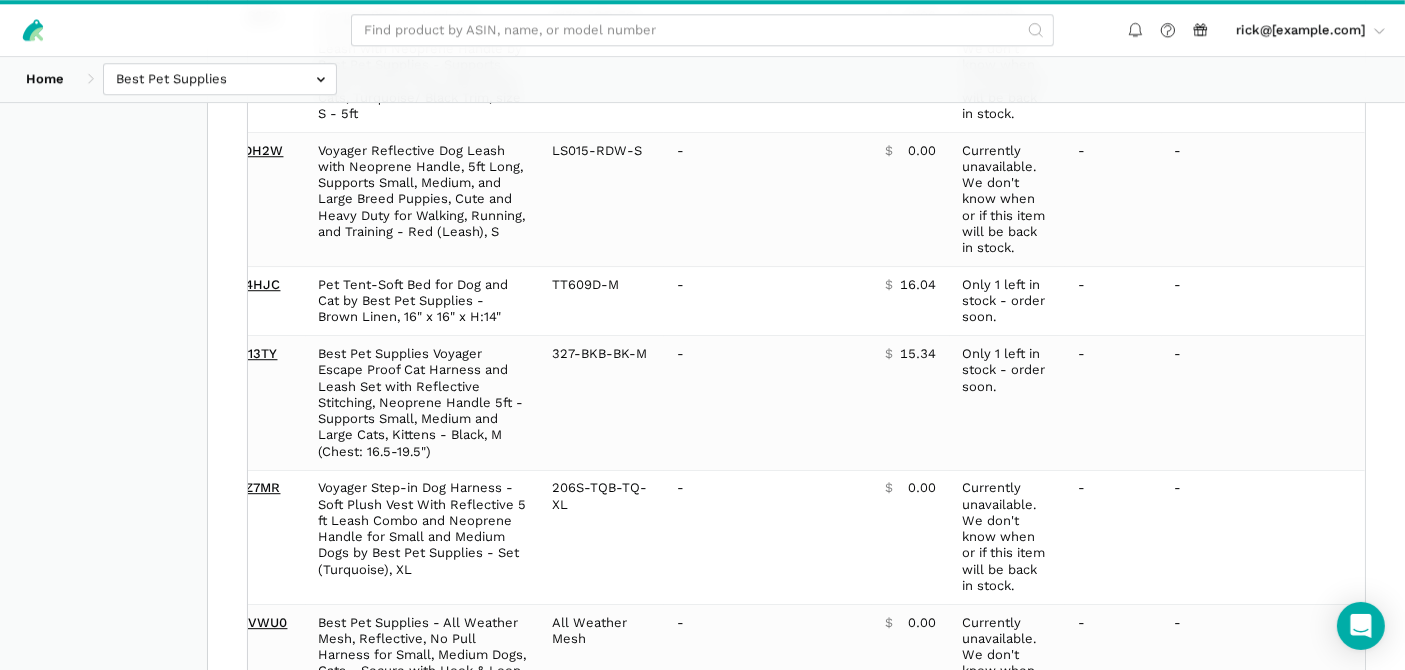scroll, scrollTop: 0, scrollLeft: 357, axis: horizontal 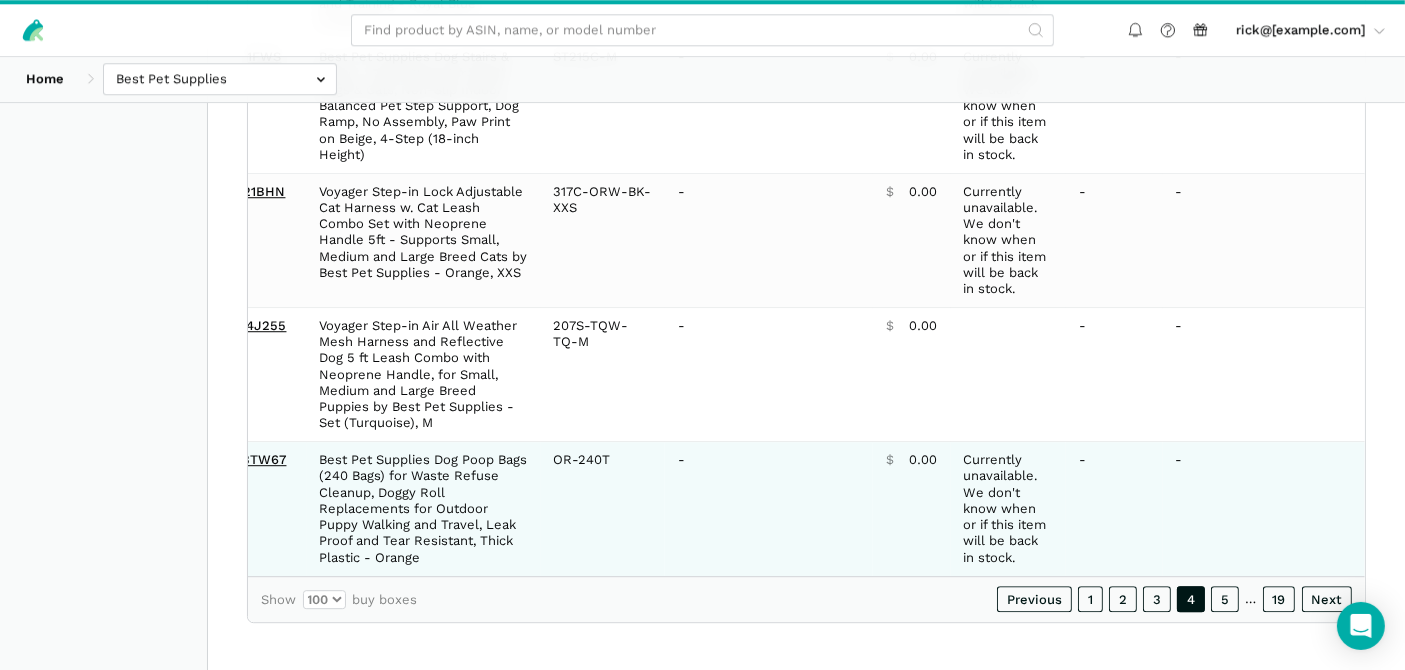 copy on "Date Status
7-Day LBB
ASIN Name Model/Style Number Buy Box Seller Buy Box Price Buy Box Availability Amazon Price Amazon Fast Track Message" 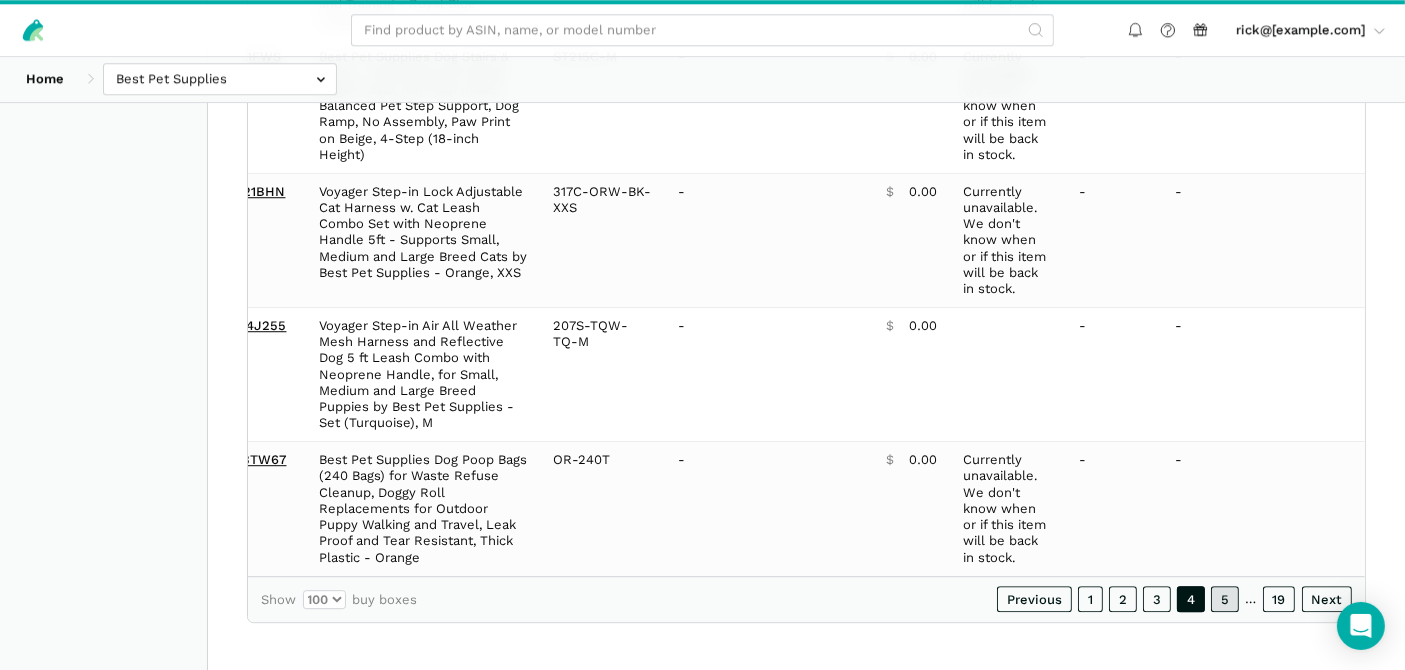 click on "5" at bounding box center (1225, 599) 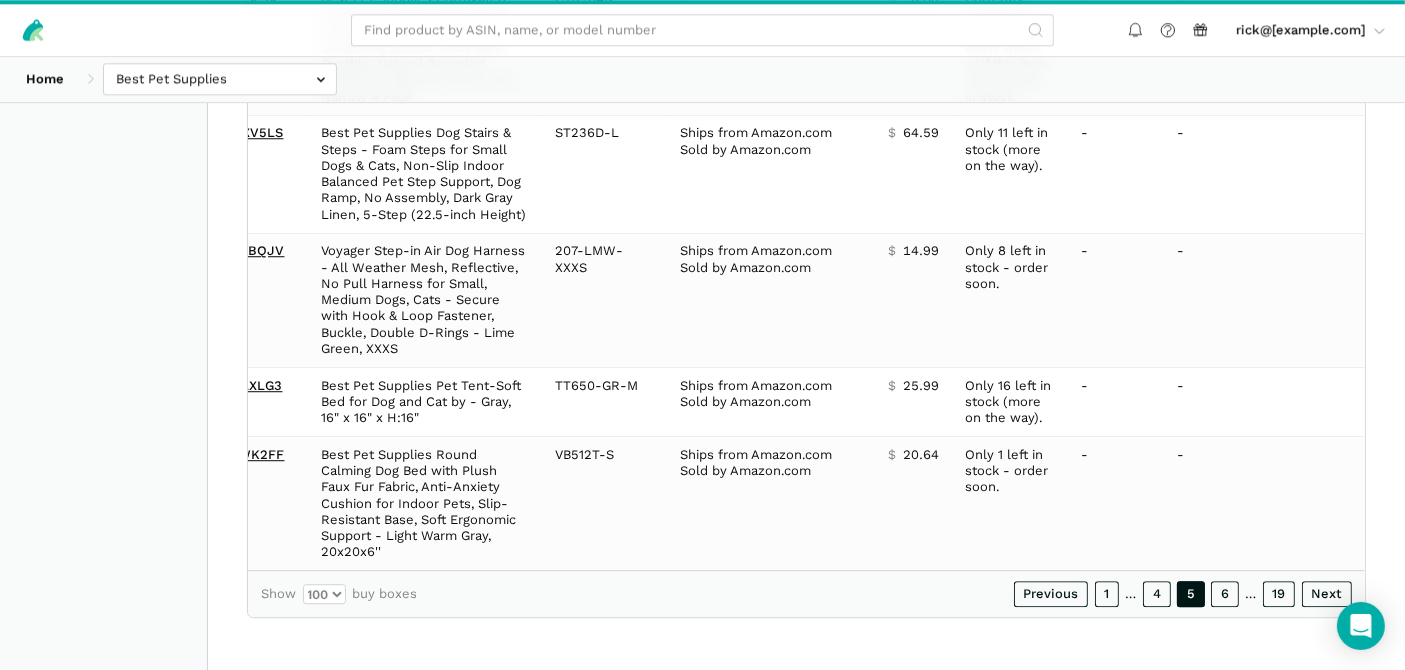 copy on "Date Status
7-Day LBB
ASIN Name Model/Style Number Buy Box Seller Buy Box Price Buy Box Availability Amazon Price Amazon Fast Track Message" 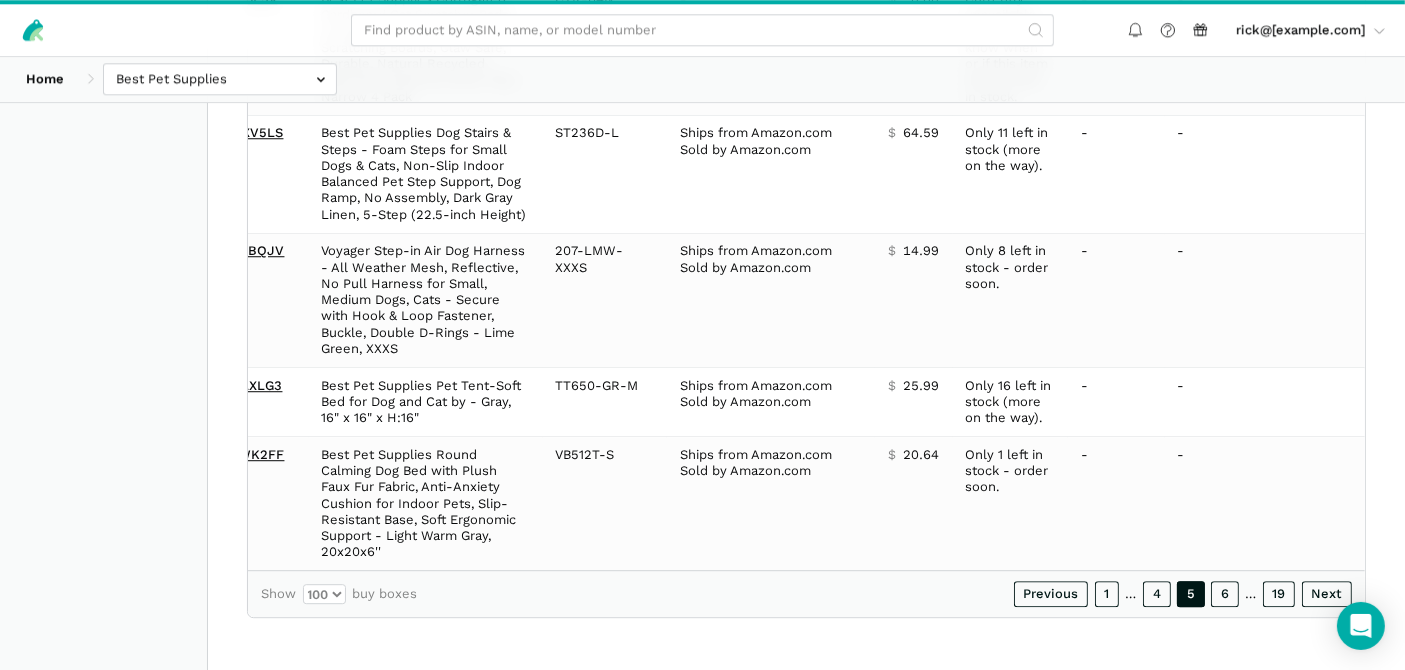 scroll, scrollTop: 0, scrollLeft: 260, axis: horizontal 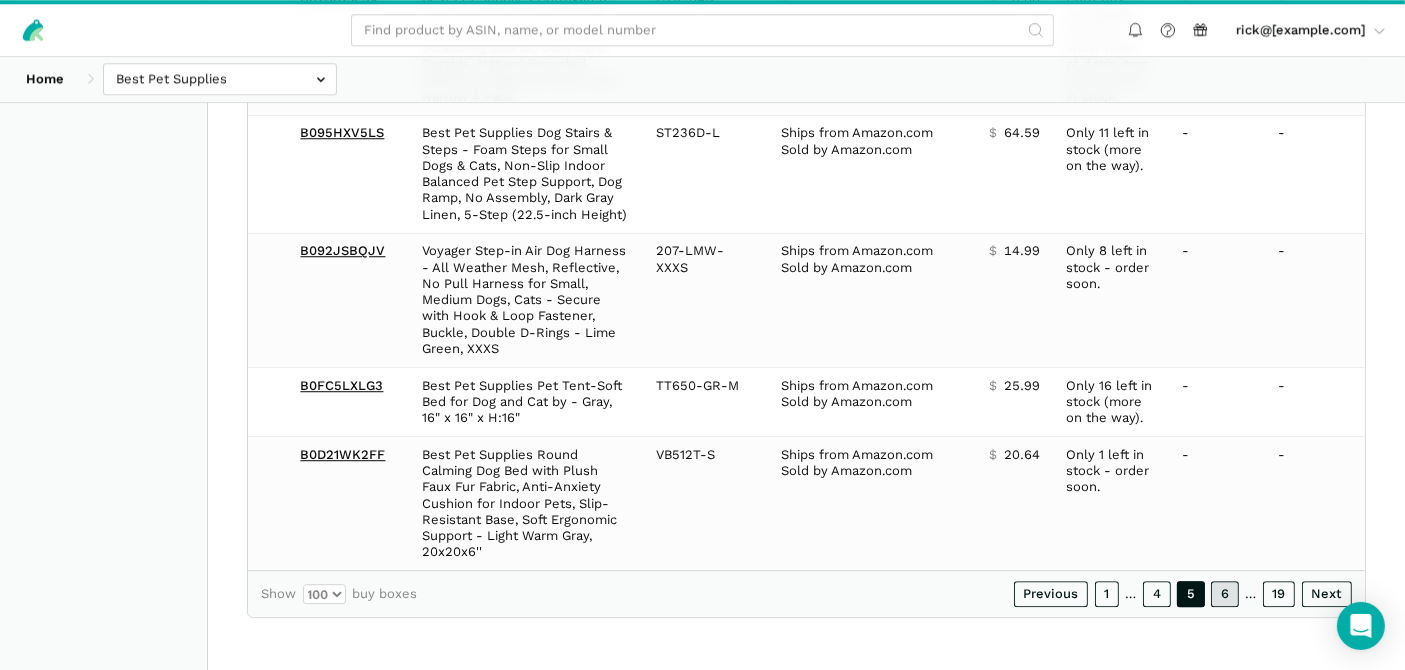 click on "6" at bounding box center (1225, 594) 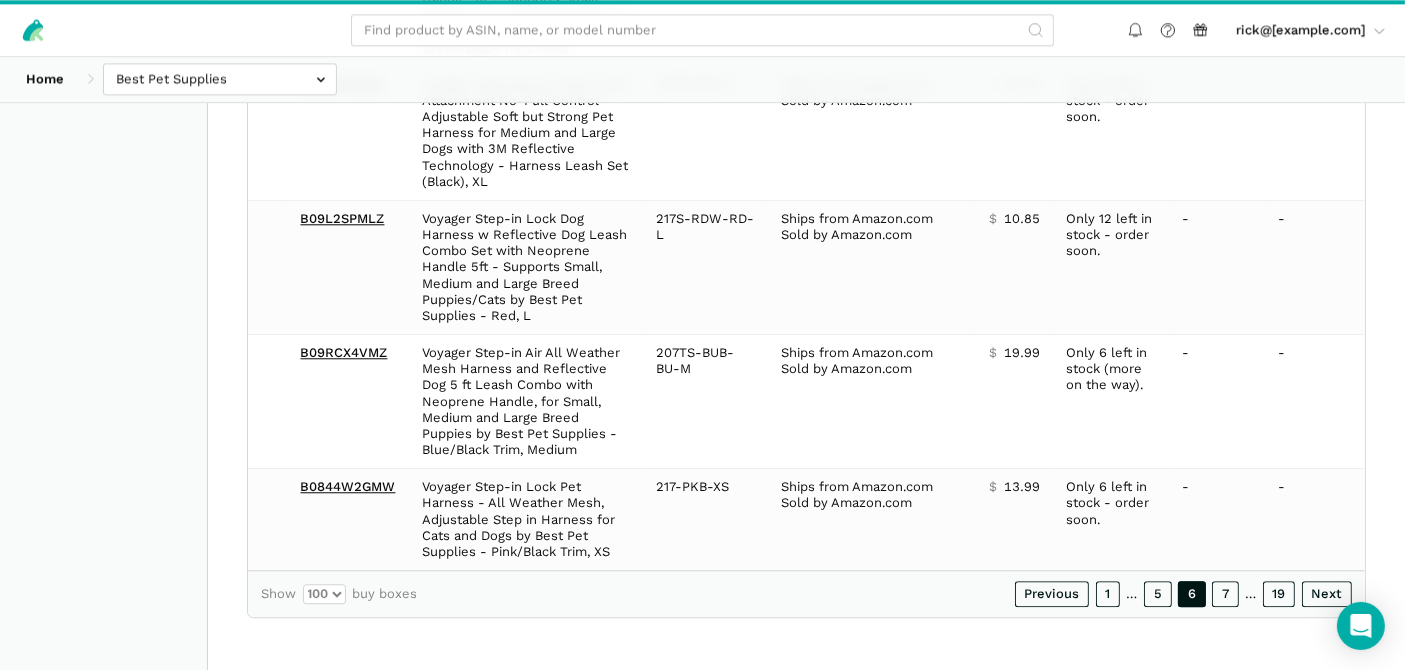 scroll, scrollTop: 12666, scrollLeft: 0, axis: vertical 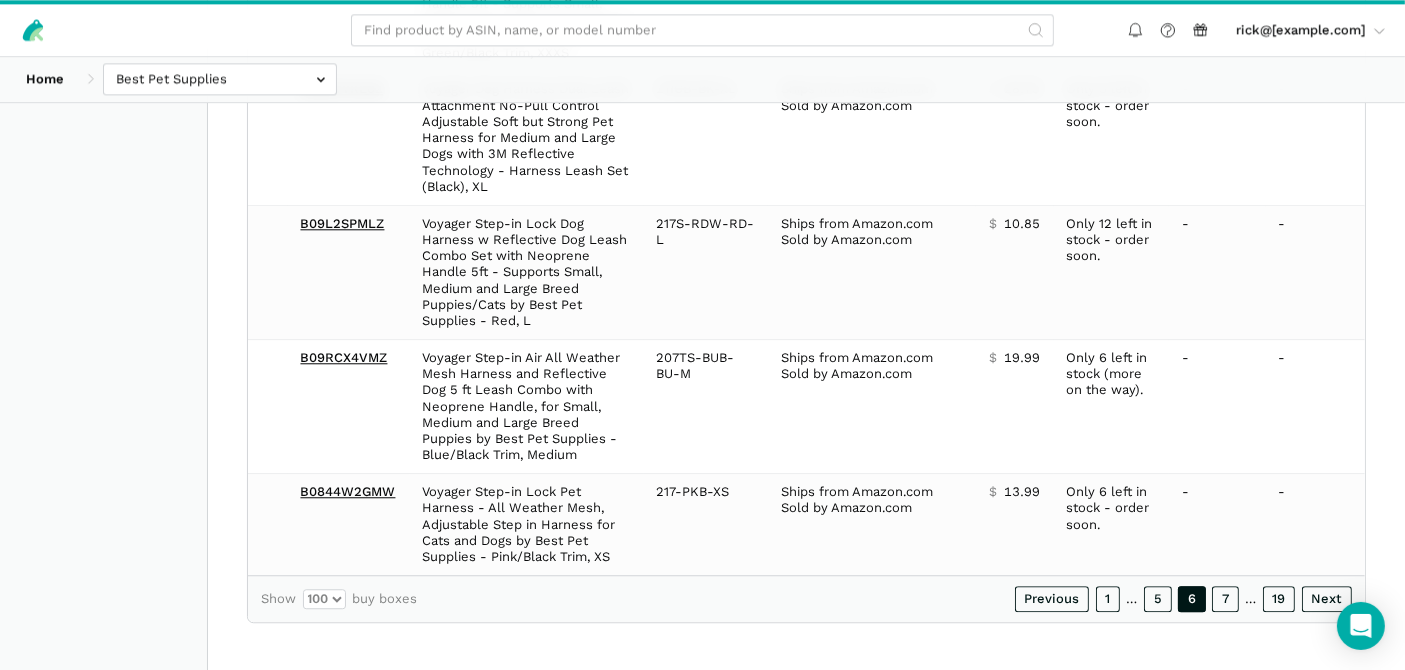 copy on "Date Status
7-Day LBB
ASIN Name Model/Style Number Buy Box Seller Buy Box Price Buy Box Availability Amazon Price Amazon Fast Track Message" 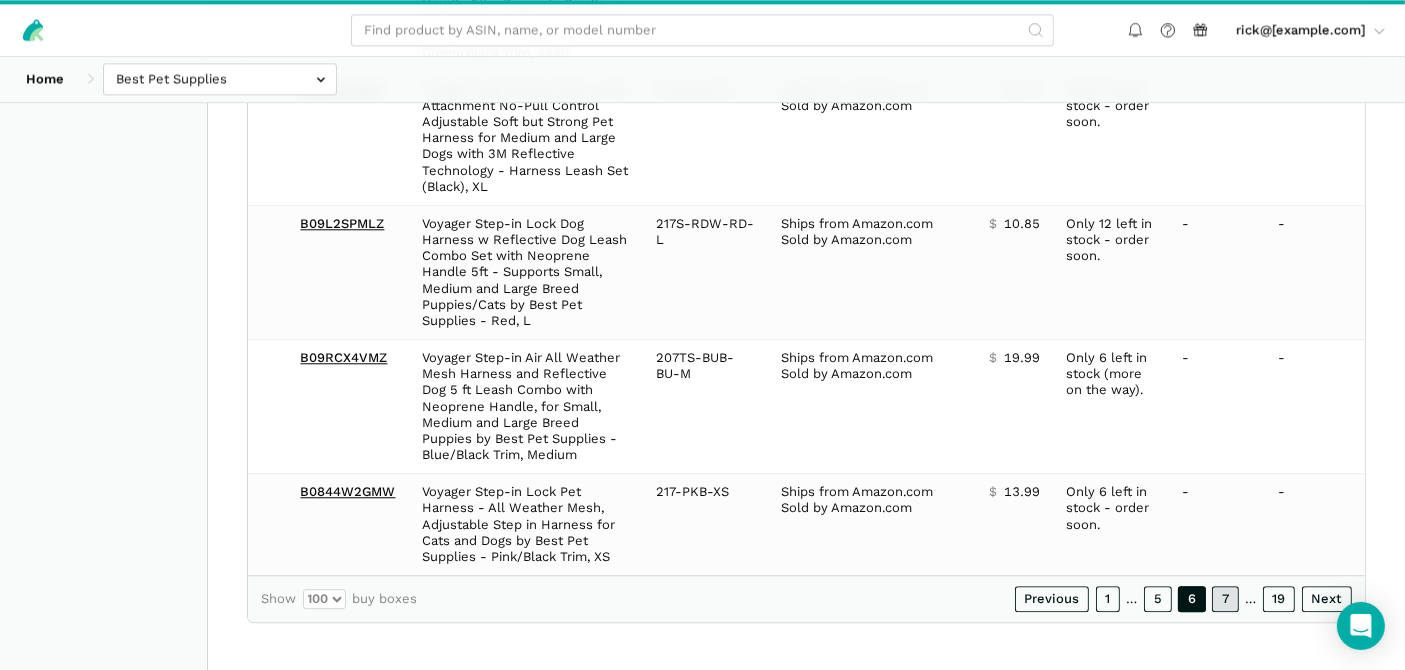 click on "7" at bounding box center [1225, 599] 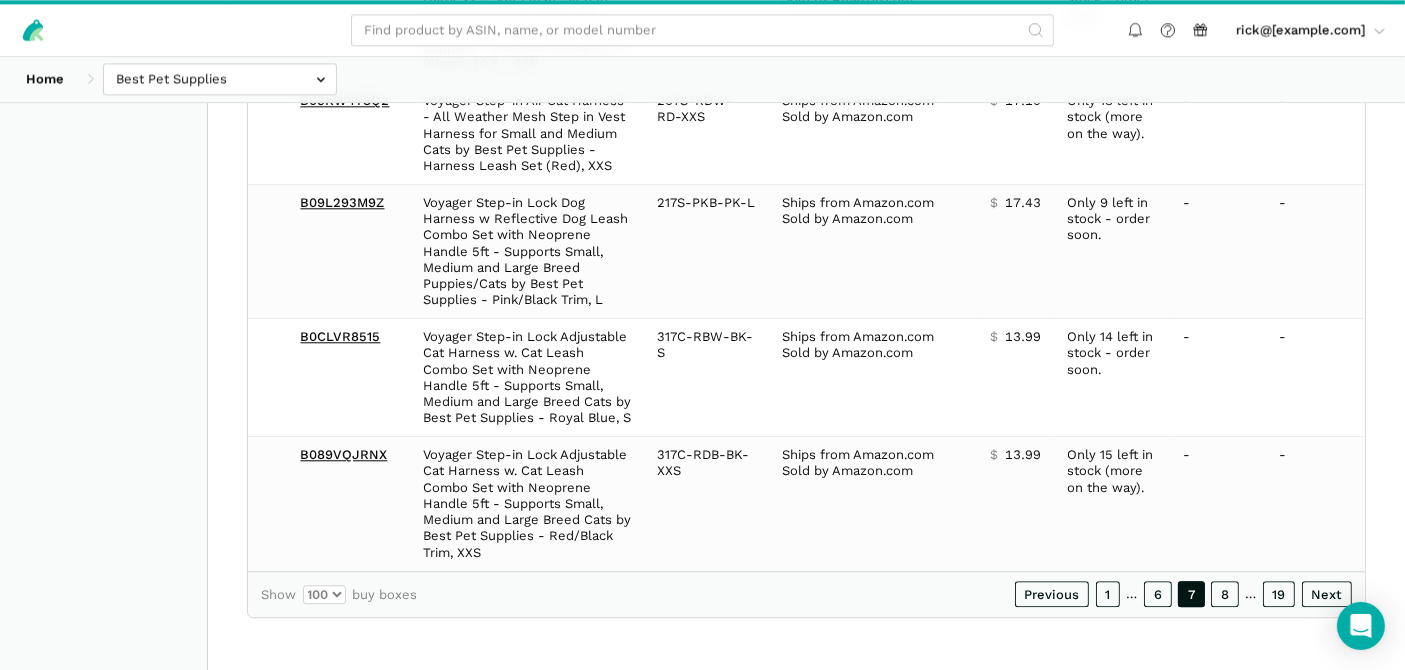 copy on "Date Status
7-Day LBB
ASIN Name Model/Style Number Buy Box Seller Buy Box Price Buy Box Availability Amazon Price Amazon Fast Track Message" 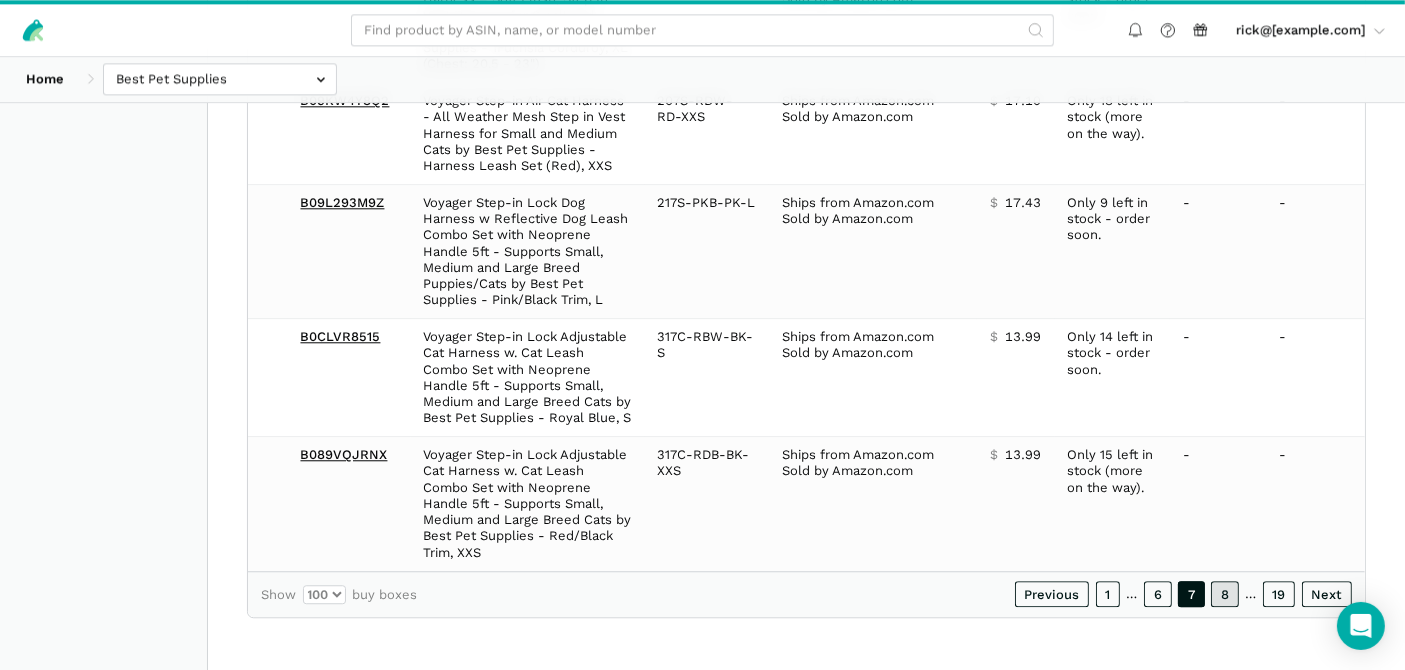 click on "8" at bounding box center [1225, 594] 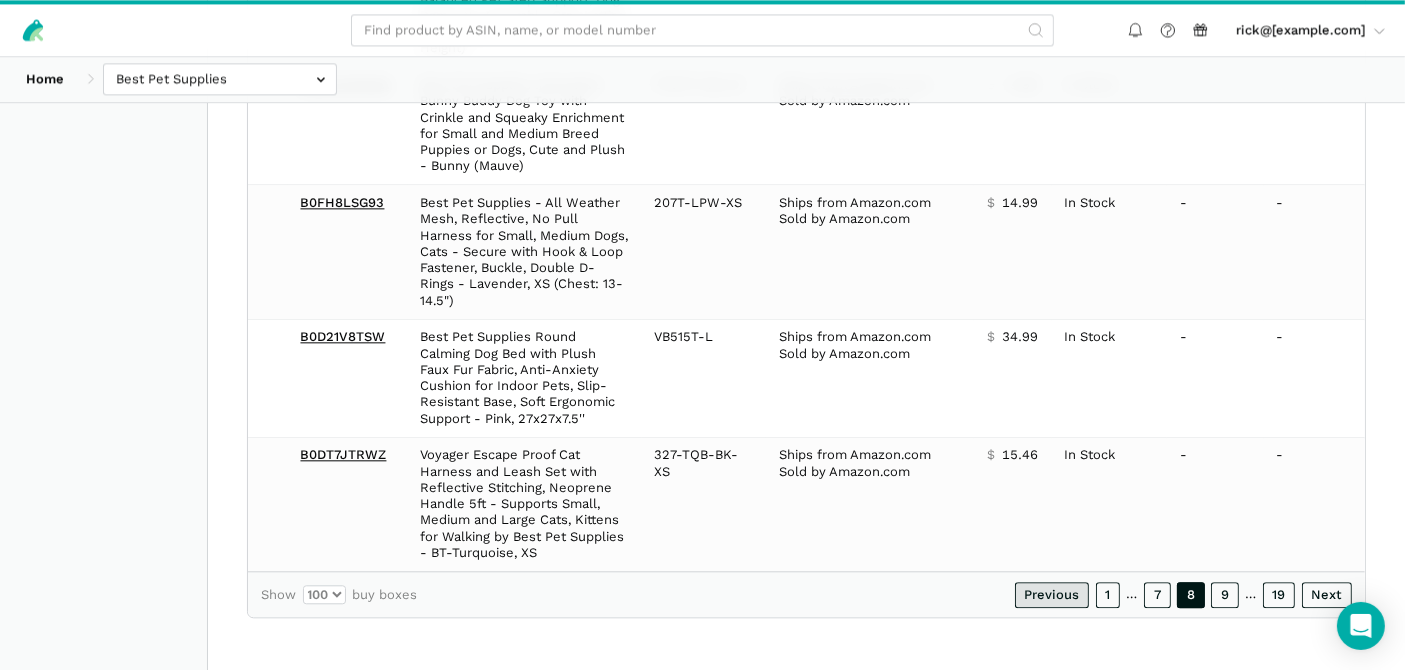 scroll, scrollTop: 12276, scrollLeft: 0, axis: vertical 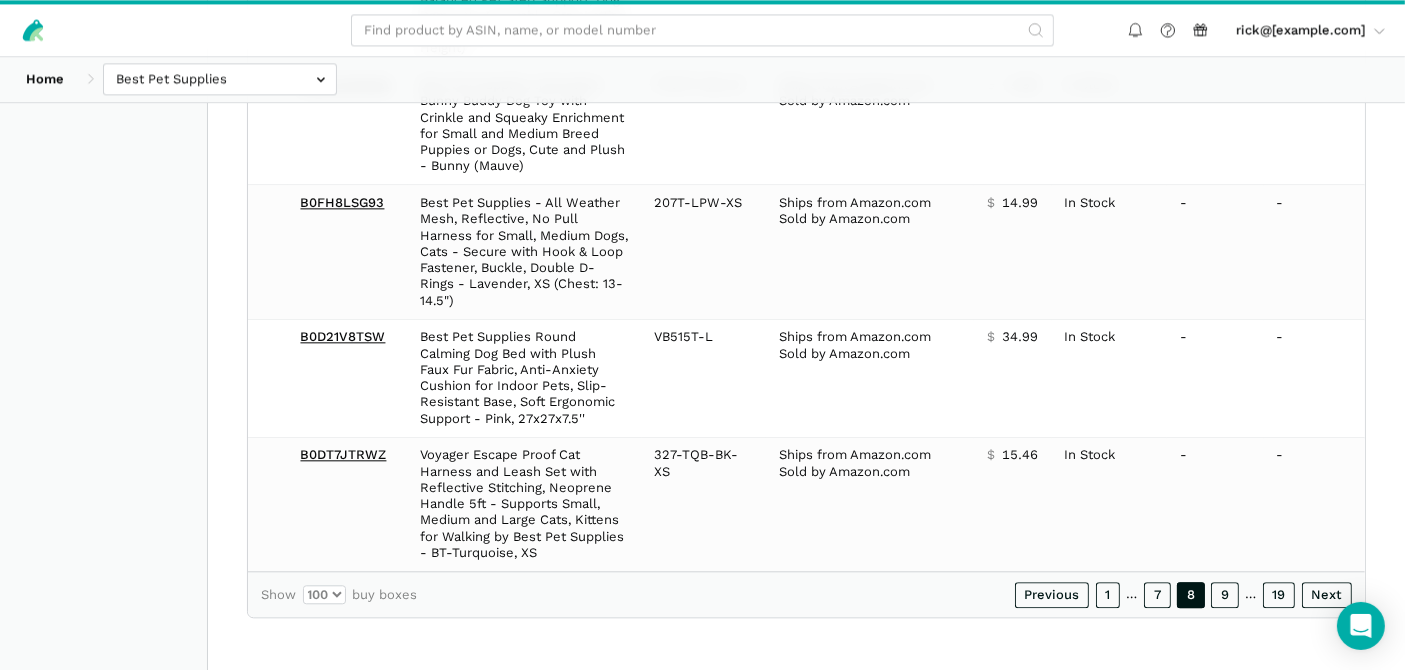 copy on "Date Status
7-Day LBB
ASIN Name Model/Style Number Buy Box Seller Buy Box Price Buy Box Availability Amazon Price Amazon Fast Track Message" 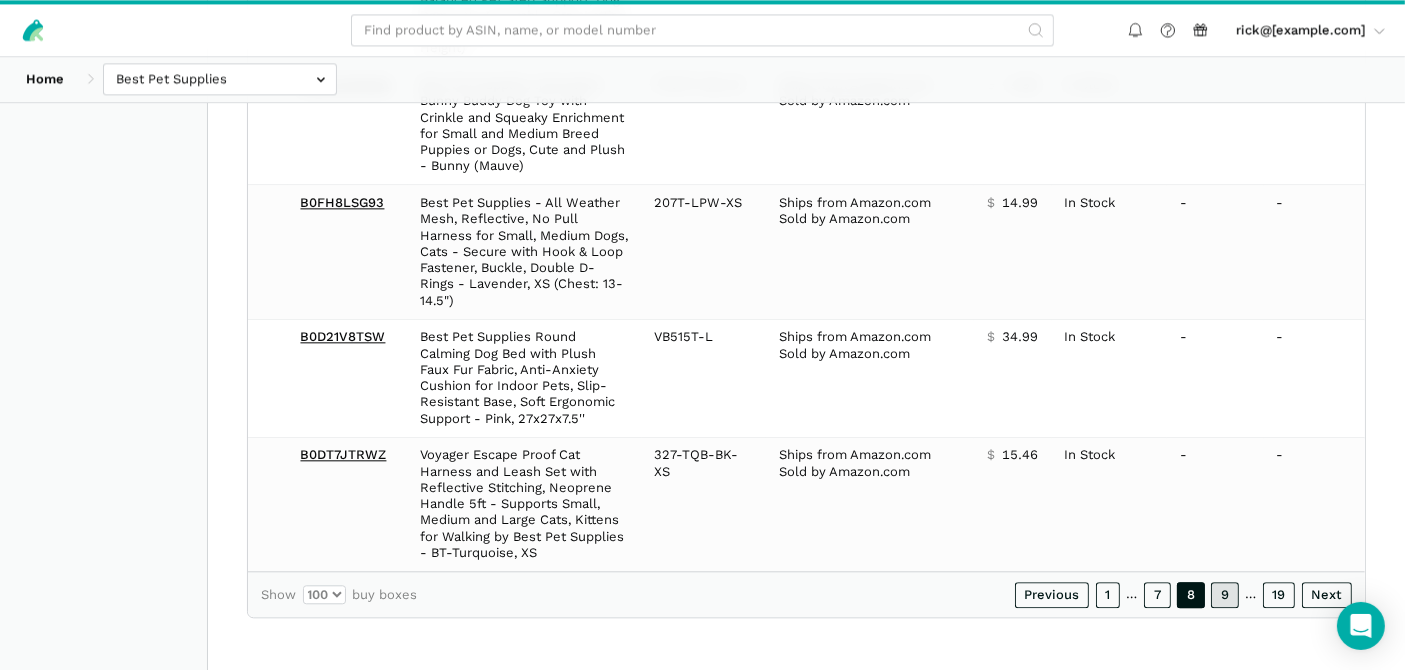 click on "9" at bounding box center (1225, 595) 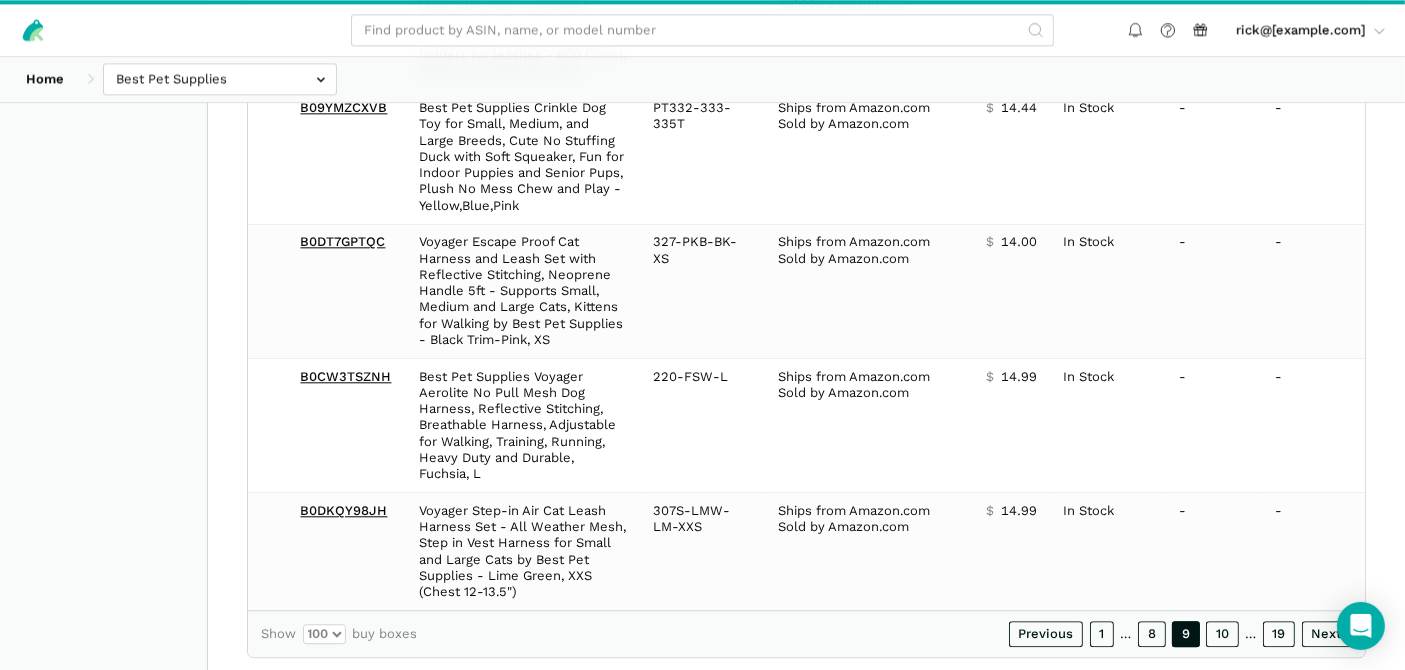 scroll, scrollTop: 12585, scrollLeft: 0, axis: vertical 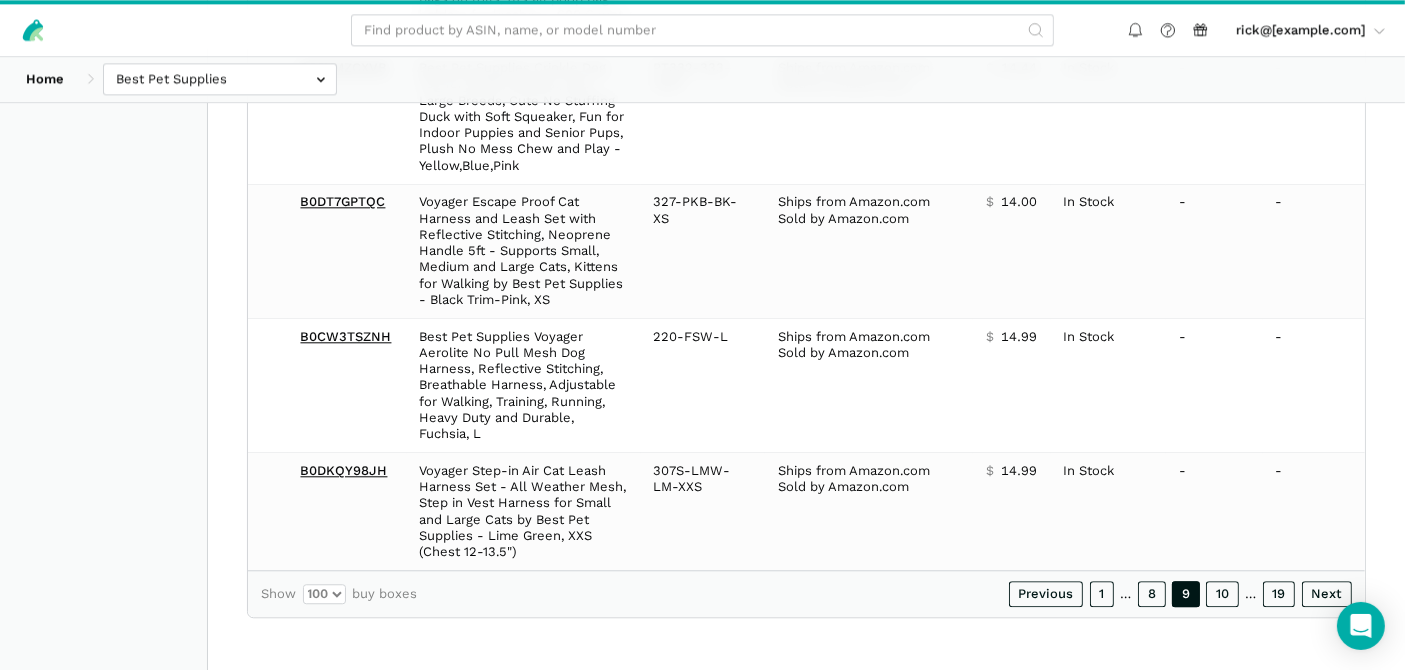 copy on "Date Status
7-Day LBB
ASIN Name Model/Style Number Buy Box Seller Buy Box Price Buy Box Availability Amazon Price Amazon Fast Track Message" 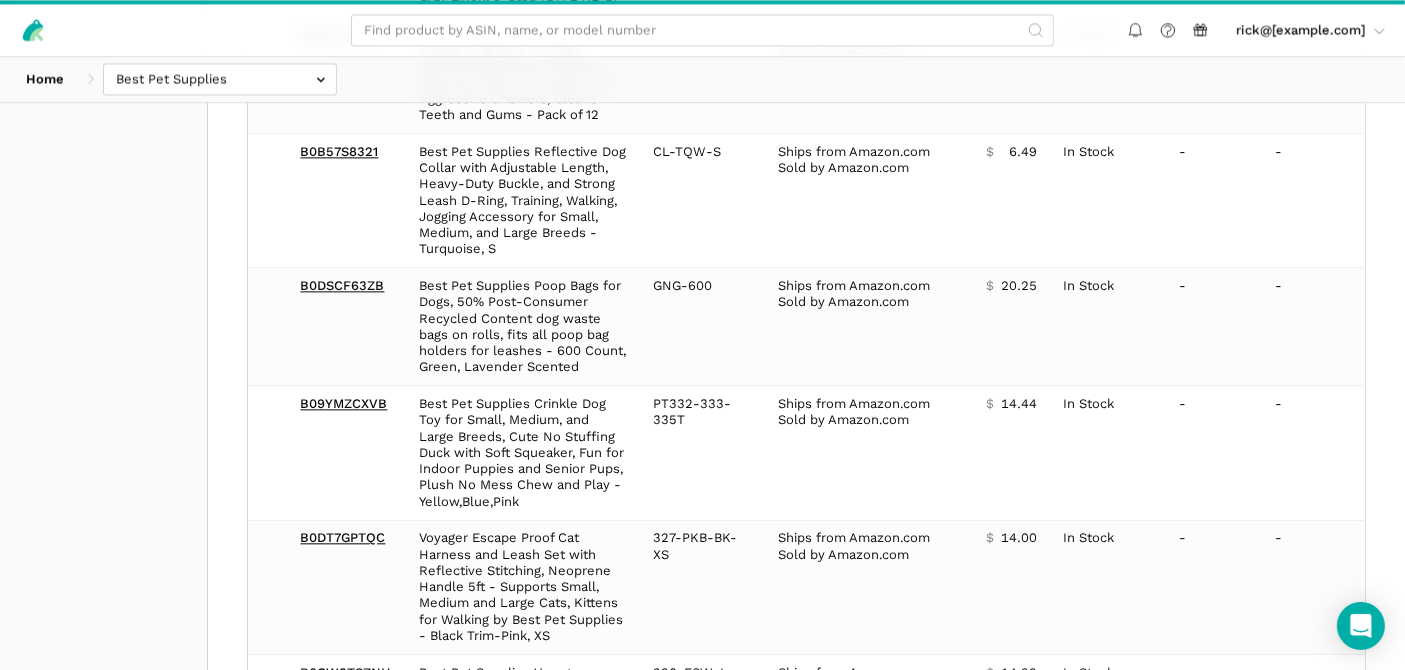 scroll, scrollTop: 12585, scrollLeft: 0, axis: vertical 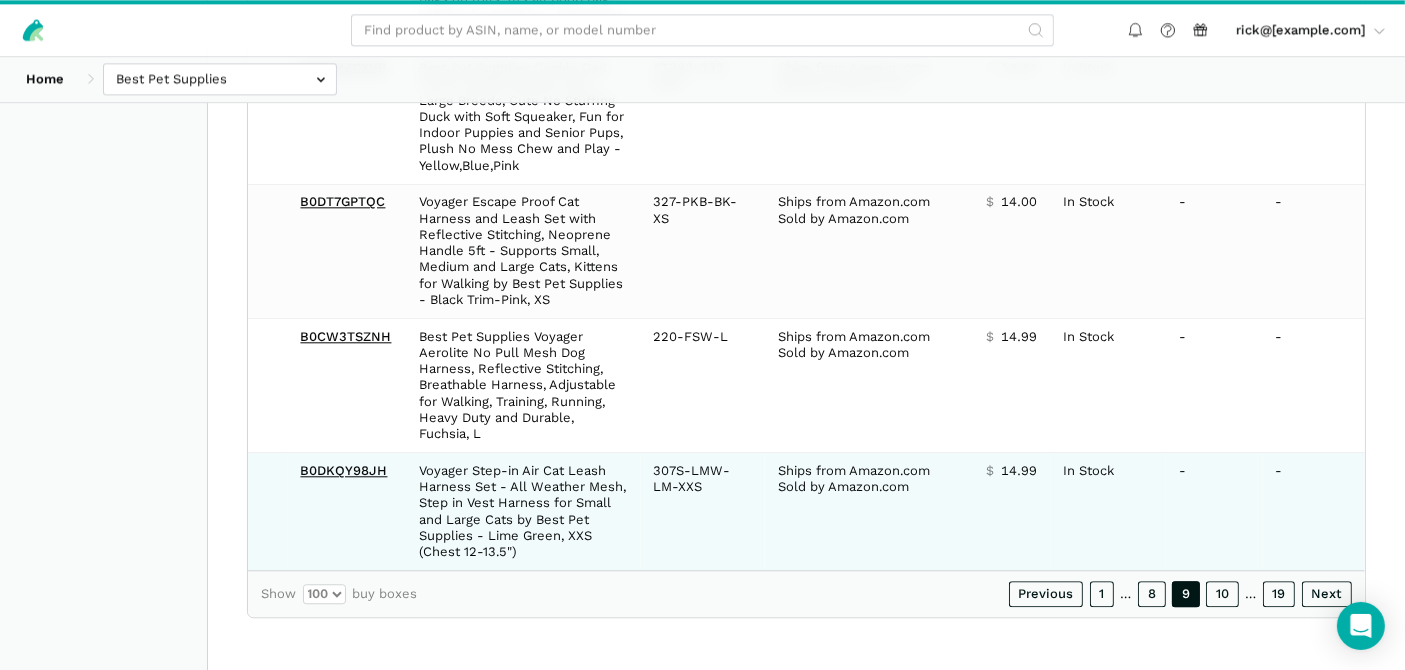 copy on "Date Status
7-Day LBB
ASIN Name Model/Style Number Buy Box Seller Buy Box Price Buy Box Availability Amazon Price Amazon Fast Track Message" 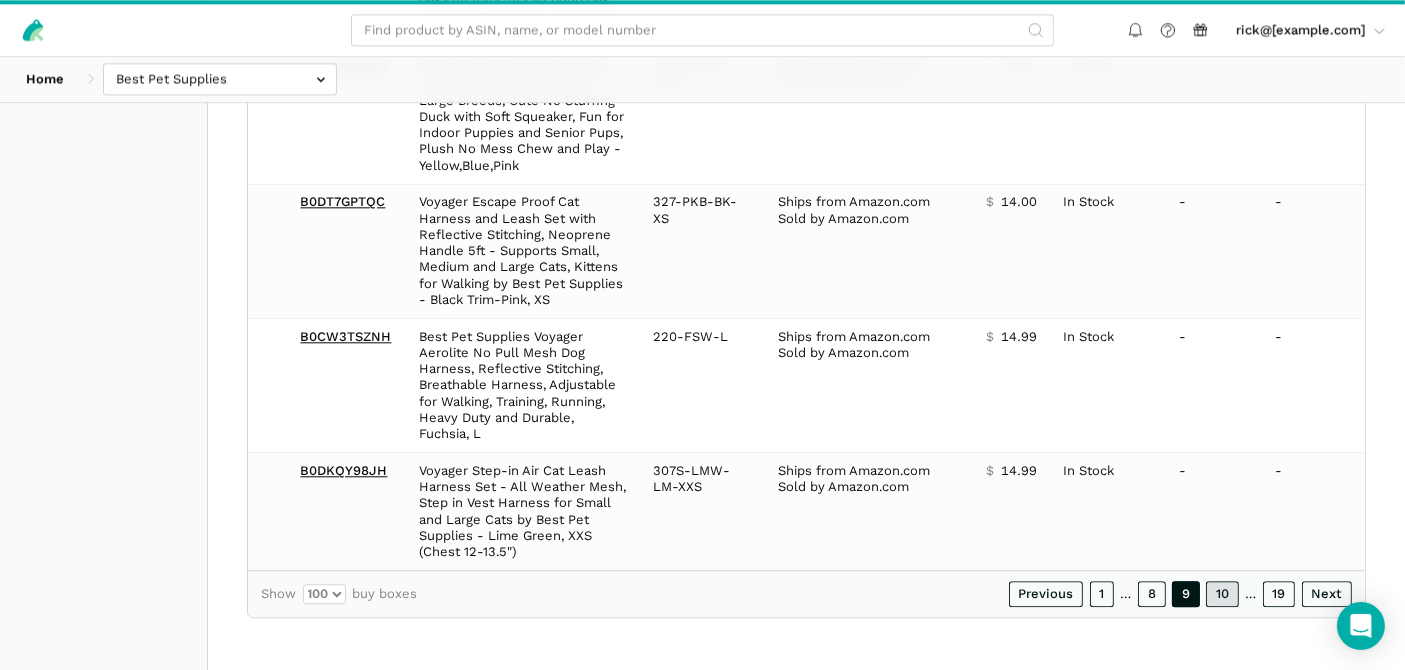 click on "10" at bounding box center [1222, 594] 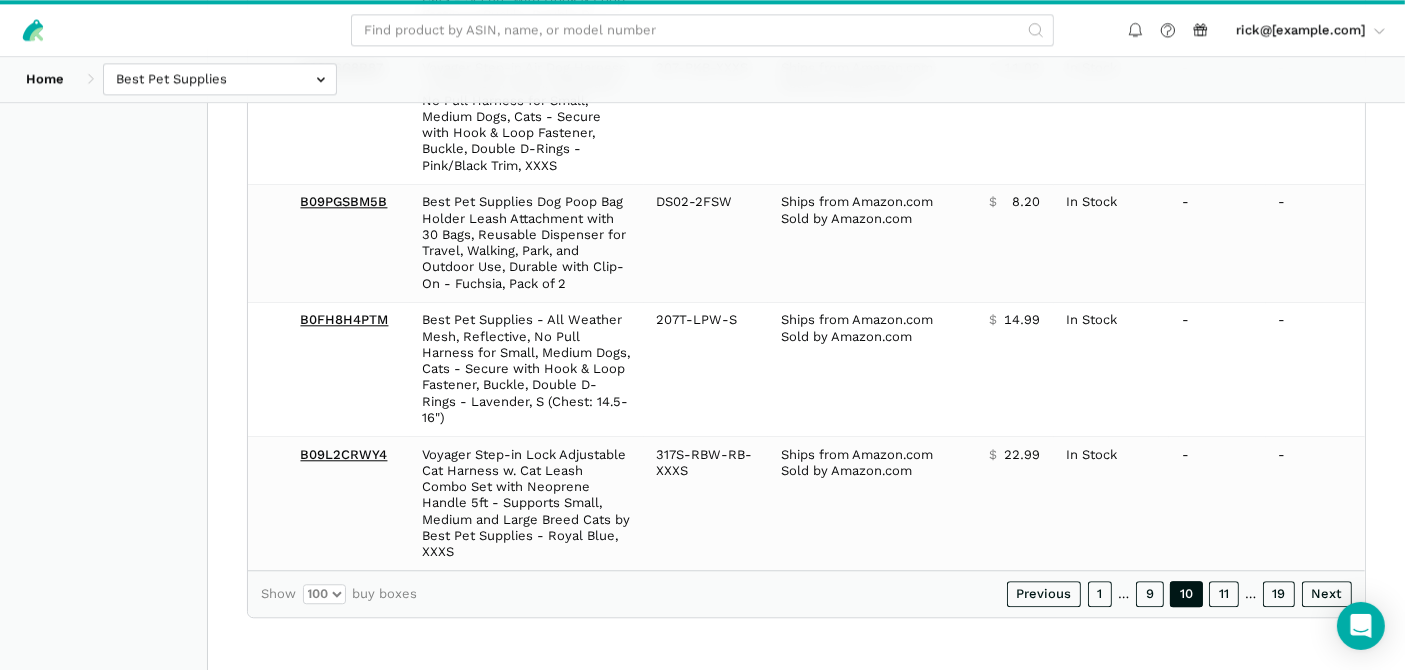 scroll, scrollTop: 12666, scrollLeft: 0, axis: vertical 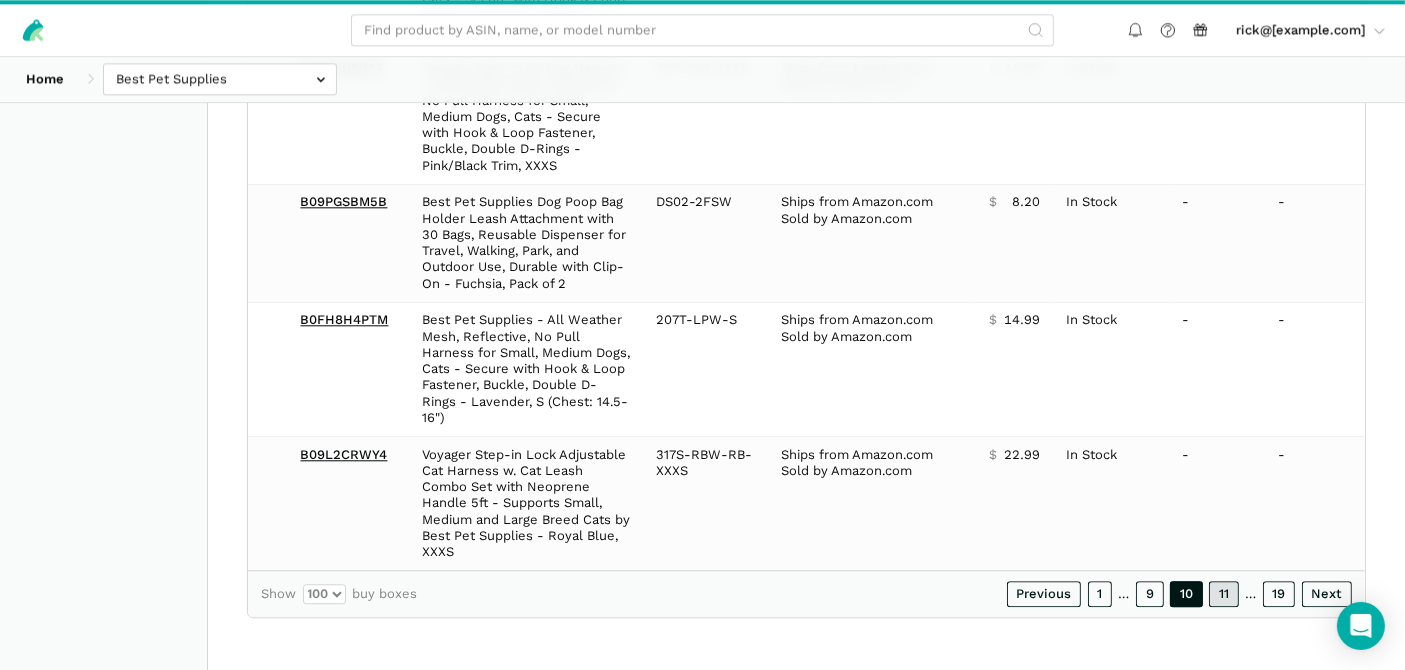 click on "11" at bounding box center [1224, 594] 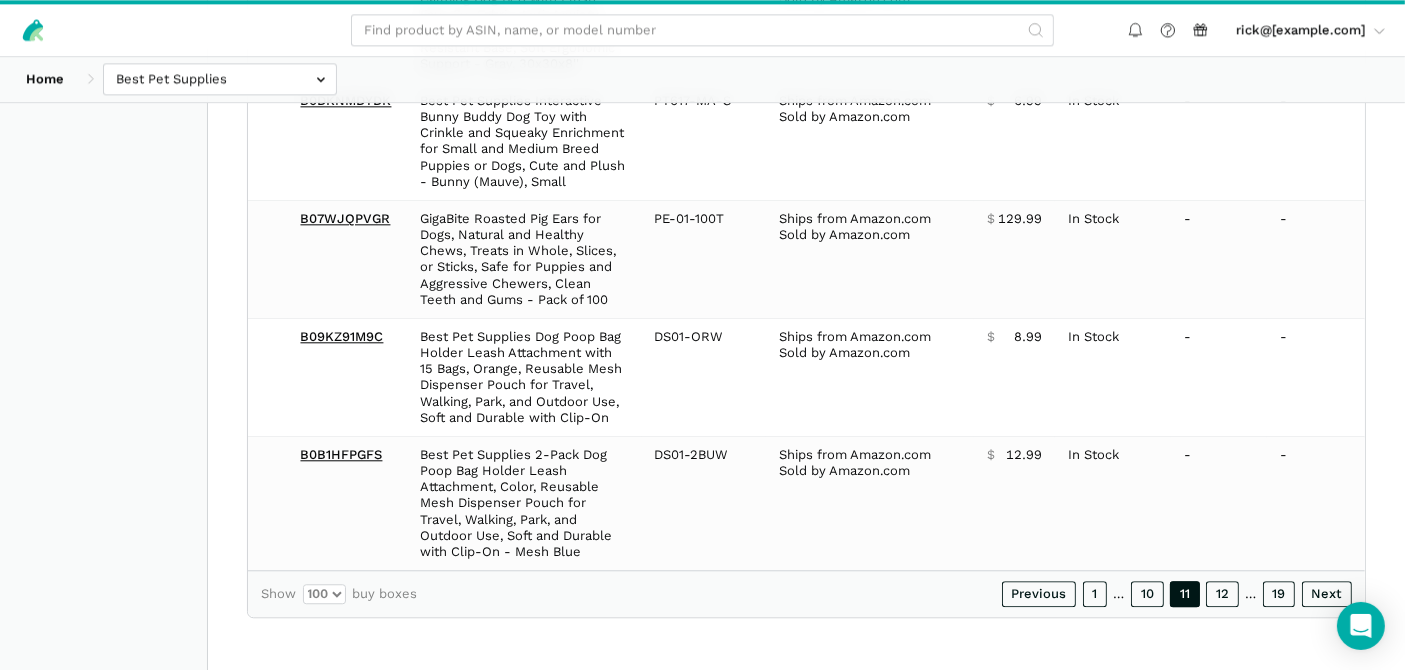 scroll, scrollTop: 12585, scrollLeft: 0, axis: vertical 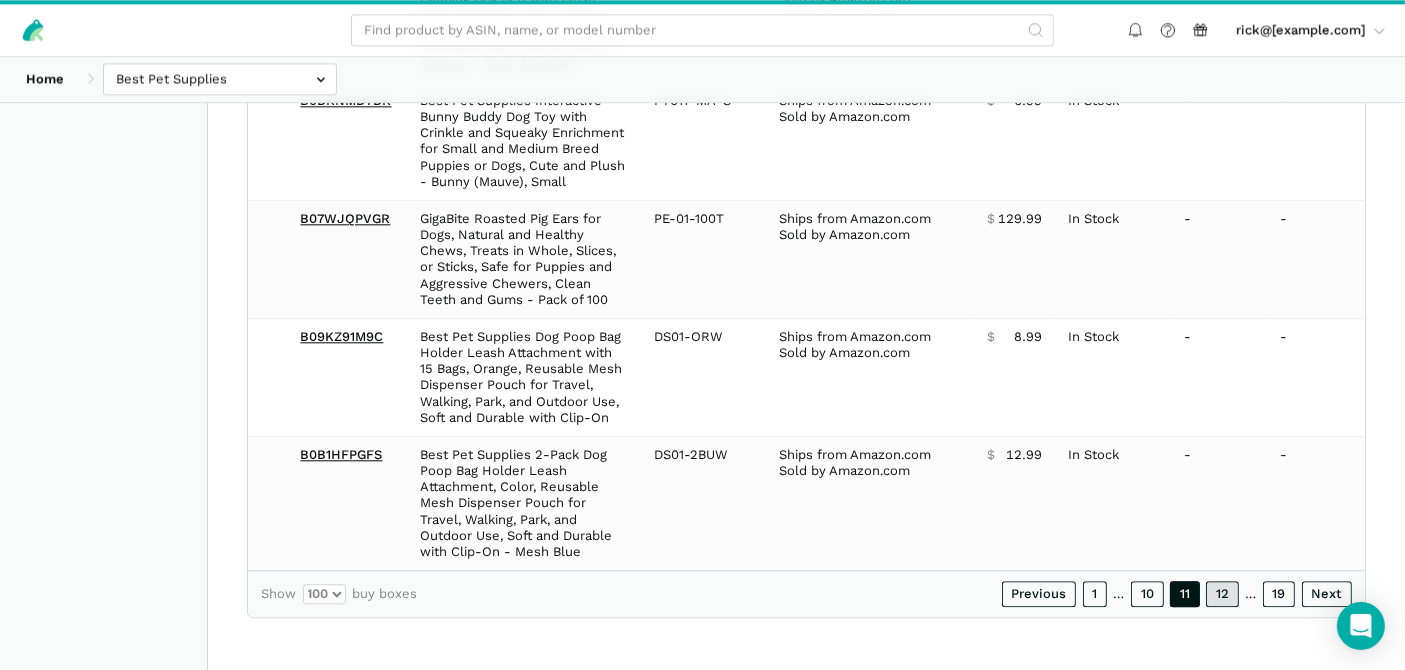click on "12" at bounding box center [1222, 594] 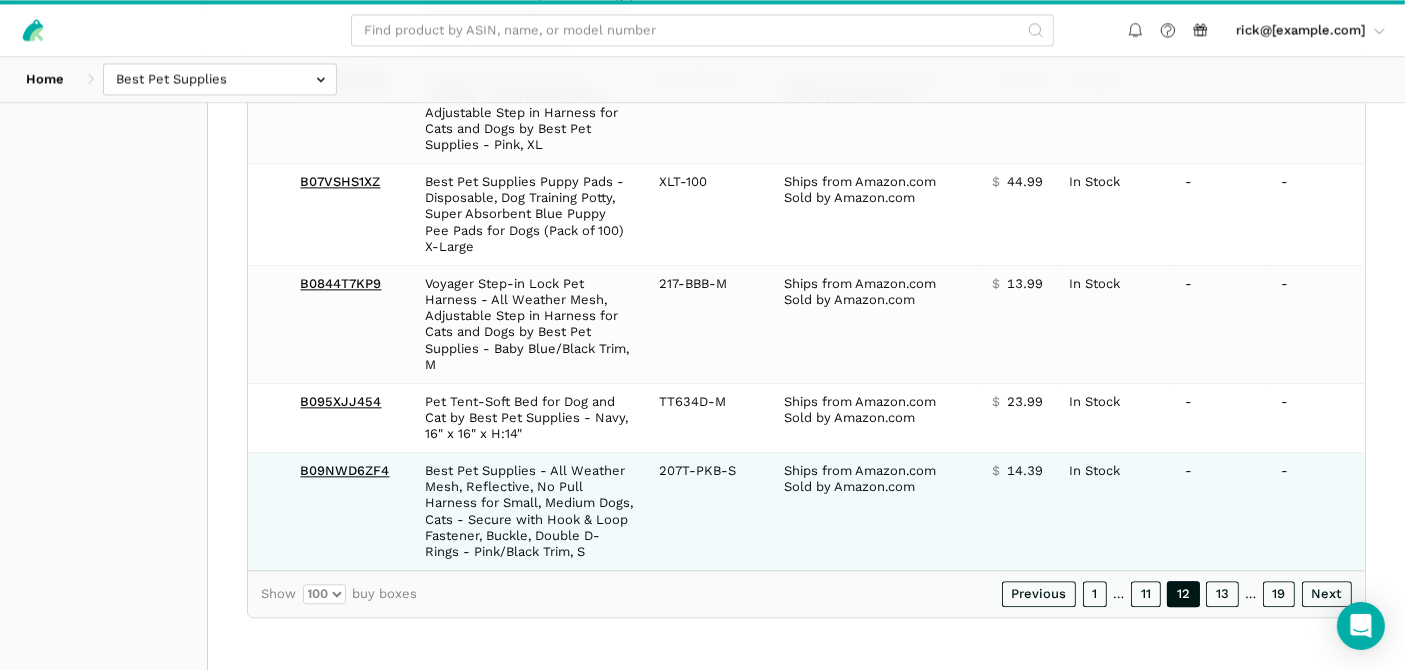 scroll, scrollTop: 12260, scrollLeft: 0, axis: vertical 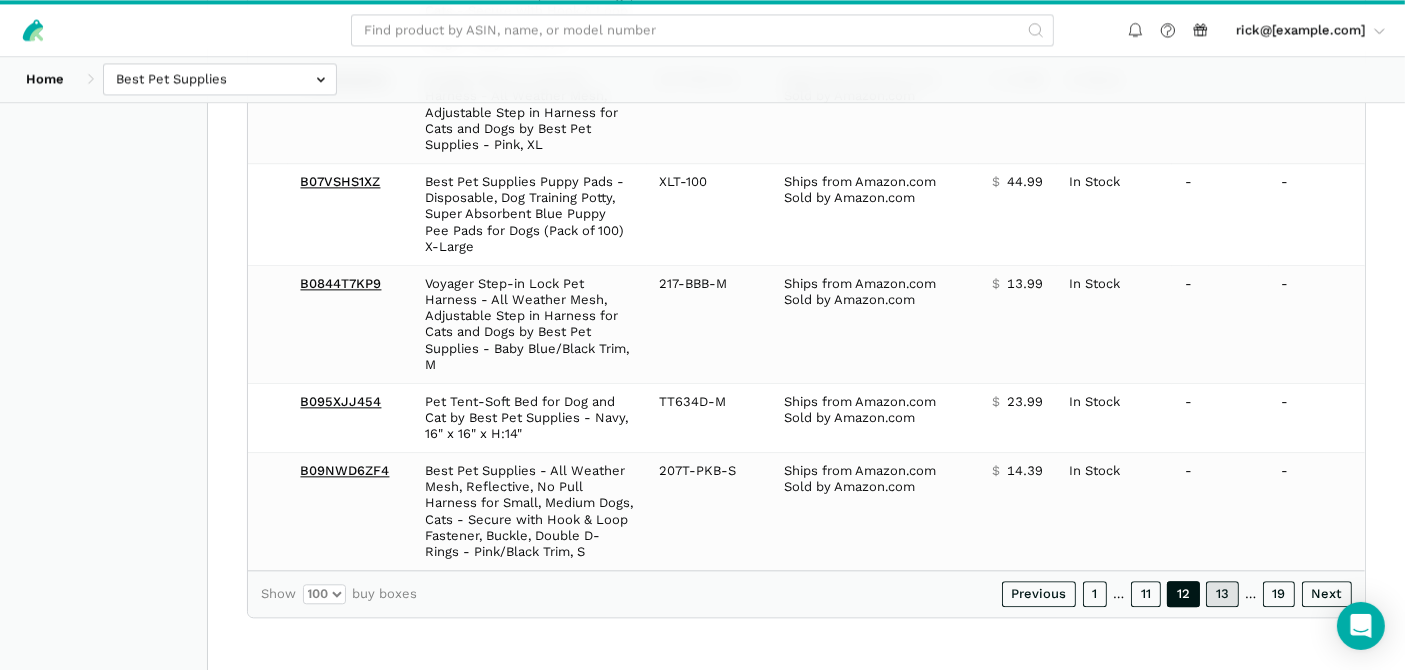 click on "13" at bounding box center [1222, 594] 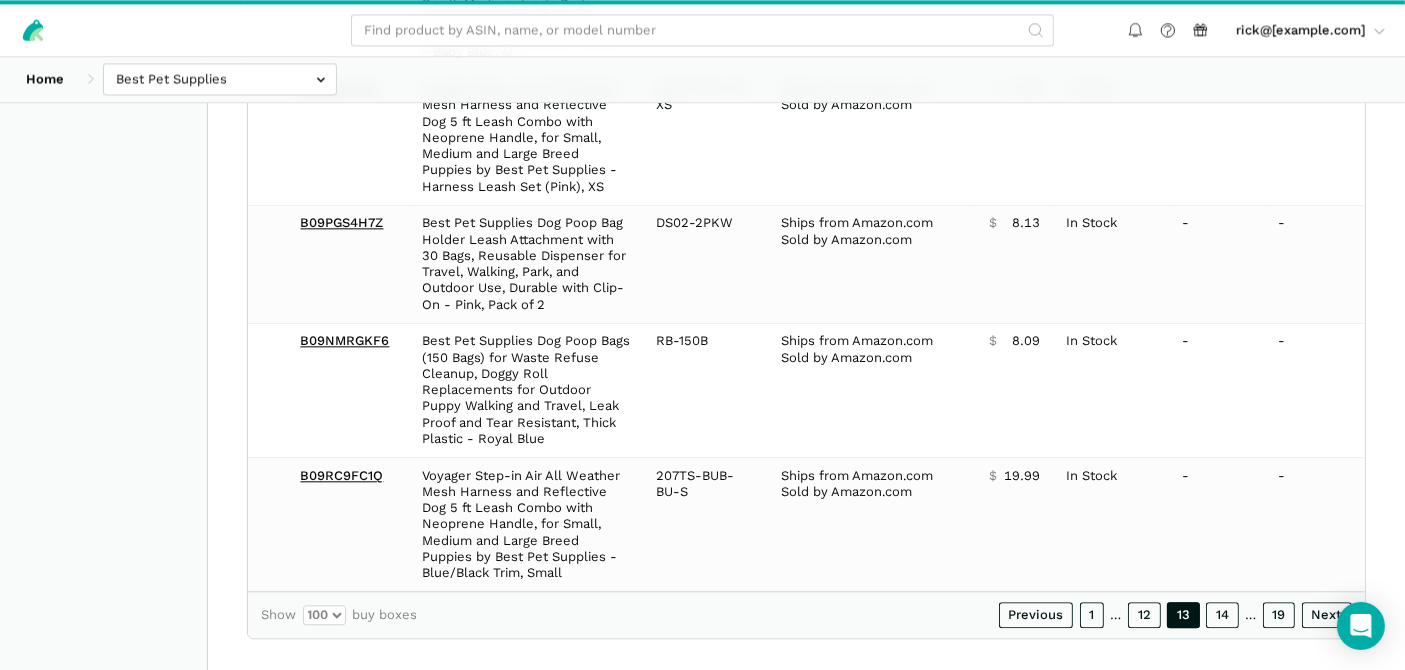 scroll, scrollTop: 12357, scrollLeft: 0, axis: vertical 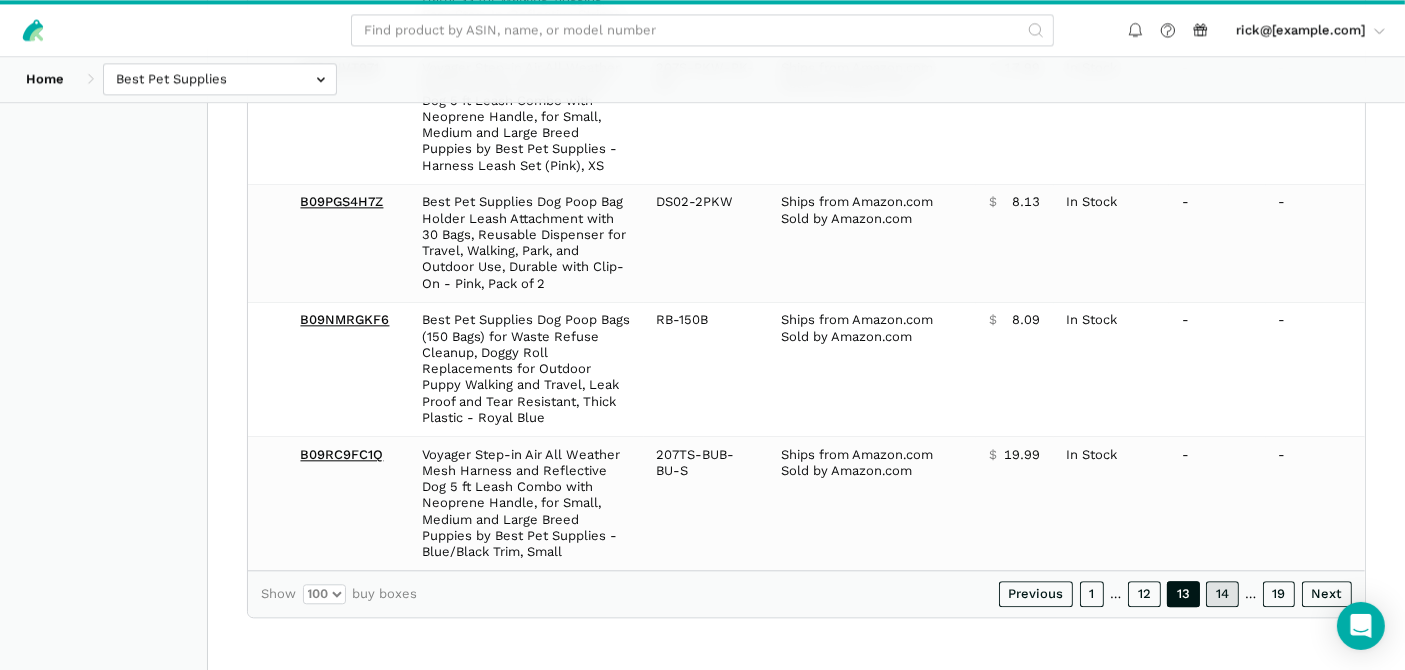 click on "14" at bounding box center (1222, 594) 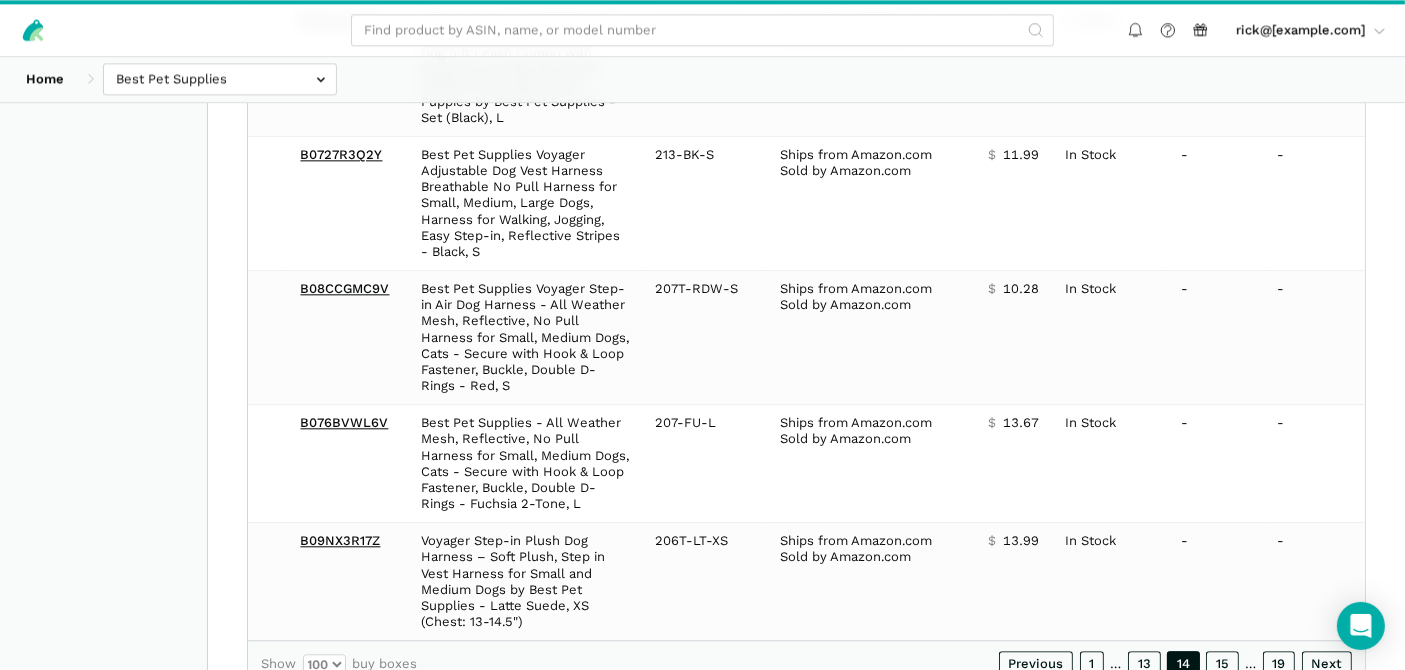 scroll, scrollTop: 12503, scrollLeft: 0, axis: vertical 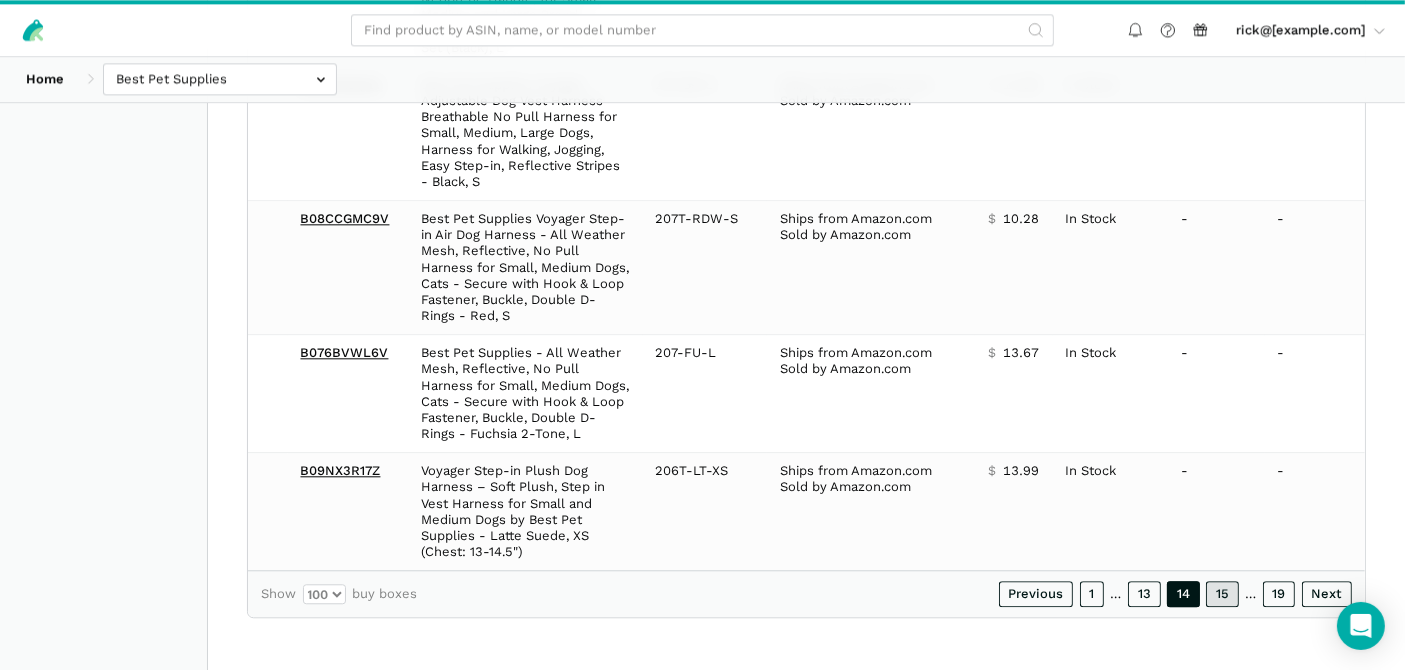 click on "15" at bounding box center (1222, 594) 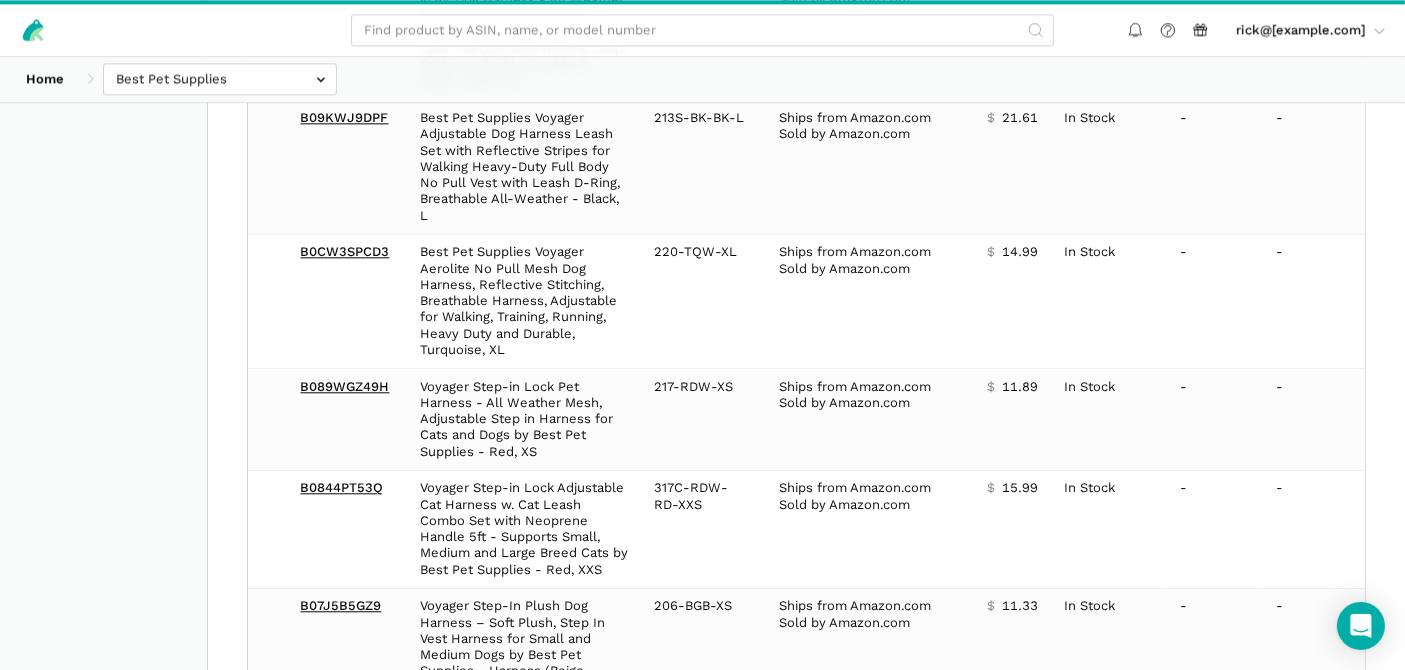scroll, scrollTop: 12682, scrollLeft: 0, axis: vertical 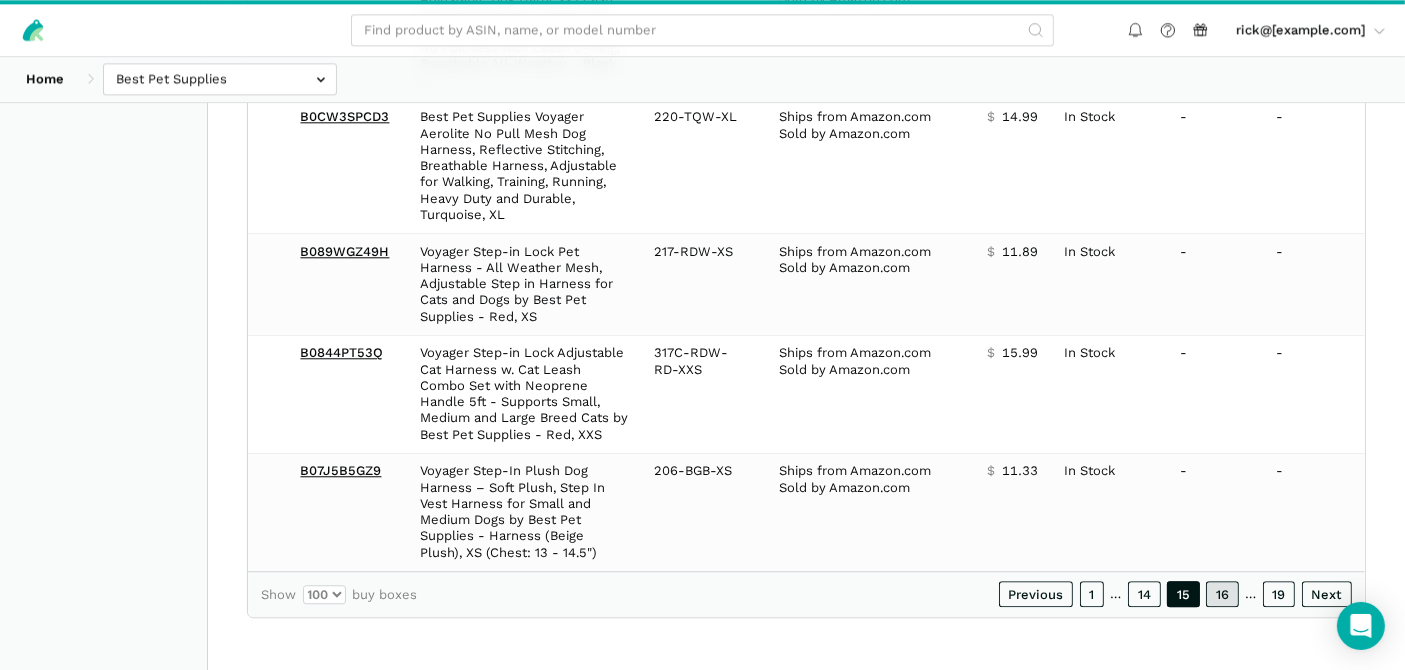 click on "16" at bounding box center [1222, 594] 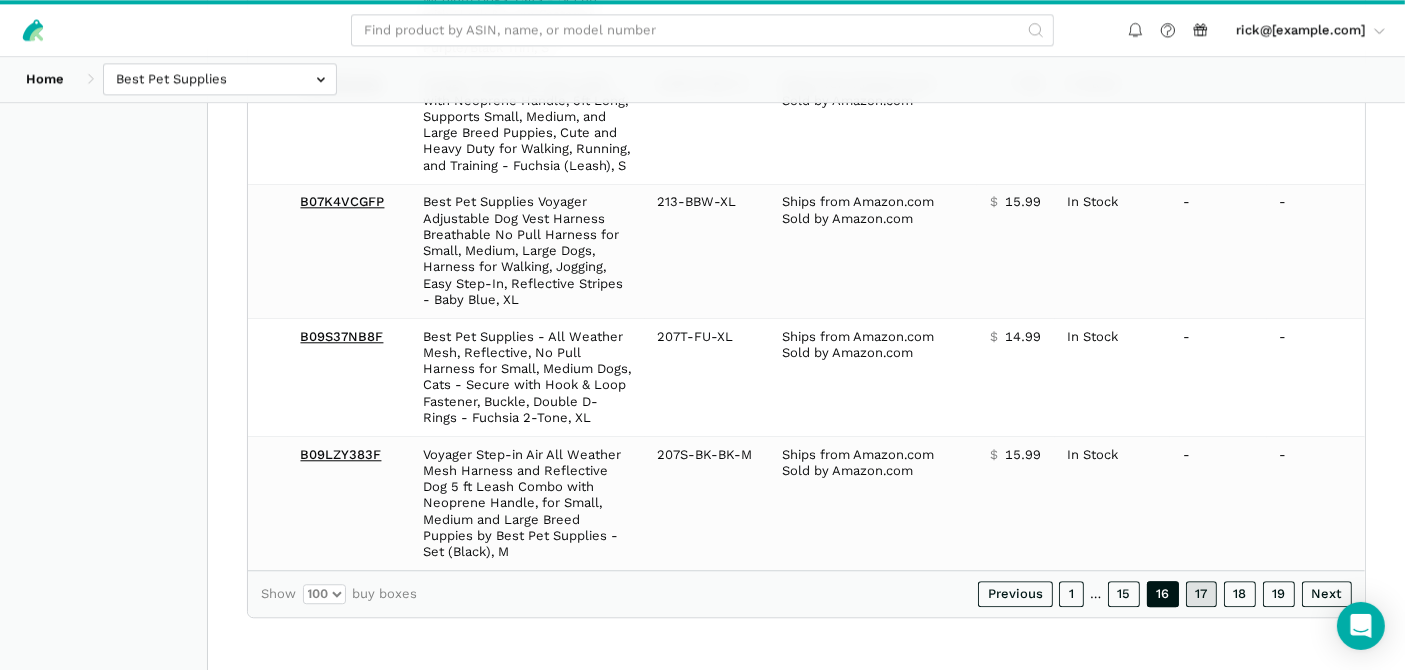 click on "17" at bounding box center [1202, 594] 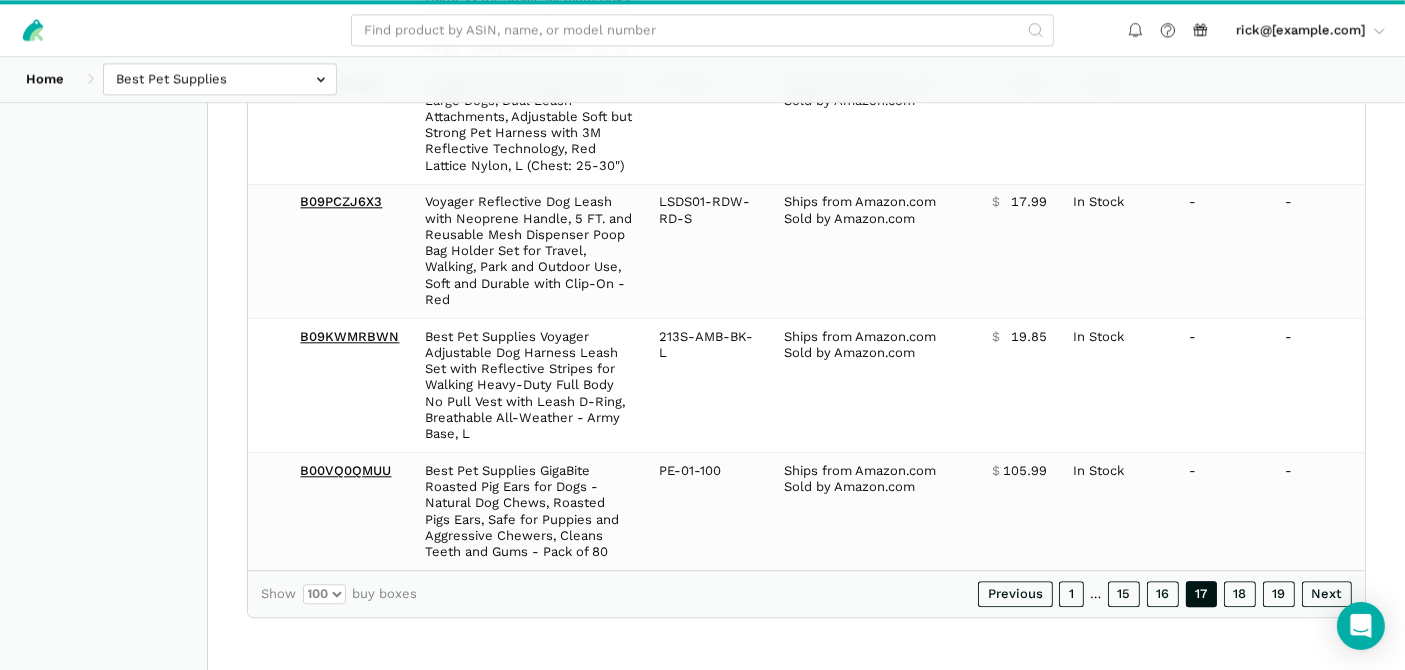 scroll, scrollTop: 12585, scrollLeft: 0, axis: vertical 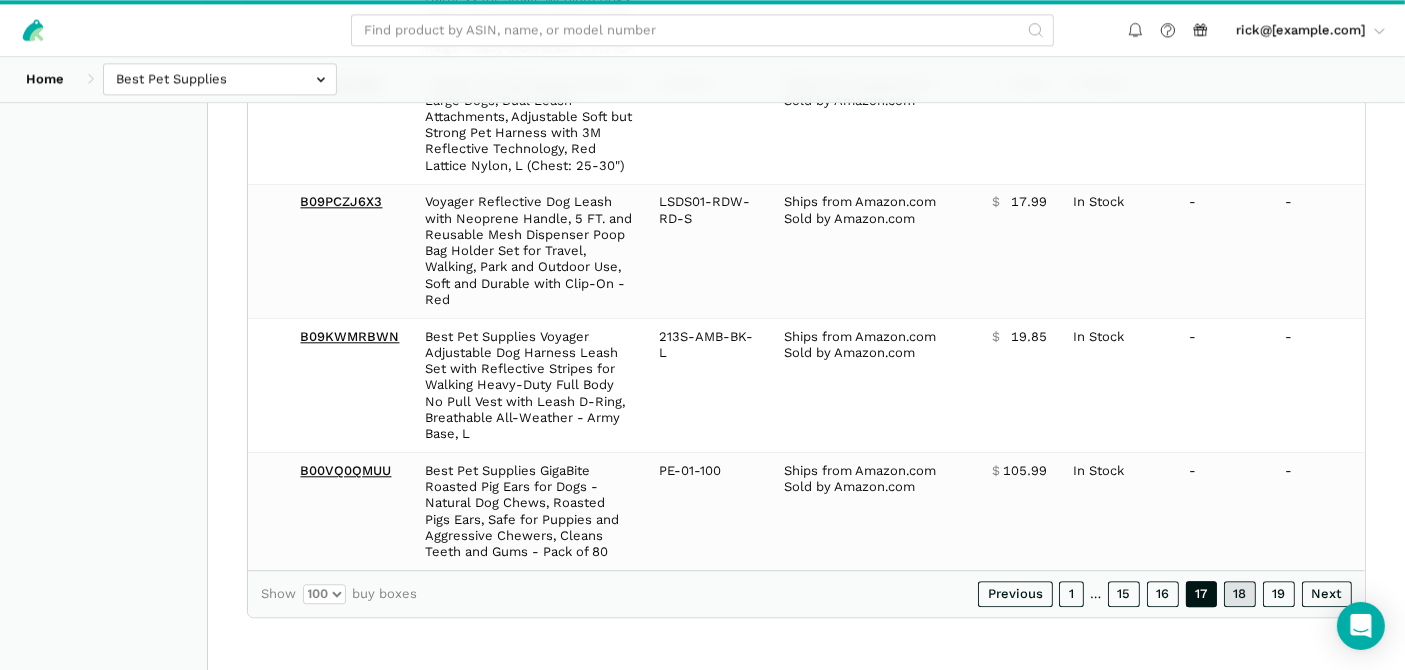 click on "18" at bounding box center [1240, 594] 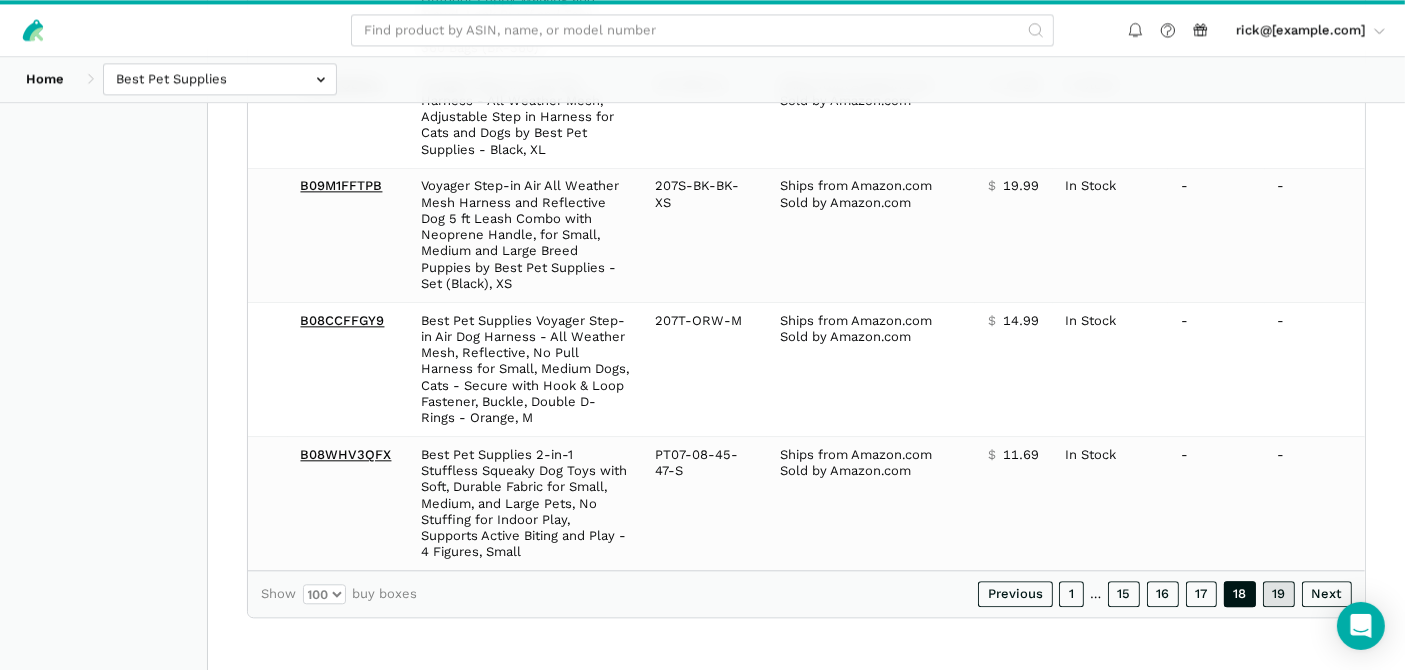 click on "19" at bounding box center [1279, 594] 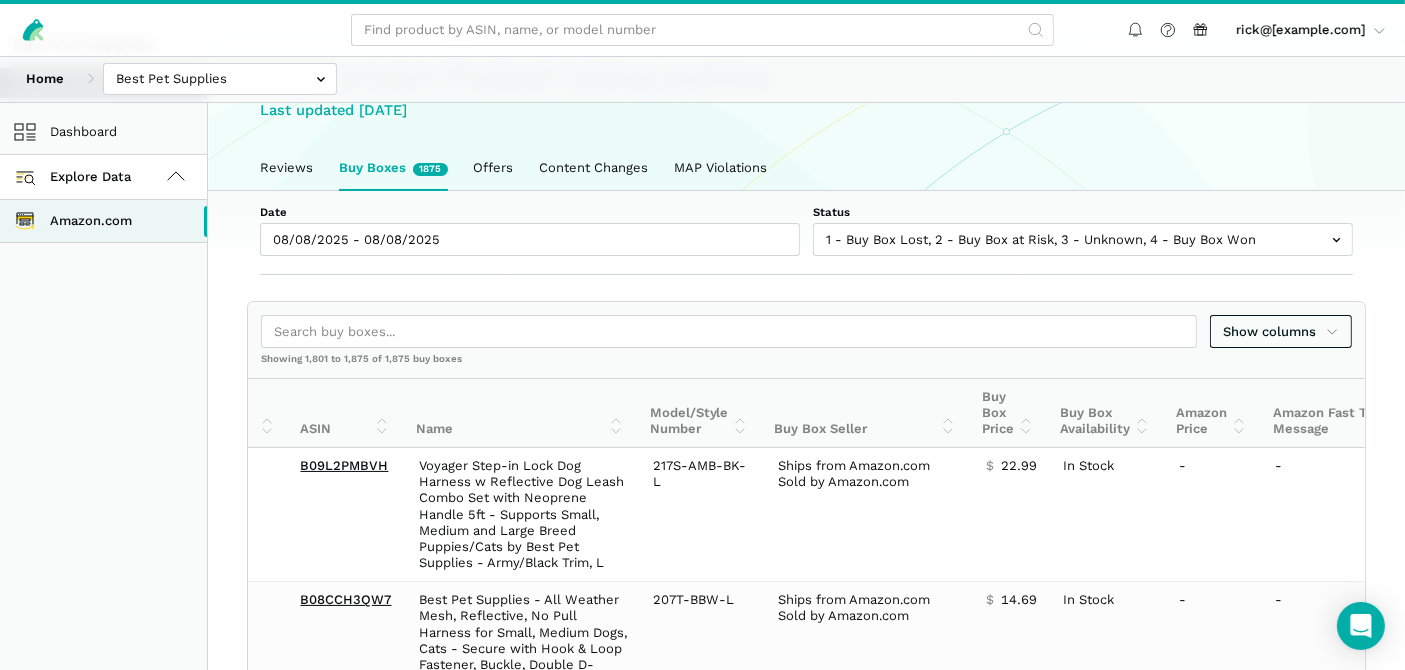 scroll, scrollTop: 0, scrollLeft: 0, axis: both 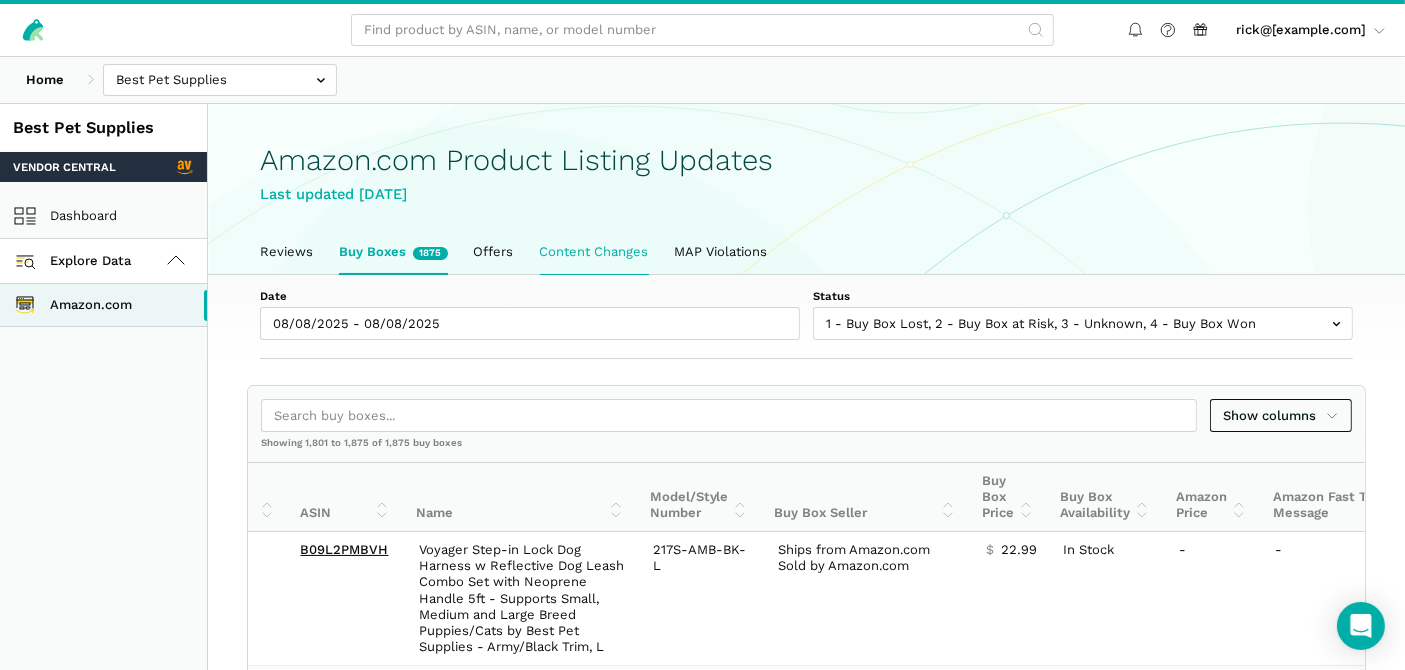 click on "Content Changes" at bounding box center [594, 252] 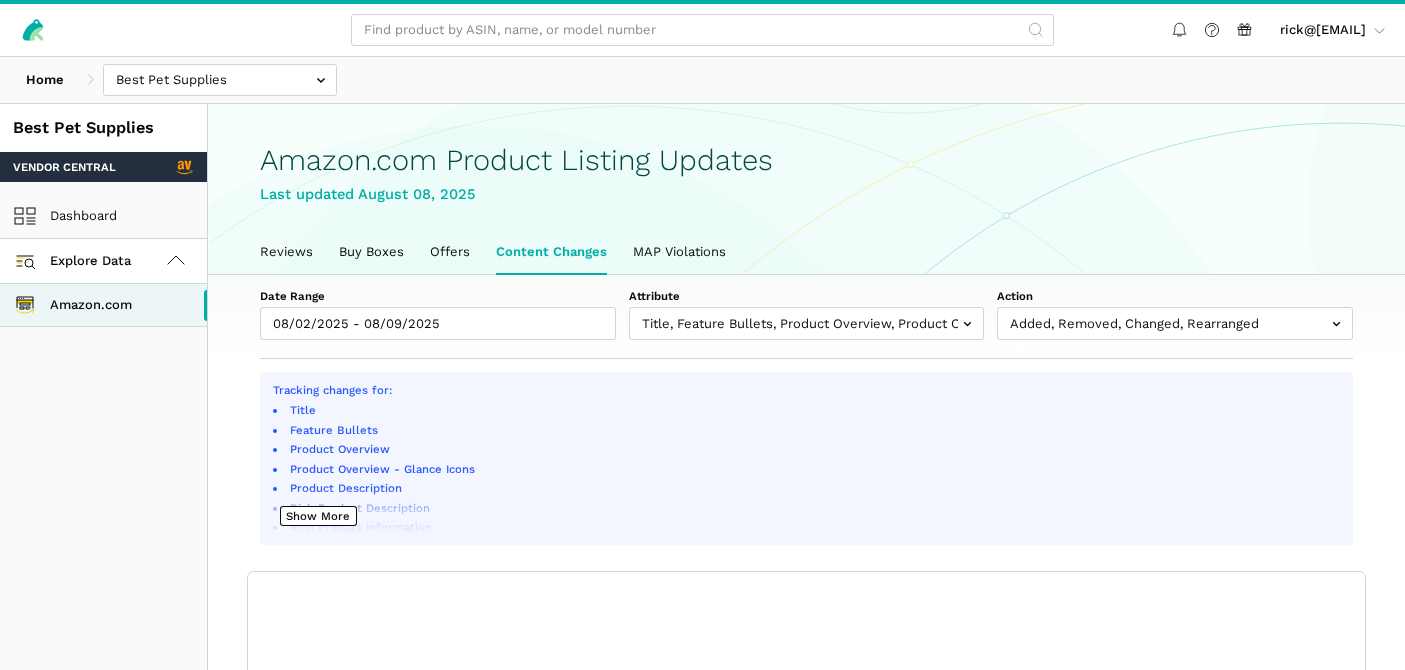 scroll, scrollTop: 0, scrollLeft: 0, axis: both 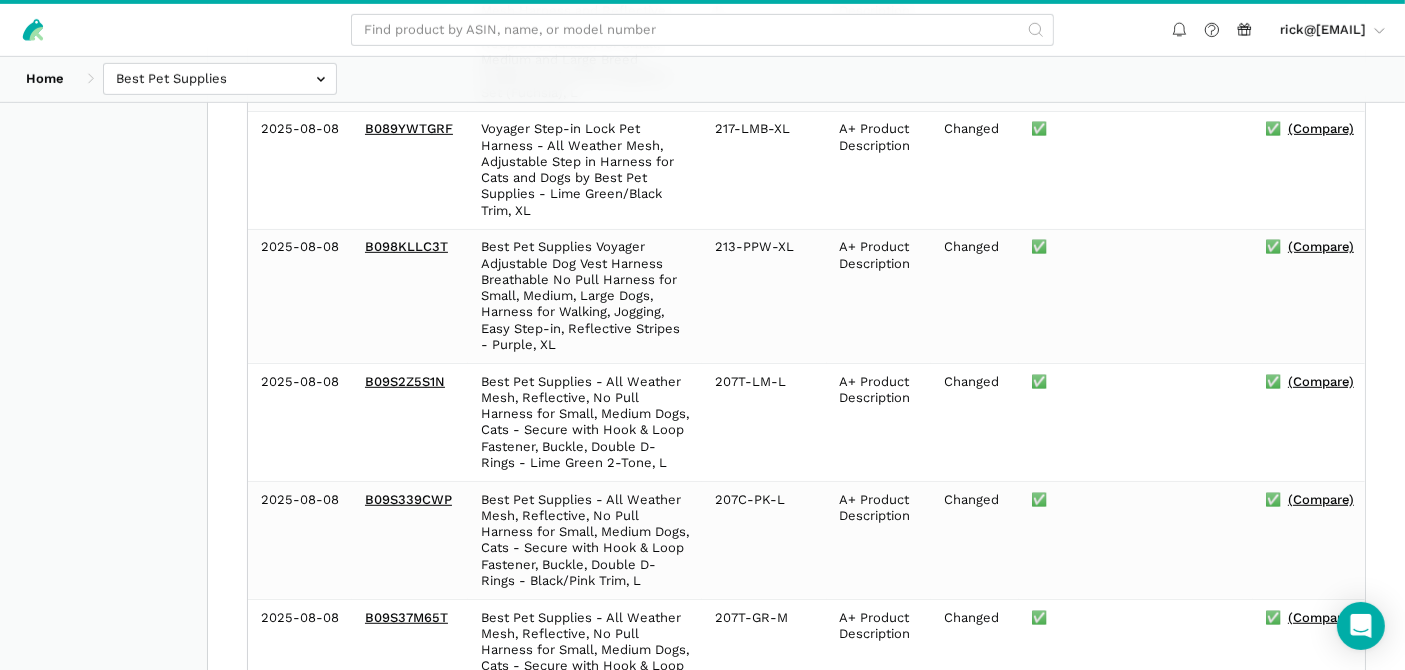 click on "Best Pet Supplies
Vendor Central
Dashboard
Explore Data
Amazon.com" at bounding box center [104, -36] 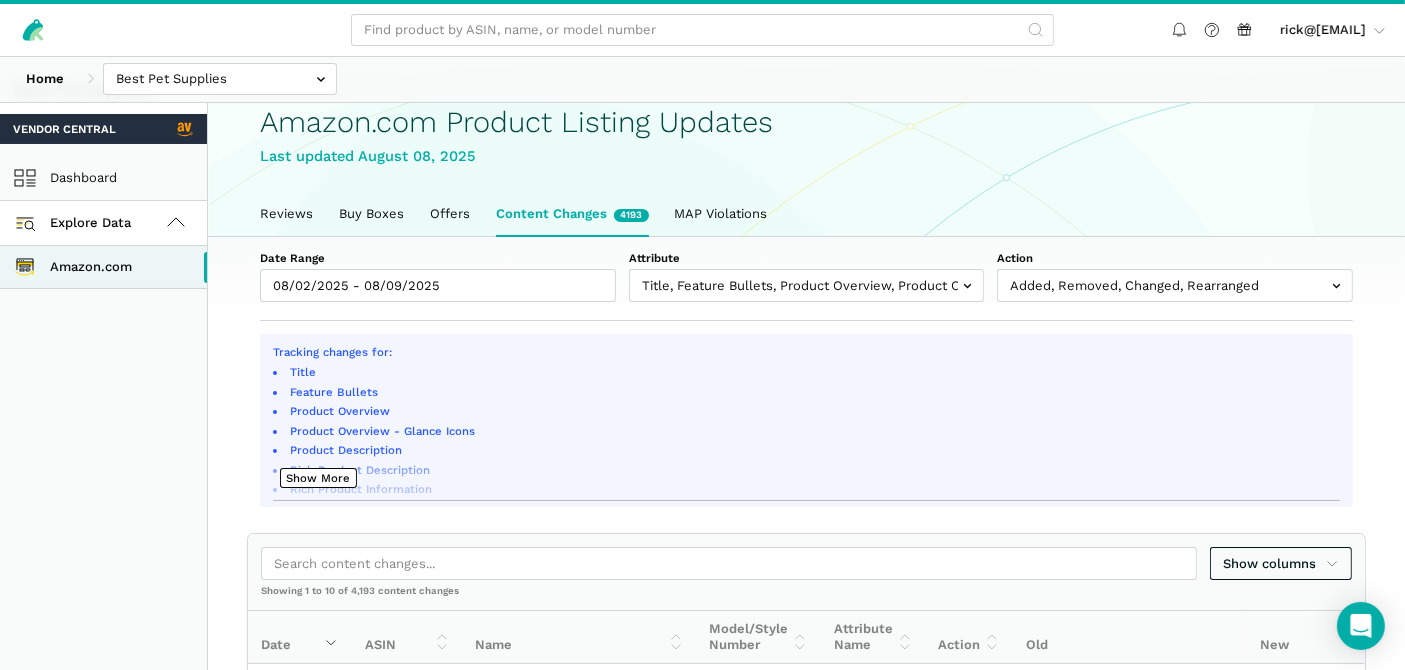 scroll, scrollTop: 0, scrollLeft: 0, axis: both 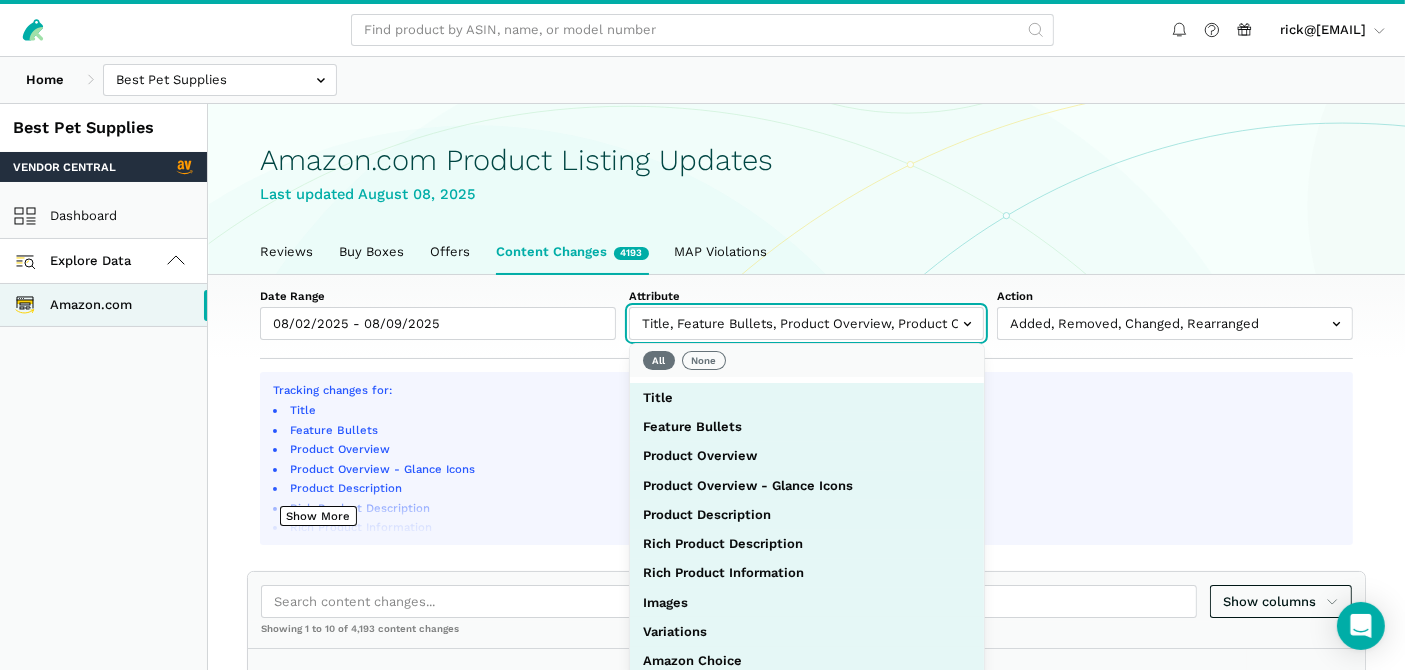 click at bounding box center [807, 323] 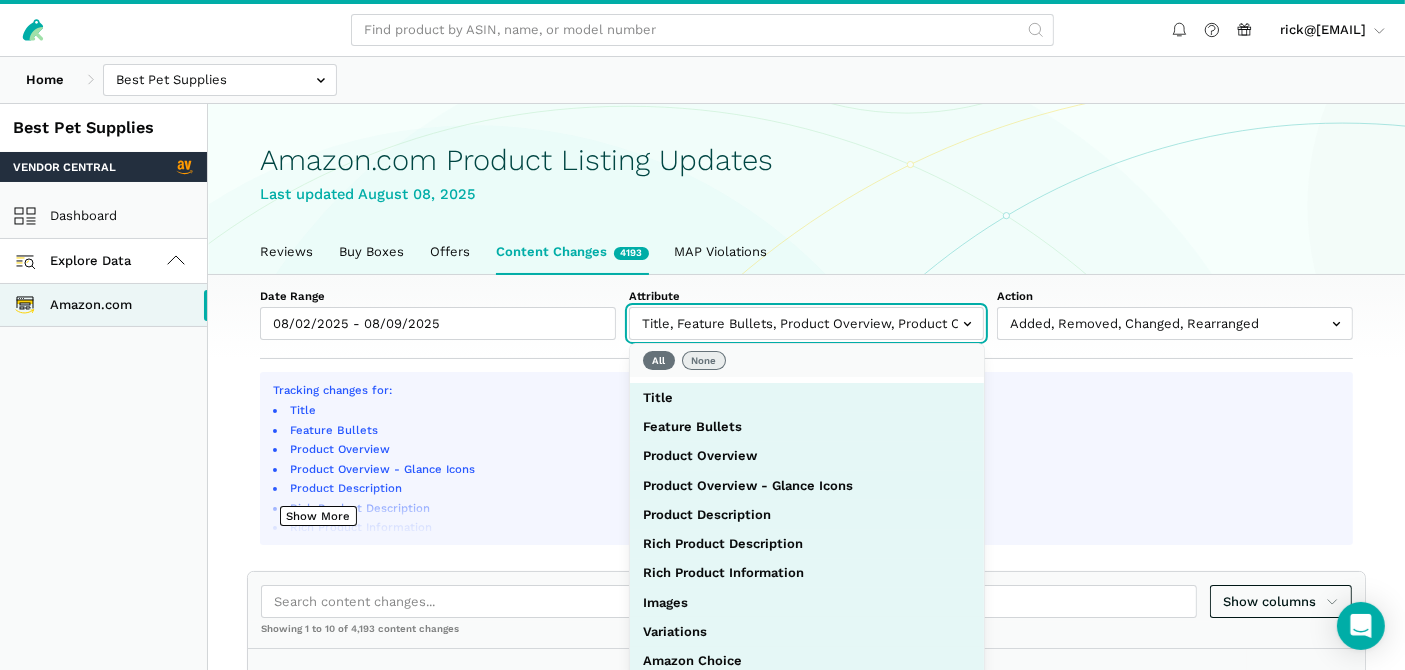 click on "None" at bounding box center [704, 361] 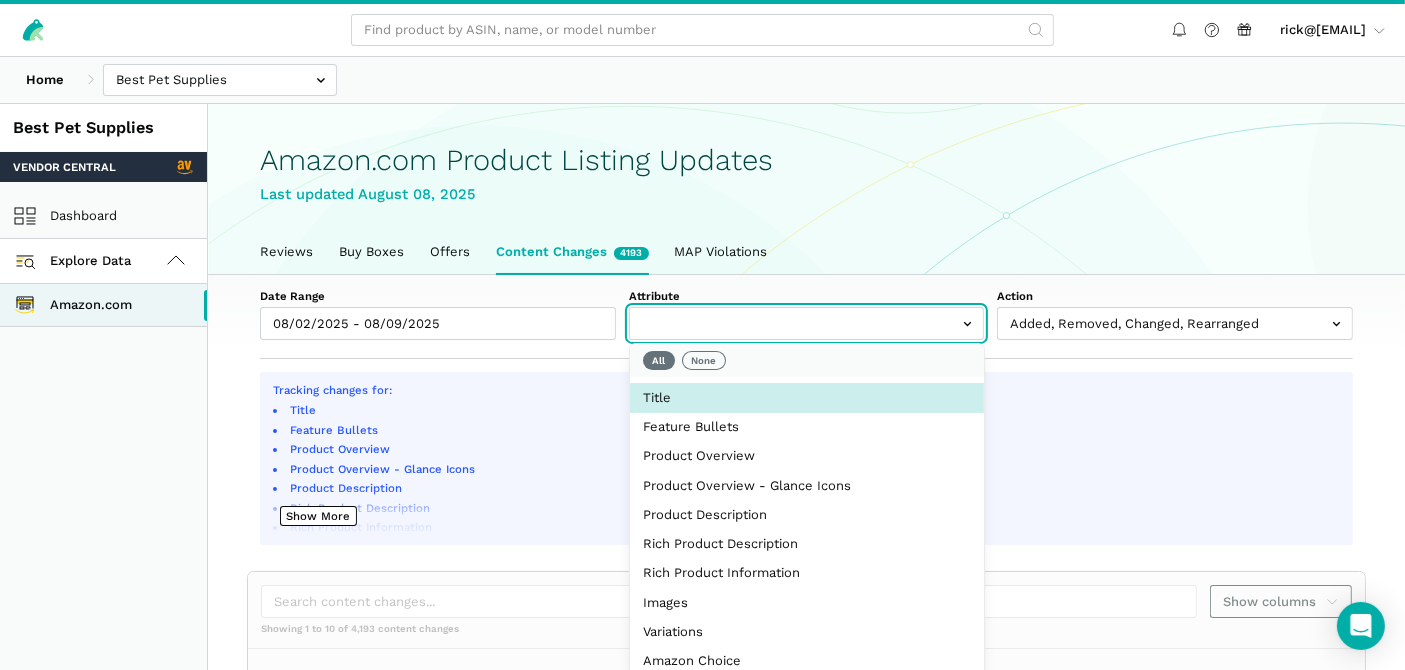 select on "title" 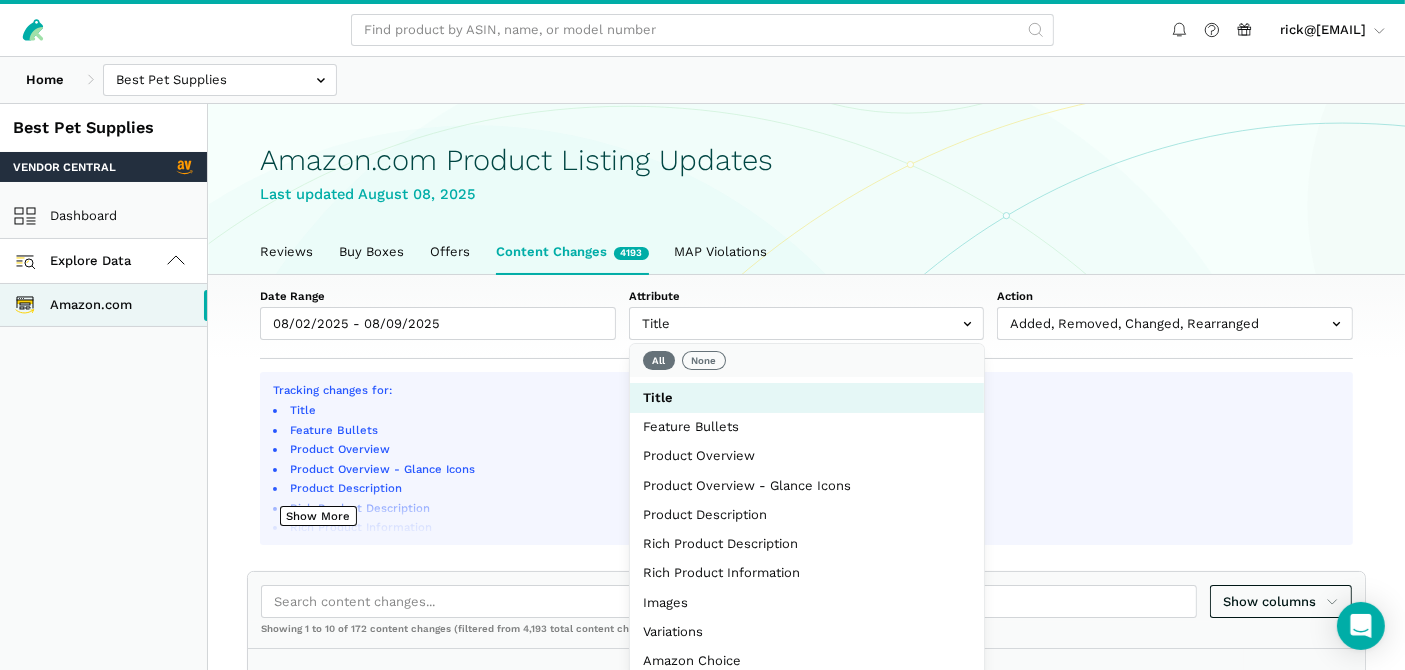 click on "Tracking changes for:
Title
Feature Bullets
Product Overview
Product Overview - Glance Icons
Product Description
Rich Product Description
Rich Product Information
Images
Variations
Amazon Choice
Best Seller
A+ Product Description
A+ Batch
A+ Brand Story
A+ Sustainability
Climate Pledge Friendly
Provenance Certifications
Frequently Returned Item
Show More
Show columns
Showing 1 to 10 of 172 content changes (filtered from 4,193 total content changes)
Date ASIN Name Model/Style Number Attribute Name Action Old New
Date ASIN Name Model/Style Number Attribute Name Action Old New
2025-08-07 B09BYWZLCL 211CB-FSW-M Title" at bounding box center [806, 1215] 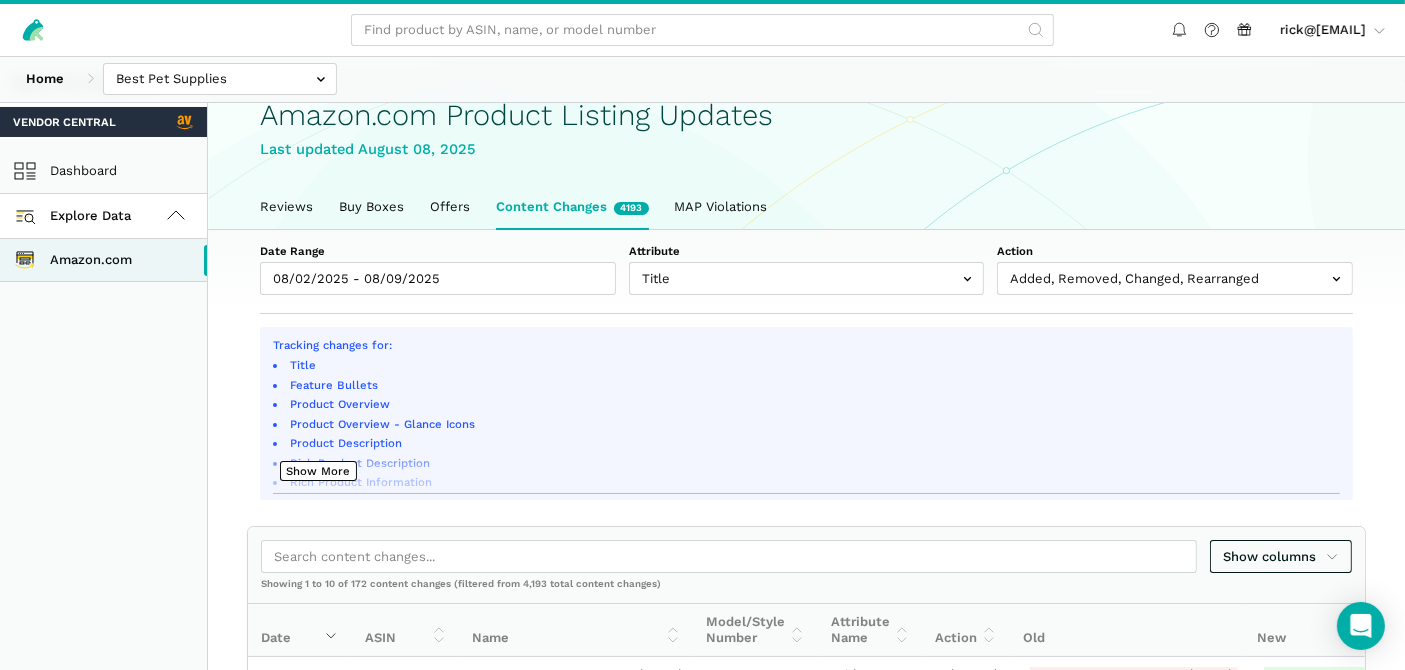 scroll, scrollTop: 0, scrollLeft: 0, axis: both 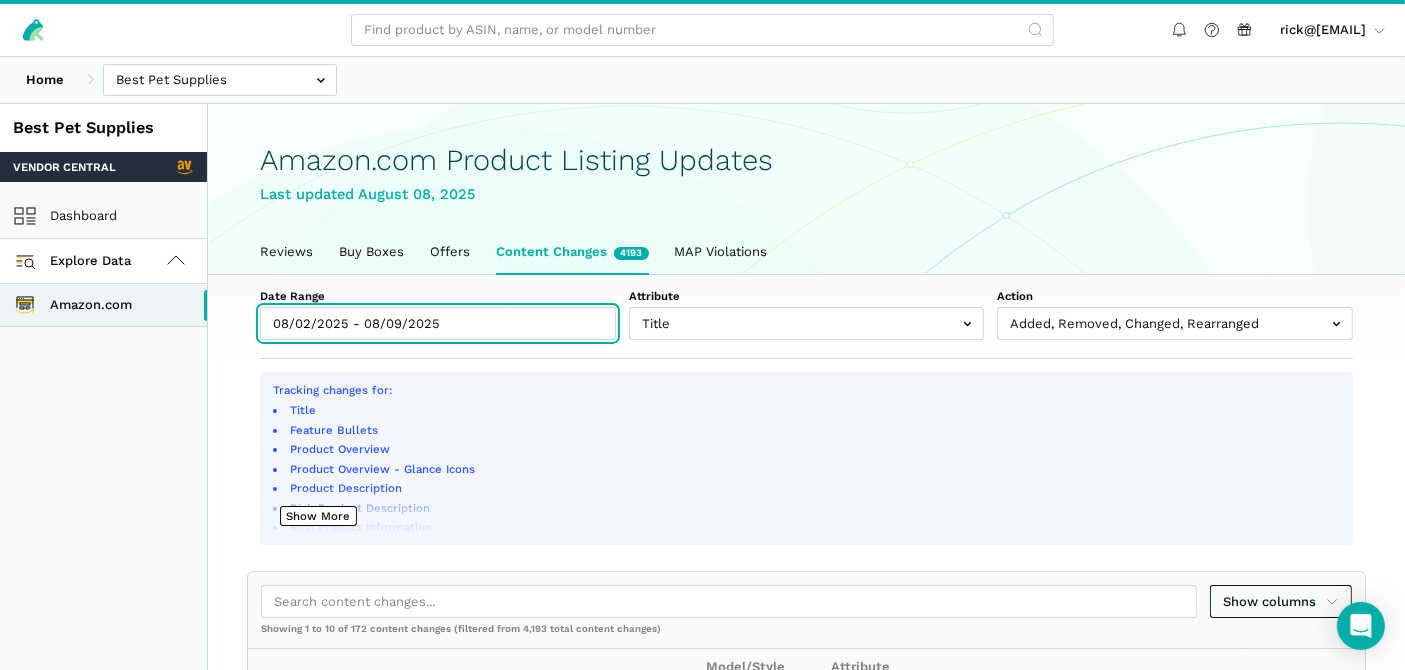 click on "08/02/2025 - 08/09/2025" at bounding box center (438, 323) 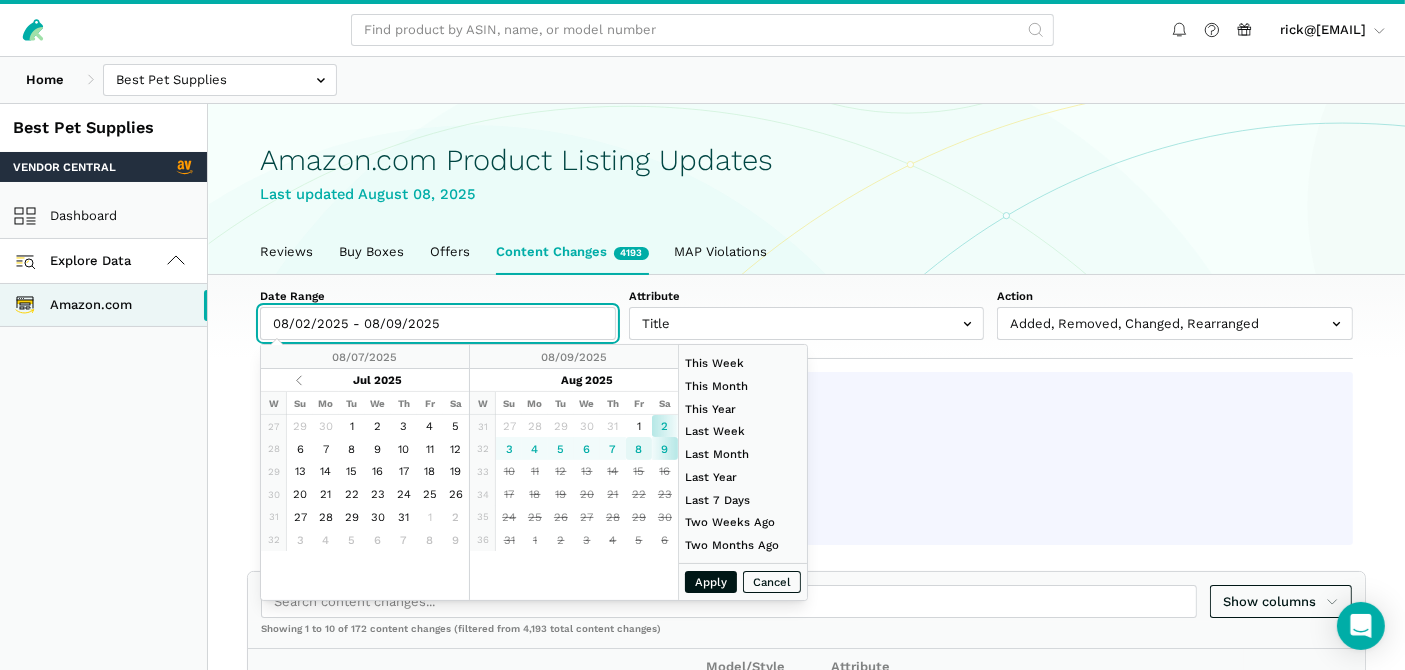 type on "08/08/2025" 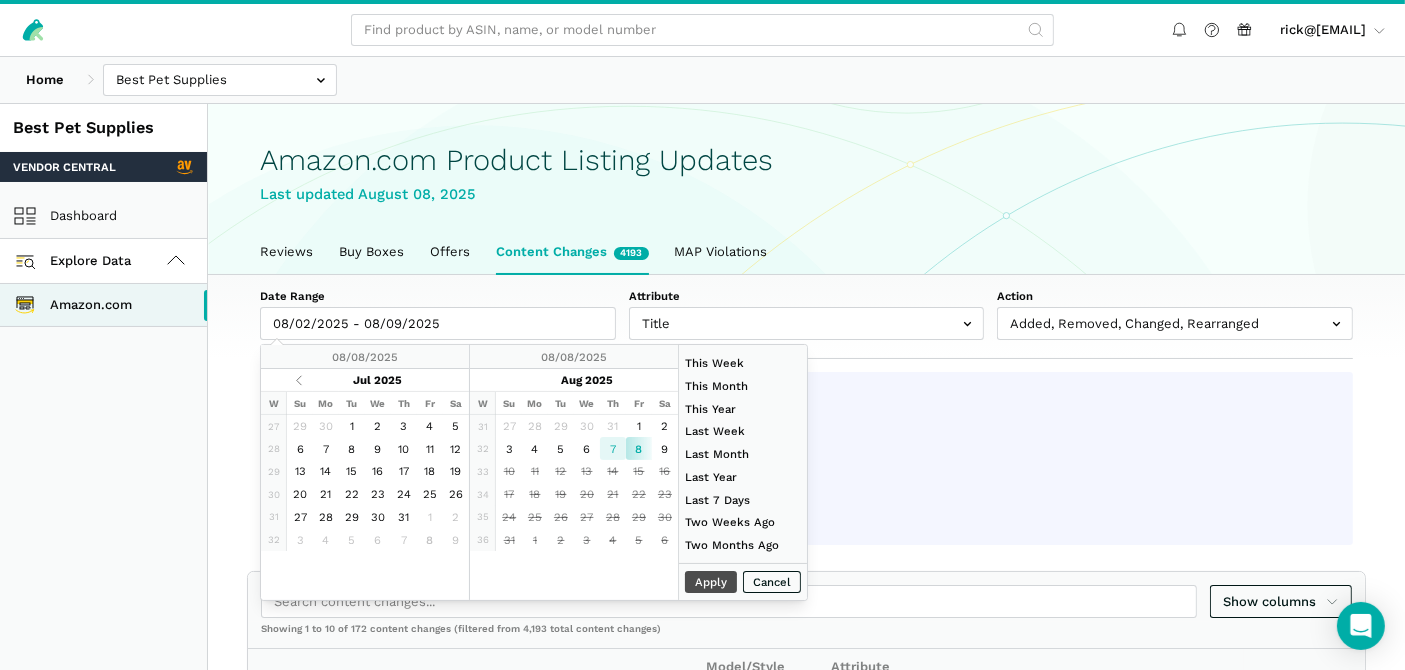 type on "08/07/2025" 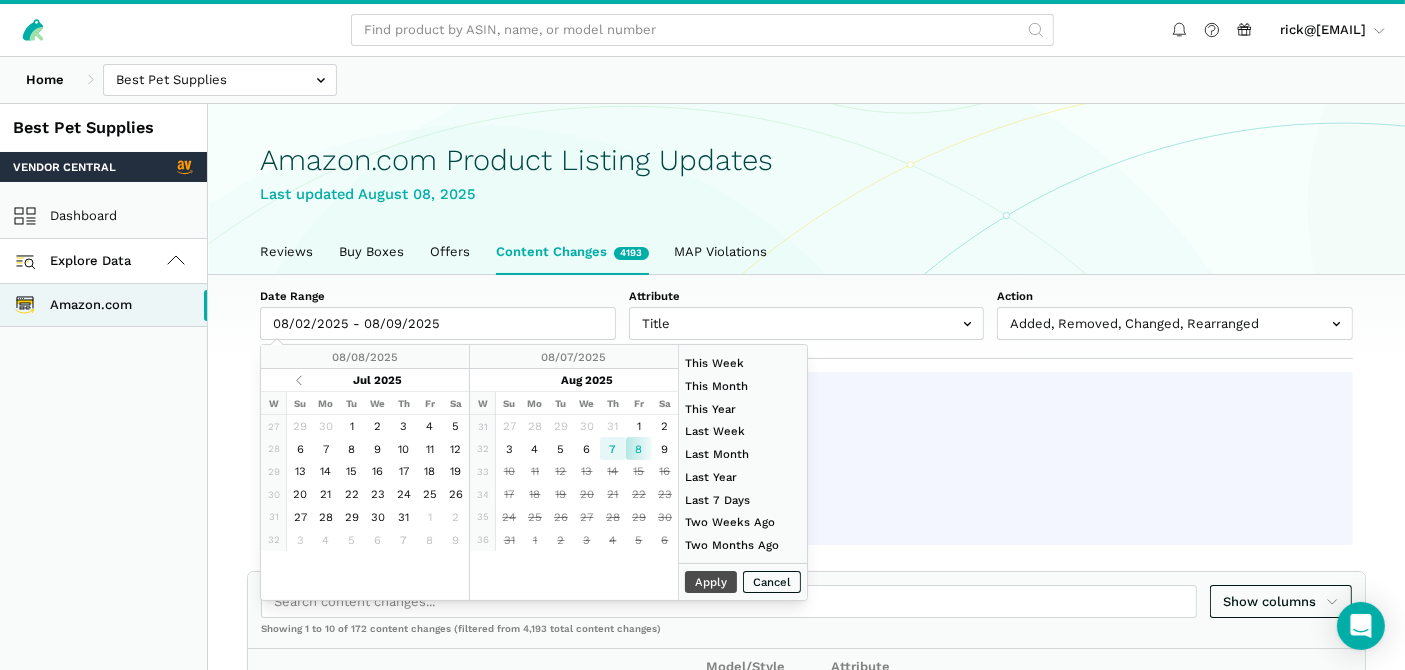 type on "08/07/2025" 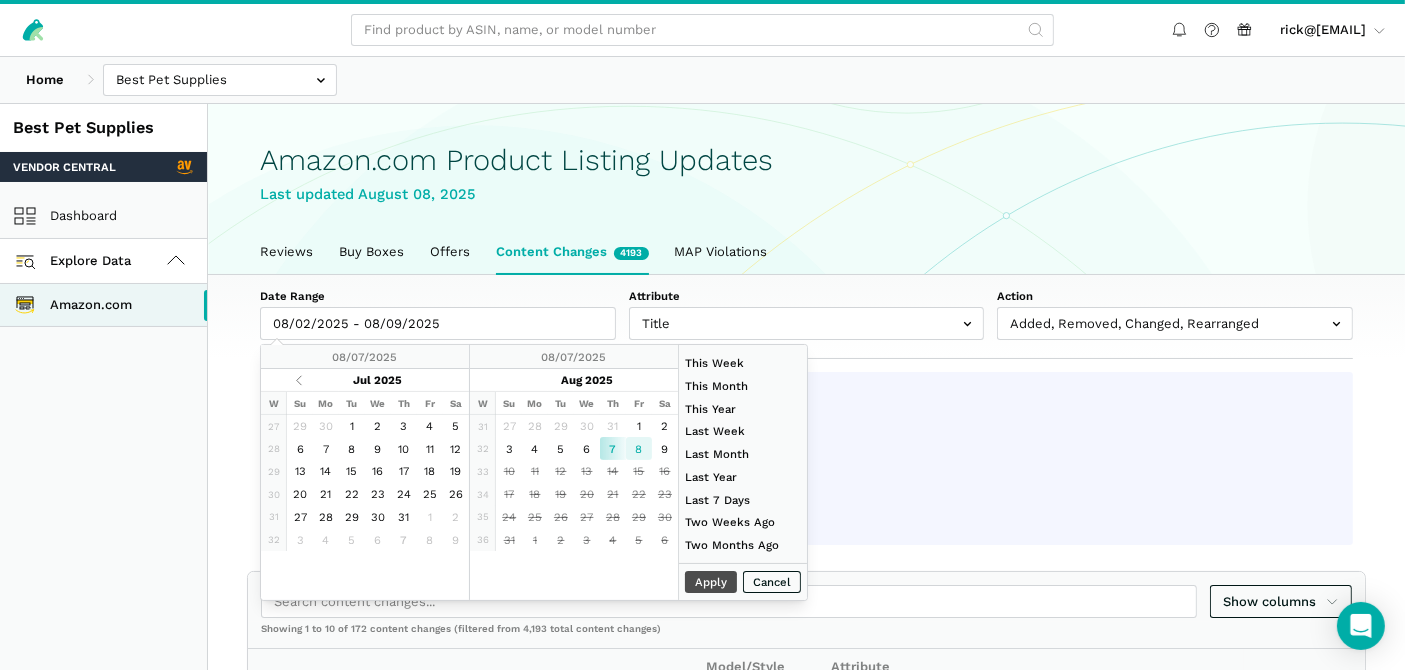 type on "08/08/2025" 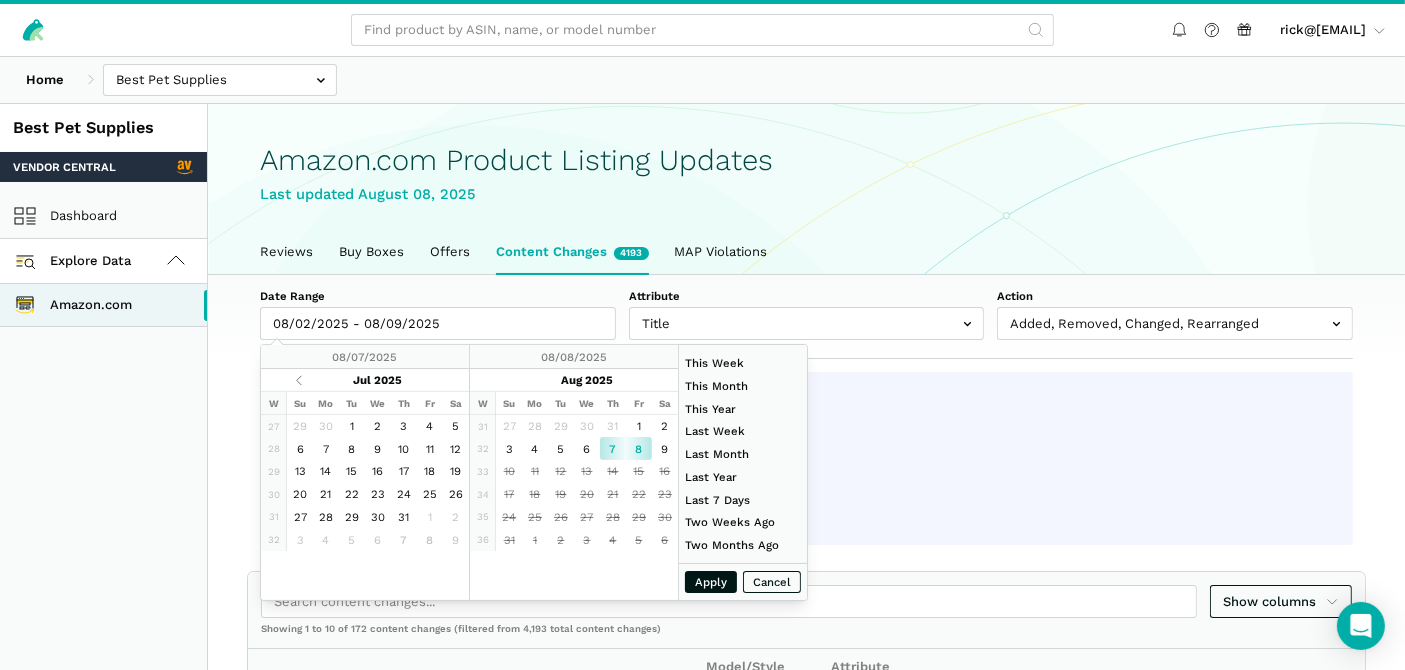 type on "06/01/2025" 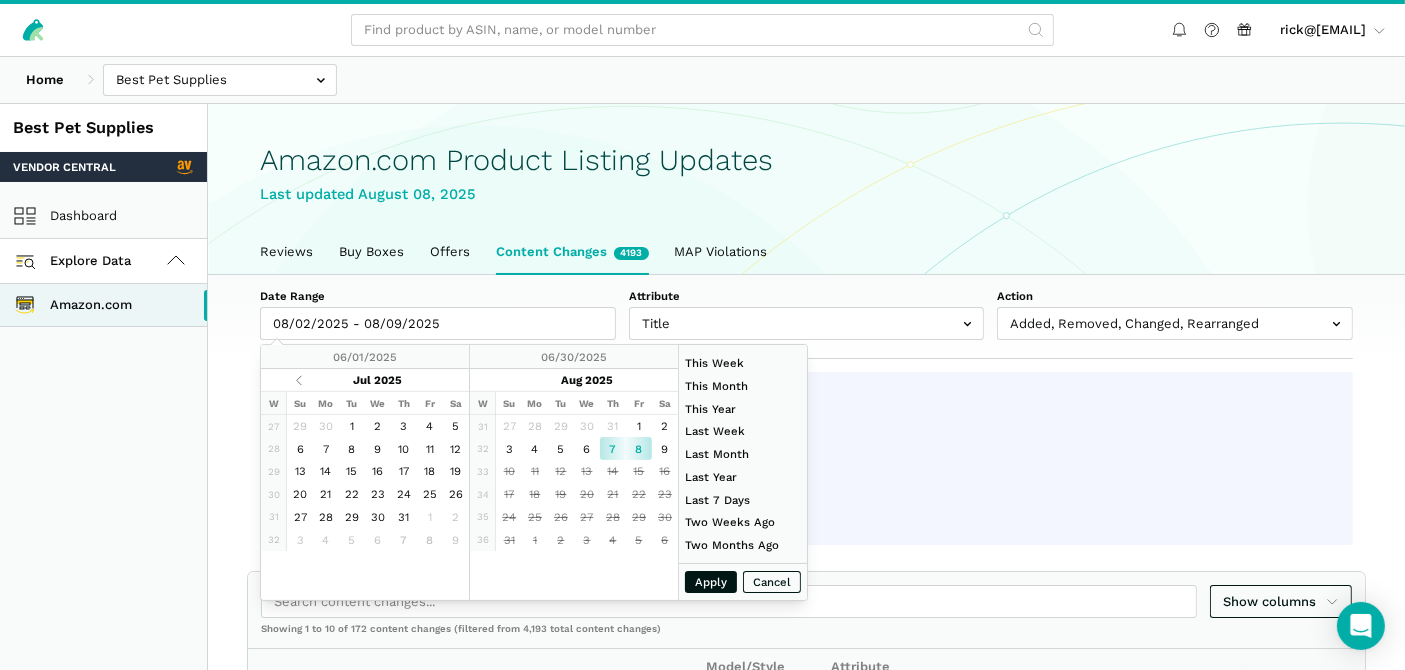 type on "08/07/2025" 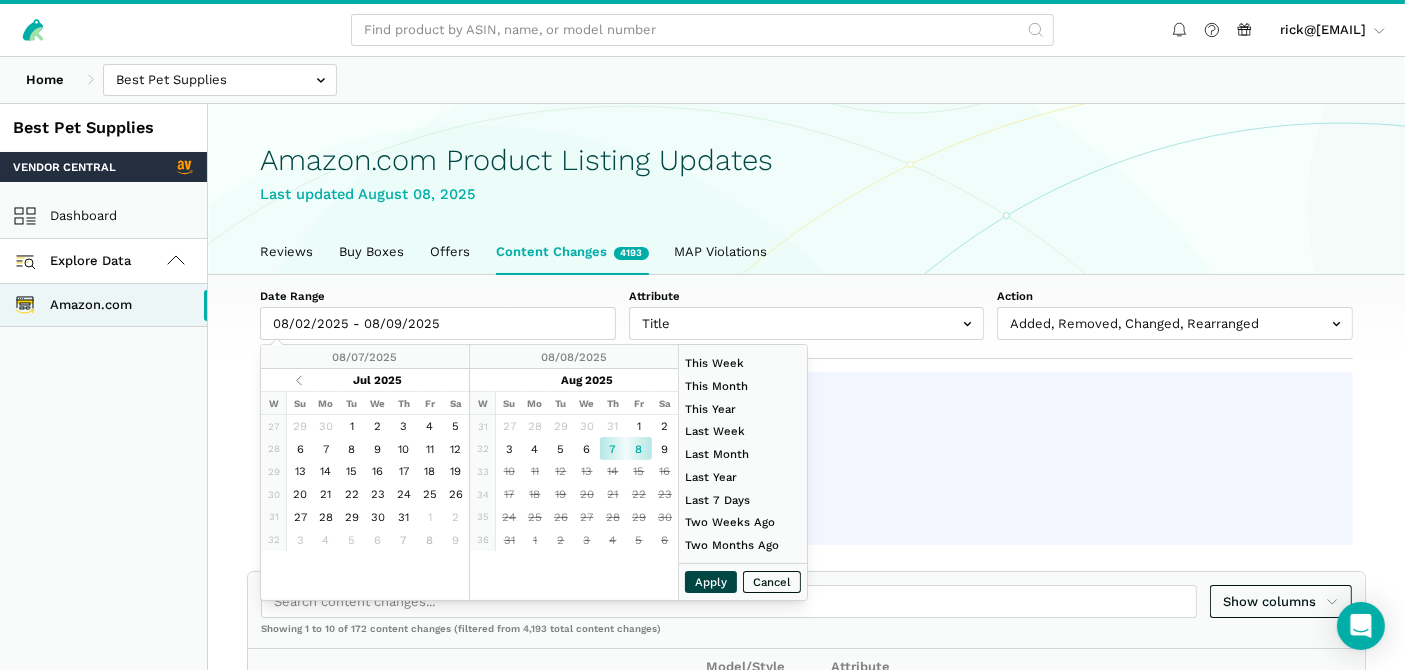 click on "Apply" at bounding box center [711, 582] 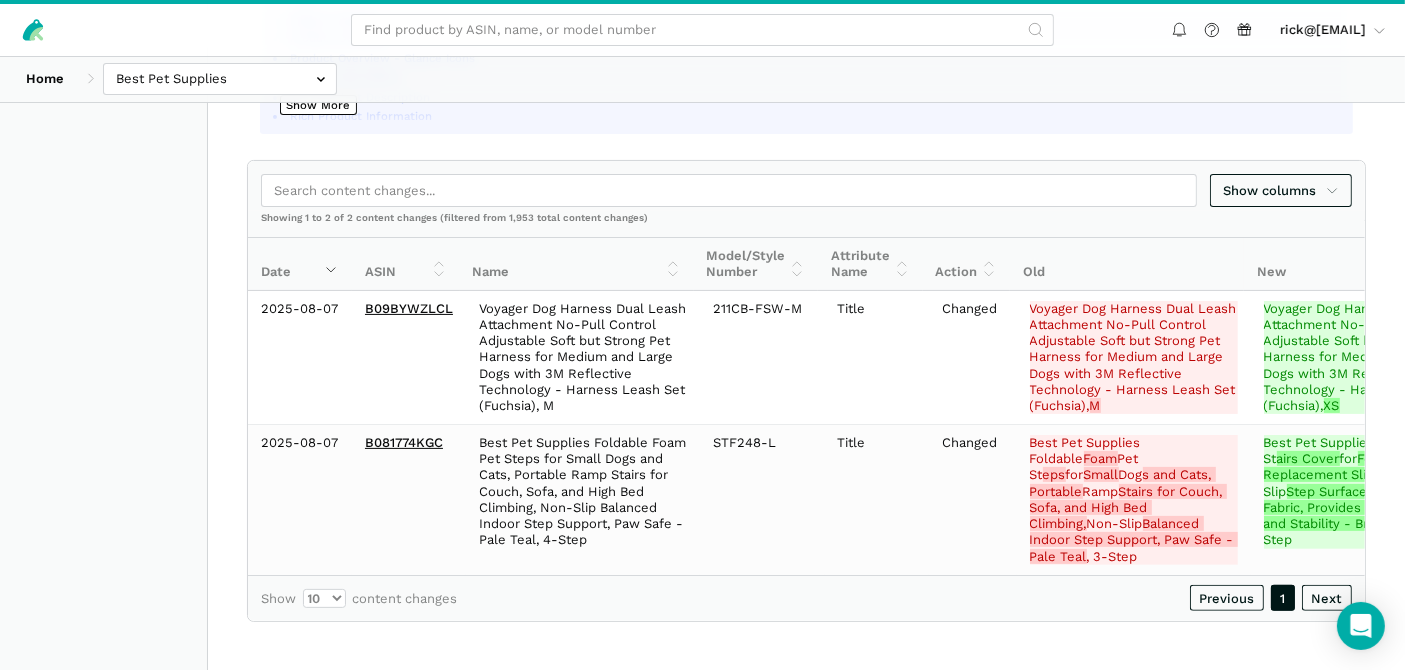 scroll, scrollTop: 411, scrollLeft: 0, axis: vertical 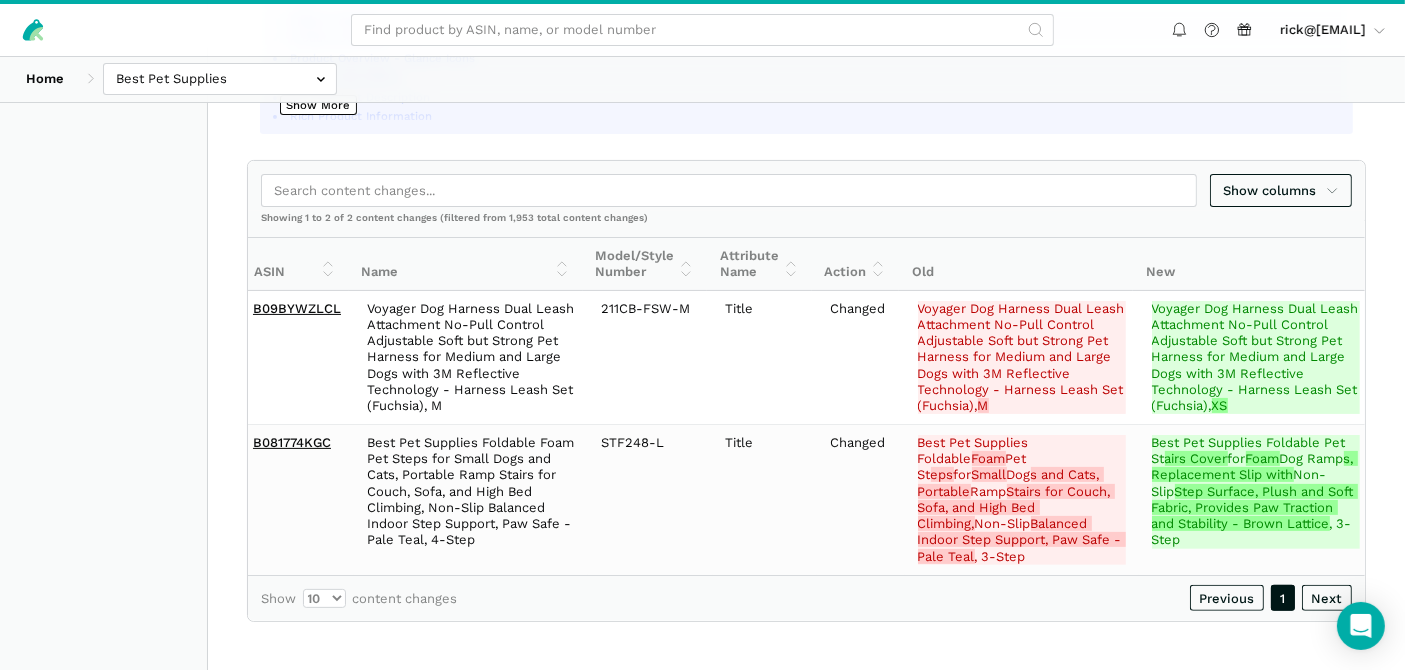 drag, startPoint x: 251, startPoint y: 301, endPoint x: 1410, endPoint y: 555, distance: 1186.5062 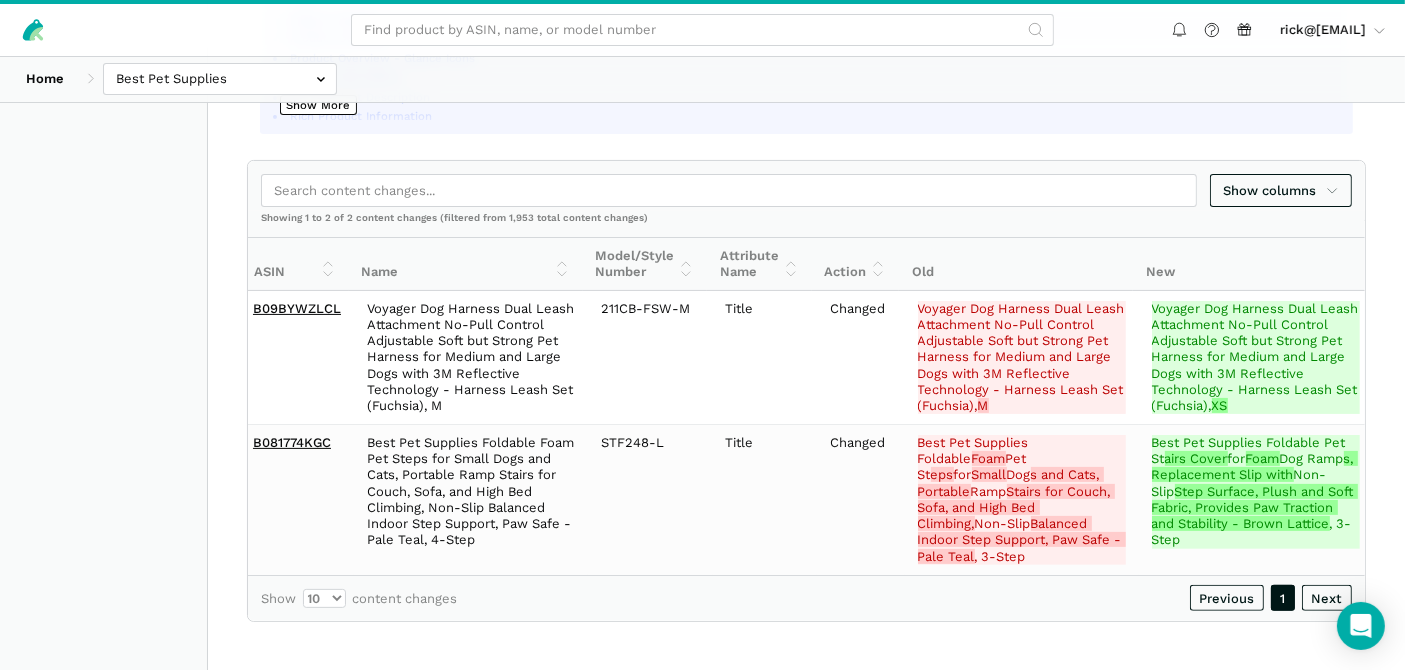click on "rick@staffcloud.net
rick@staffcloud.net
Settings
Log out
Home
Best Pet Supplies
Competitors" at bounding box center (702, 131) 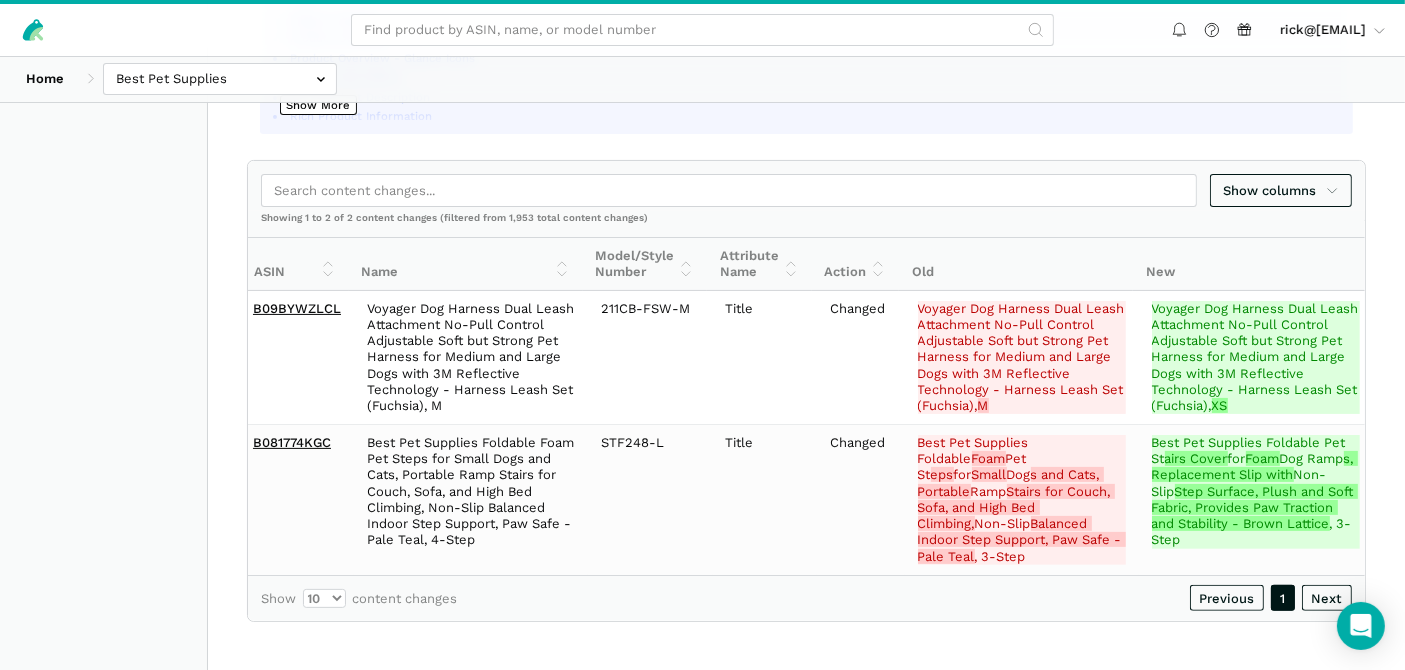 copy on "Date ASIN Name Model/Style Number Attribute Name Action Old New" 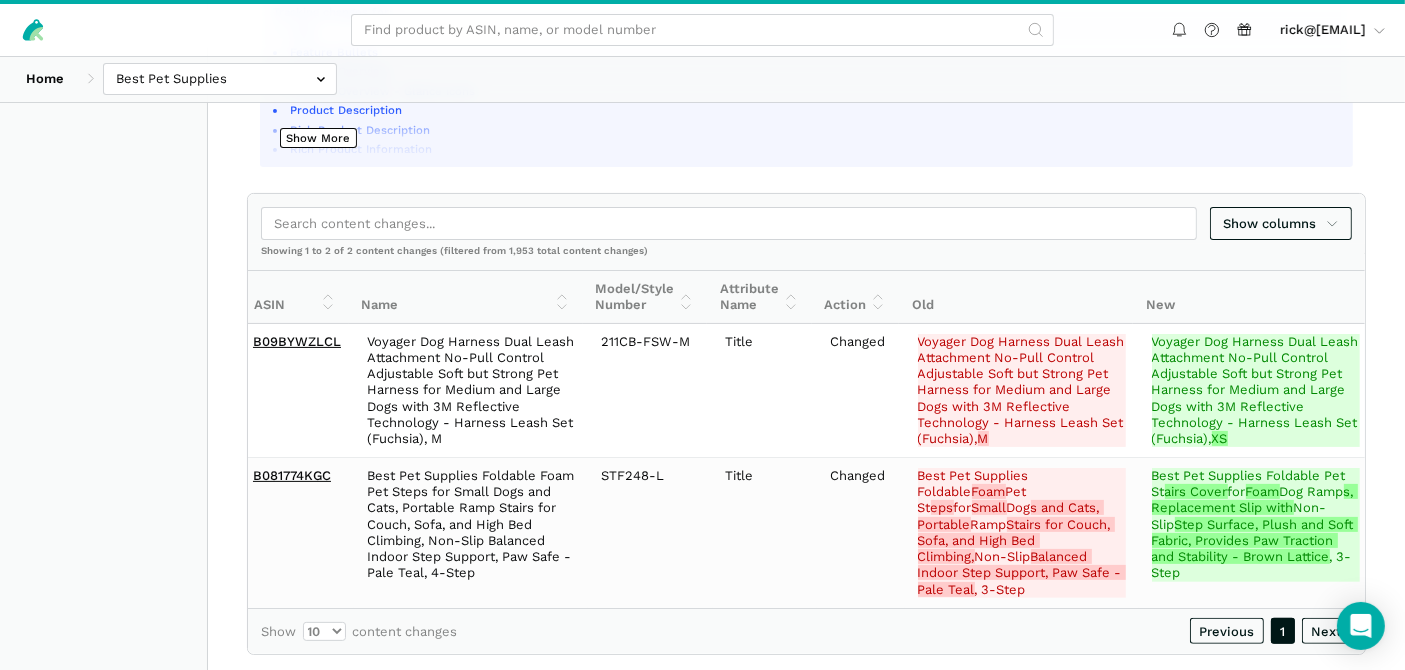 scroll, scrollTop: 411, scrollLeft: 0, axis: vertical 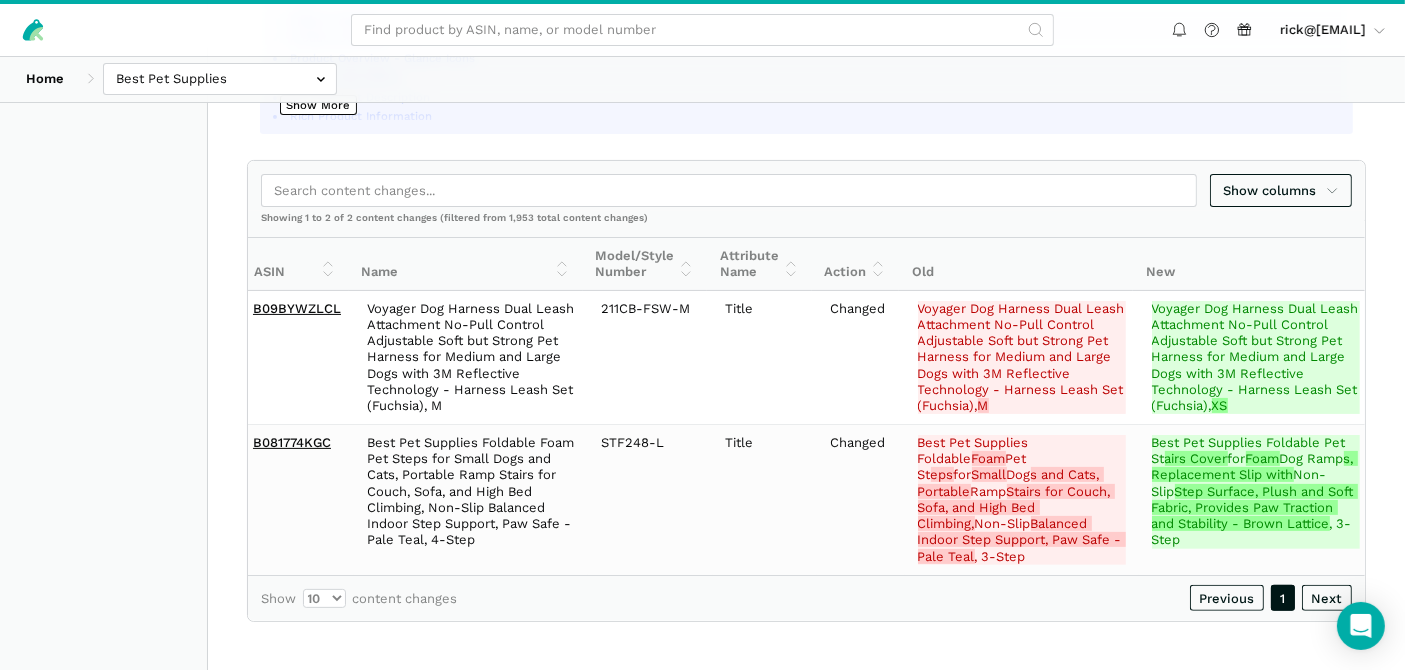 click on "Tracking changes for:
Title
Feature Bullets
Product Overview
Product Overview - Glance Icons
Product Description
Rich Product Description
Rich Product Information
Images
Variations
Amazon Choice
Best Seller
A+ Product Description
A+ Batch
A+ Brand Story
A+ Sustainability
Climate Pledge Friendly
Provenance Certifications
Frequently Returned Item
Show More
Show columns
Showing 1 to 2 of 2 content changes (filtered from 1,953 total content changes)
Date ASIN Name Model/Style Number Attribute Name Action Old New
Date ASIN Name Model/Style Number Attribute Name Action Old New
2025-08-07 B09BYWZLCL 211CB-FSW-M Title
M" at bounding box center (806, 291) 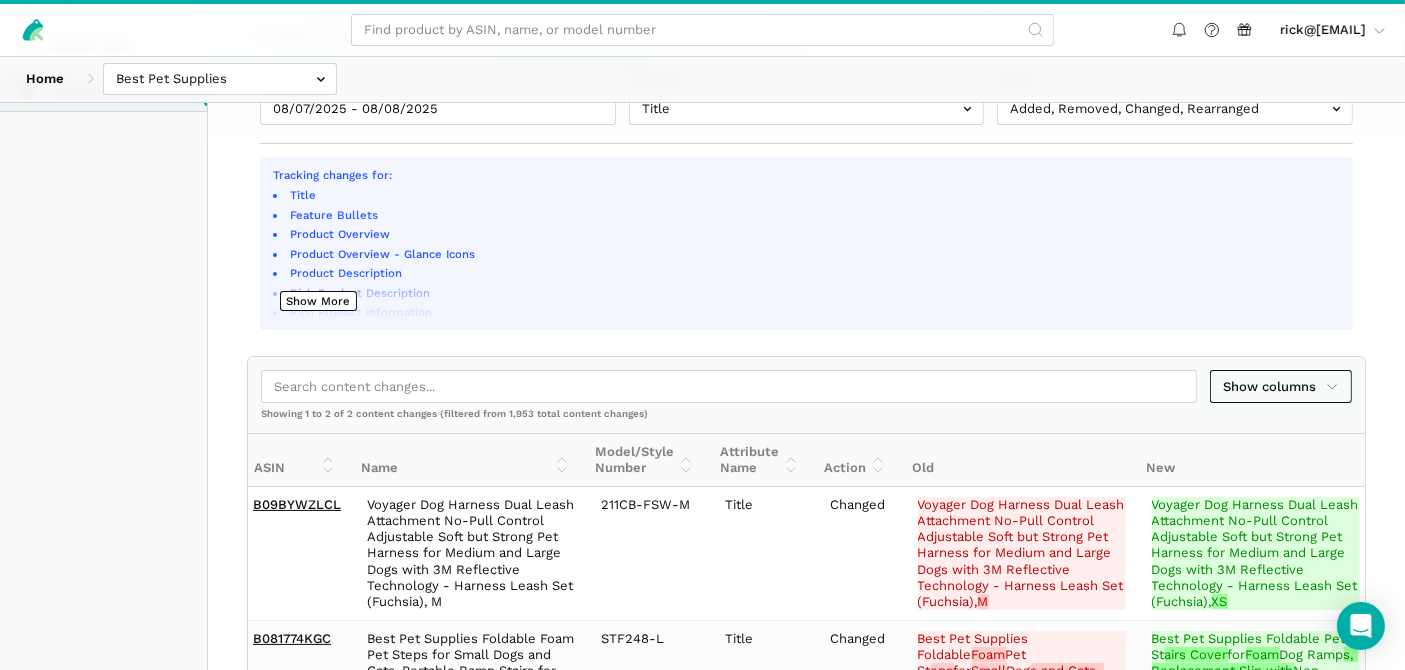 scroll, scrollTop: 0, scrollLeft: 0, axis: both 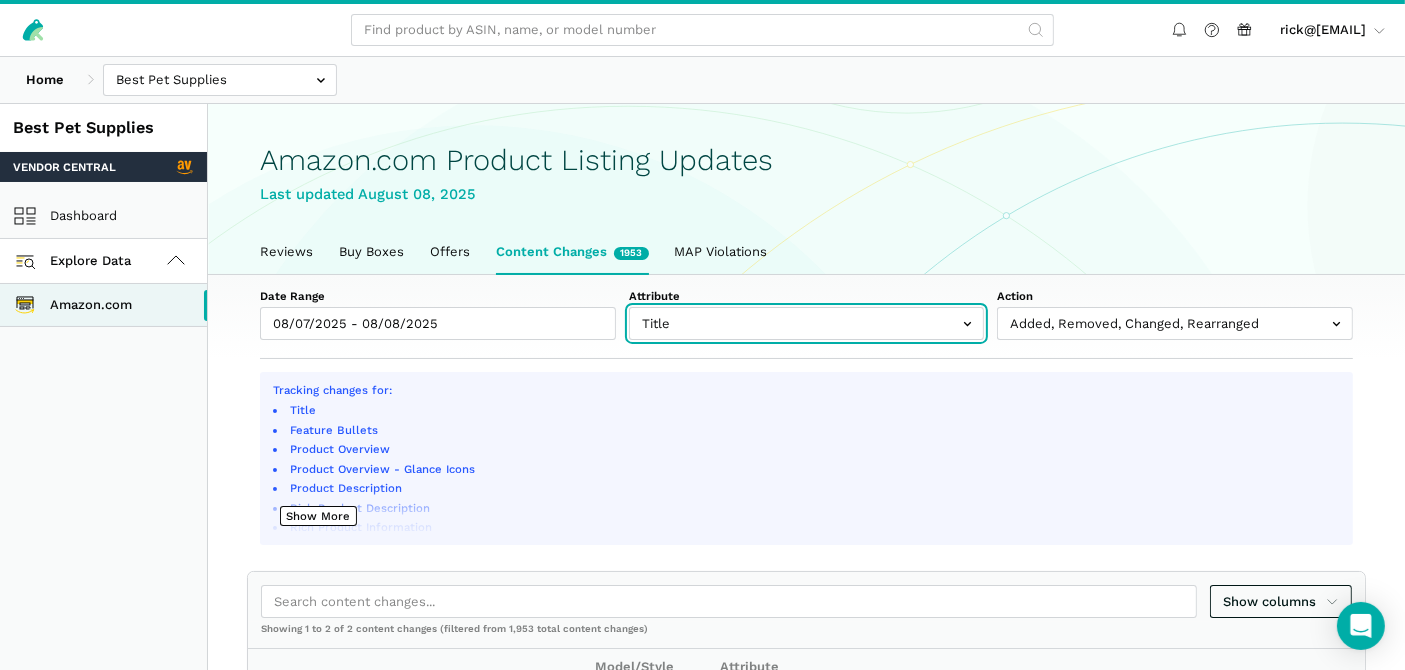 click at bounding box center [807, 323] 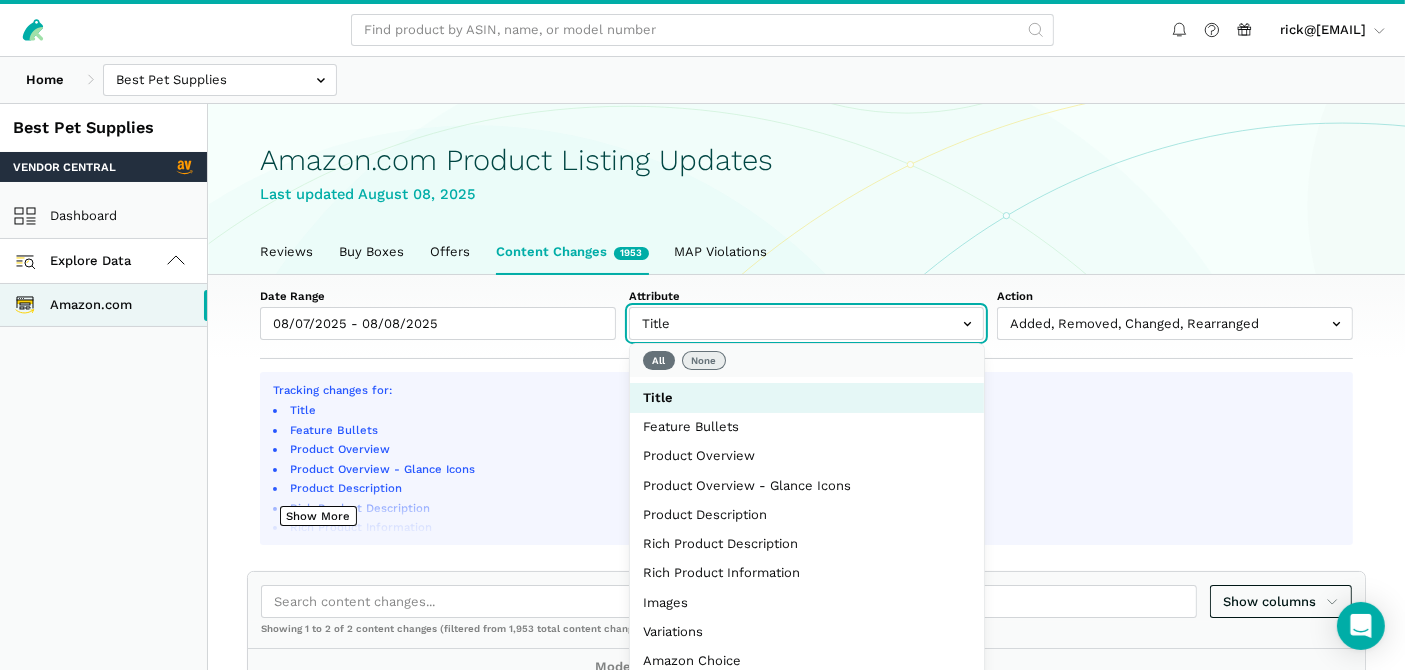 click on "None" at bounding box center (704, 361) 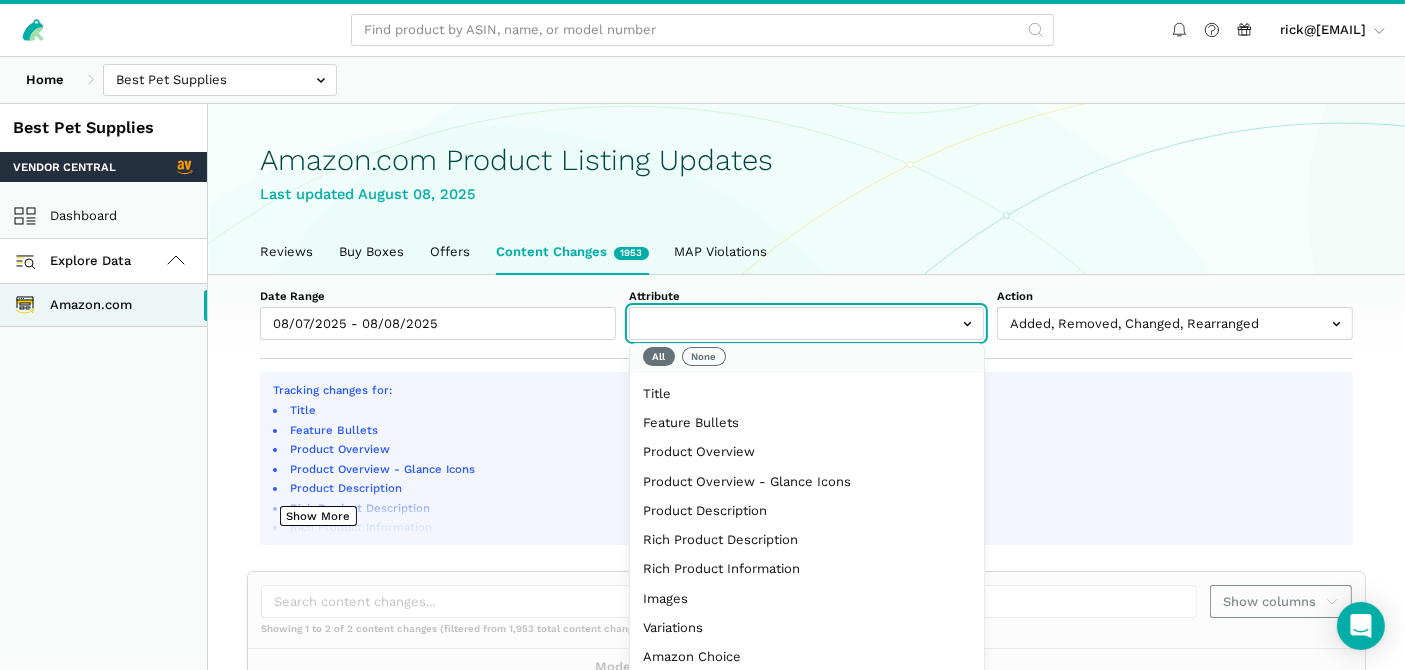 scroll, scrollTop: 0, scrollLeft: 0, axis: both 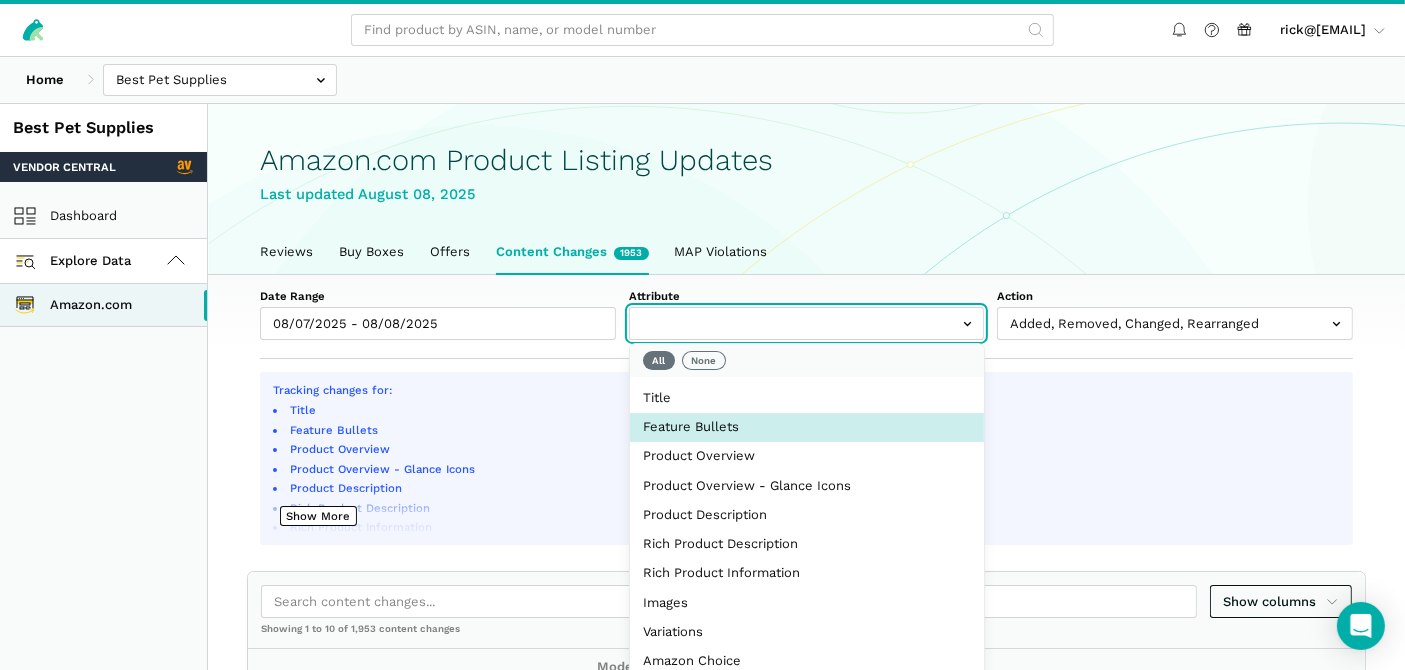 select on "feature_bullets" 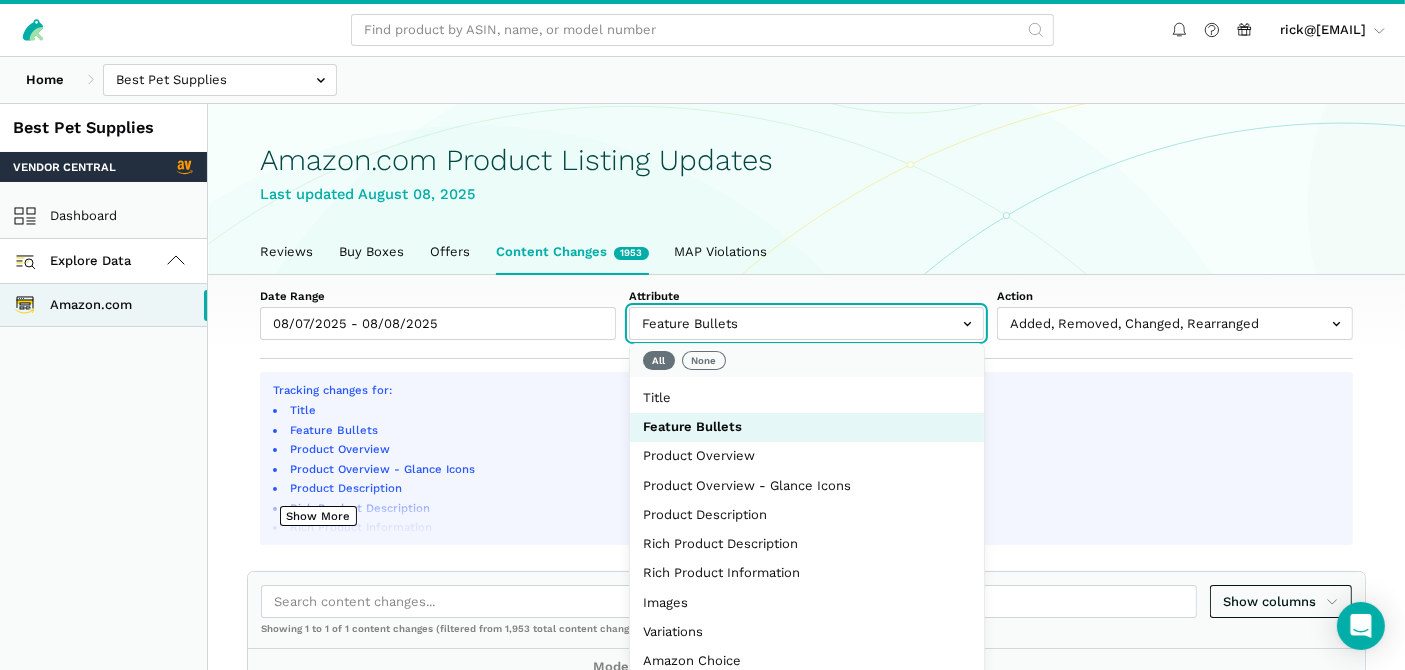 scroll, scrollTop: 0, scrollLeft: 105, axis: horizontal 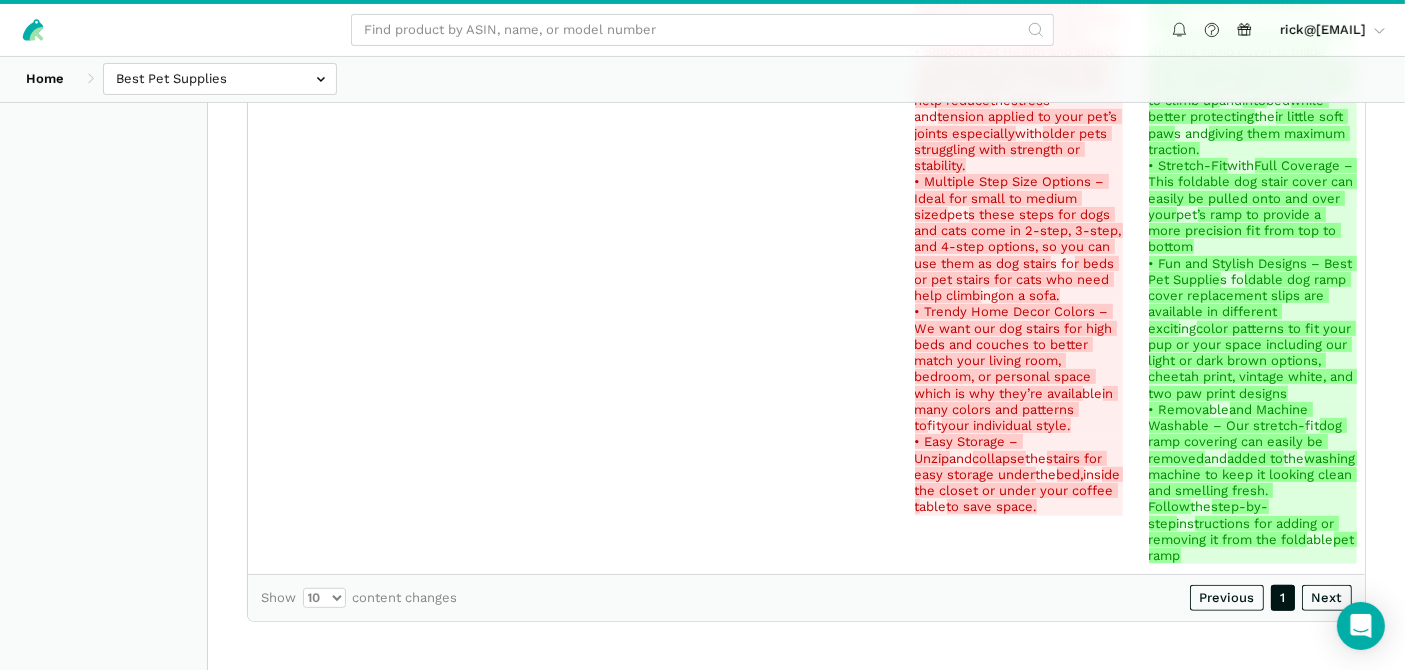 click on "Tracking changes for:
Title
Feature Bullets
Product Overview
Product Overview - Glance Icons
Product Description
Rich Product Description
Rich Product Information
Images
Variations
Amazon Choice
Best Seller
A+ Product Description
A+ Batch
A+ Brand Story
A+ Sustainability
Climate Pledge Friendly
Provenance Certifications
Frequently Returned Item
Show More
Show columns
Showing 1 to 1 of 1 content changes (filtered from 1,953 total content changes)
Date ASIN Name Model/Style Number Attribute Name Action Old New
Date ASIN Name Model/Style Number Attribute Name Action Old New
2025-08-07 B081774KGC STF248-L Feature Bullets" at bounding box center [806, 74] 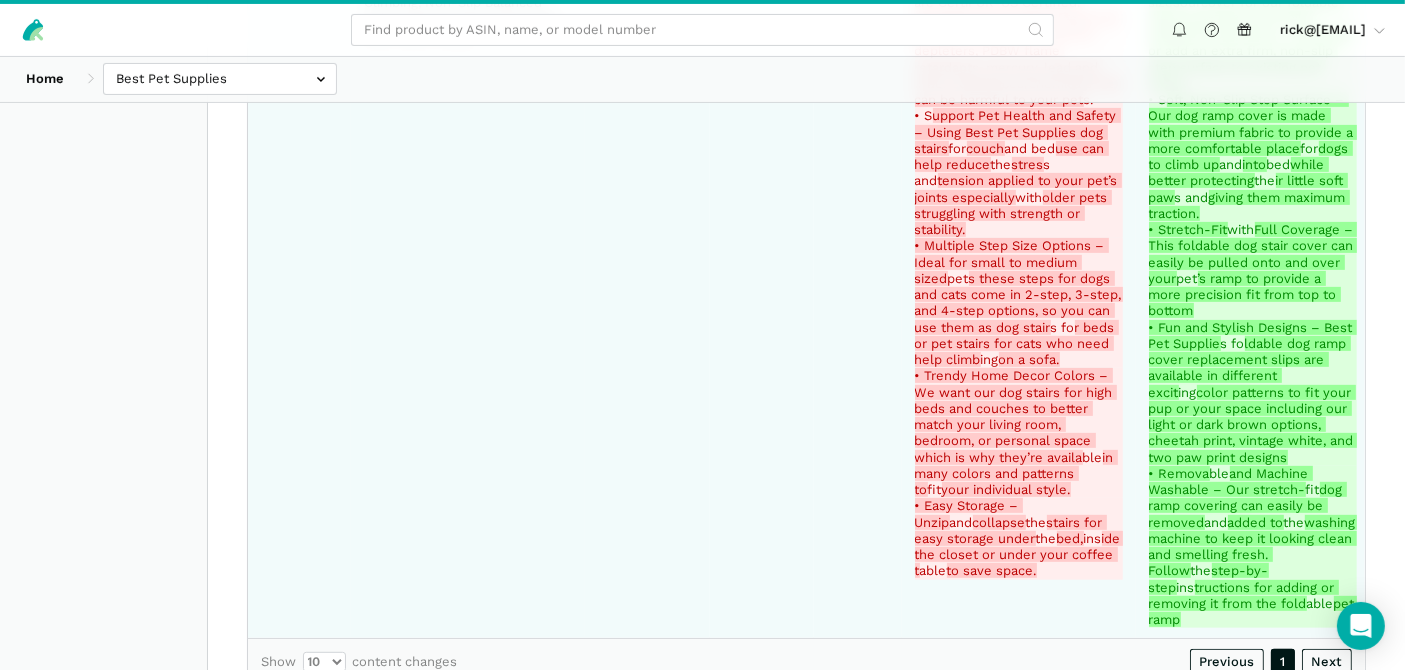 scroll, scrollTop: 846, scrollLeft: 0, axis: vertical 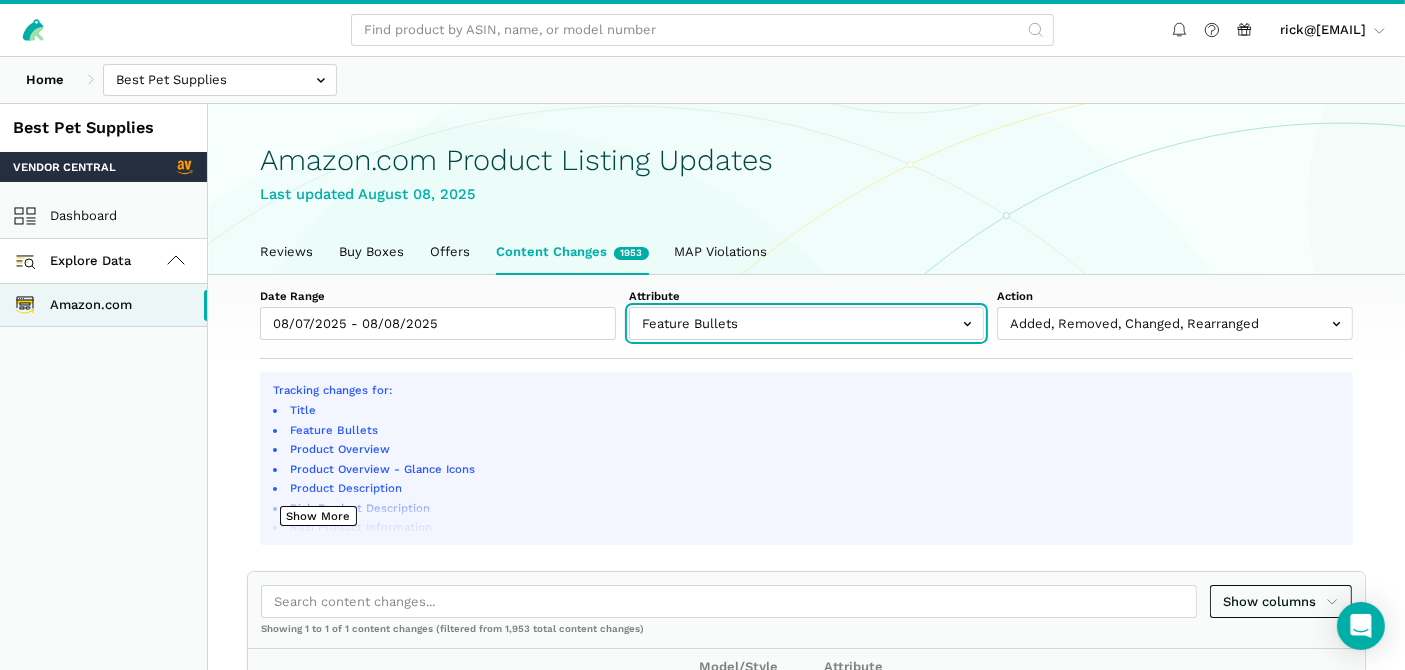 click at bounding box center [807, 323] 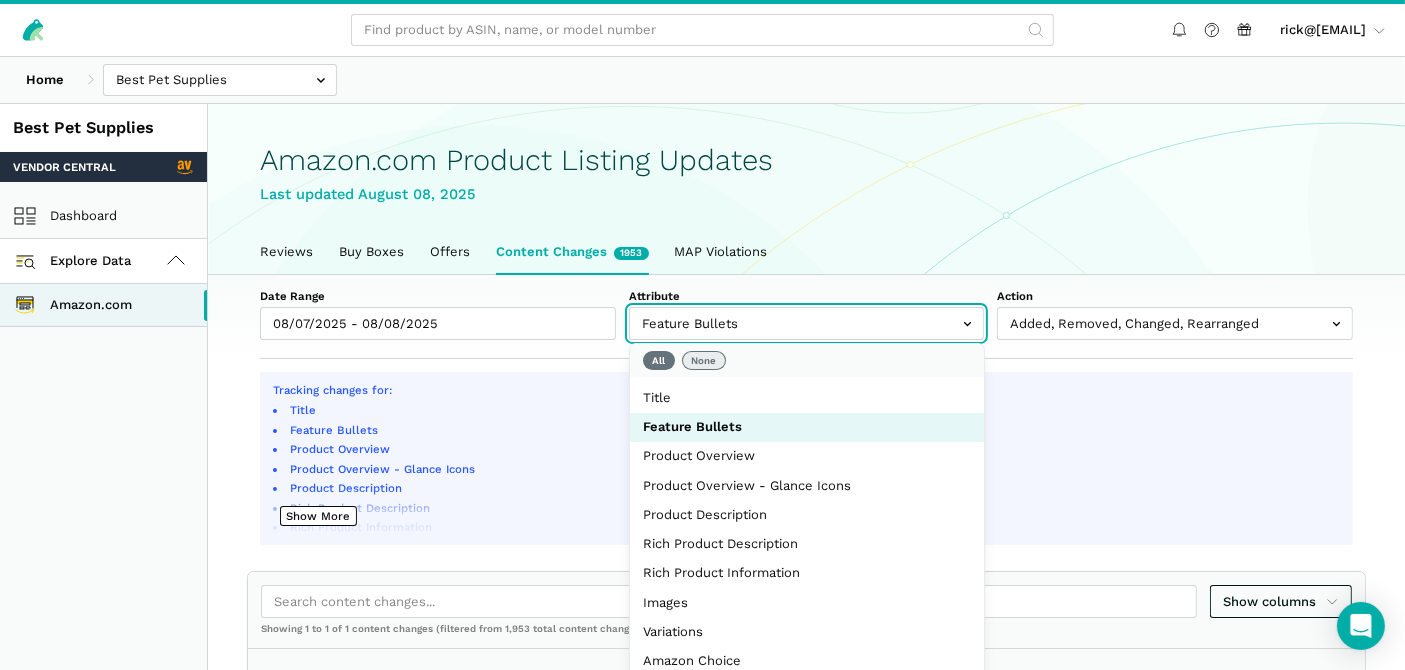 click on "None" at bounding box center (704, 361) 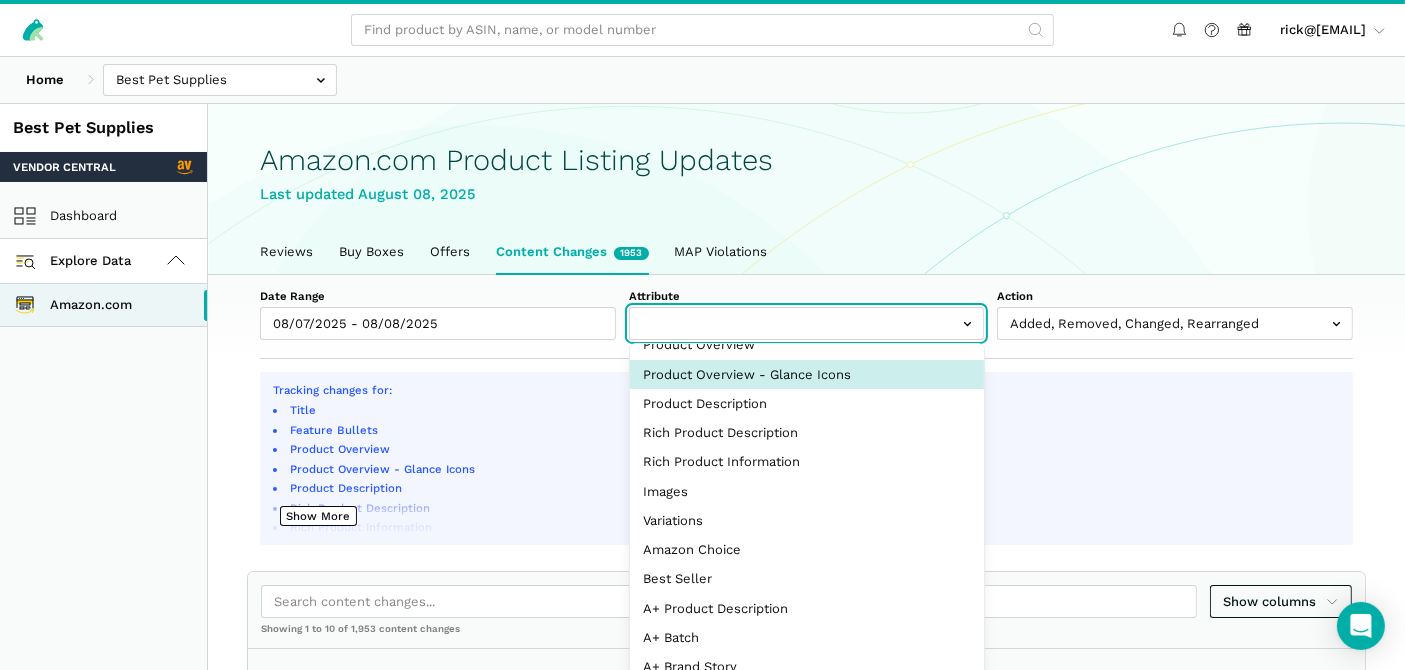 scroll, scrollTop: 0, scrollLeft: 0, axis: both 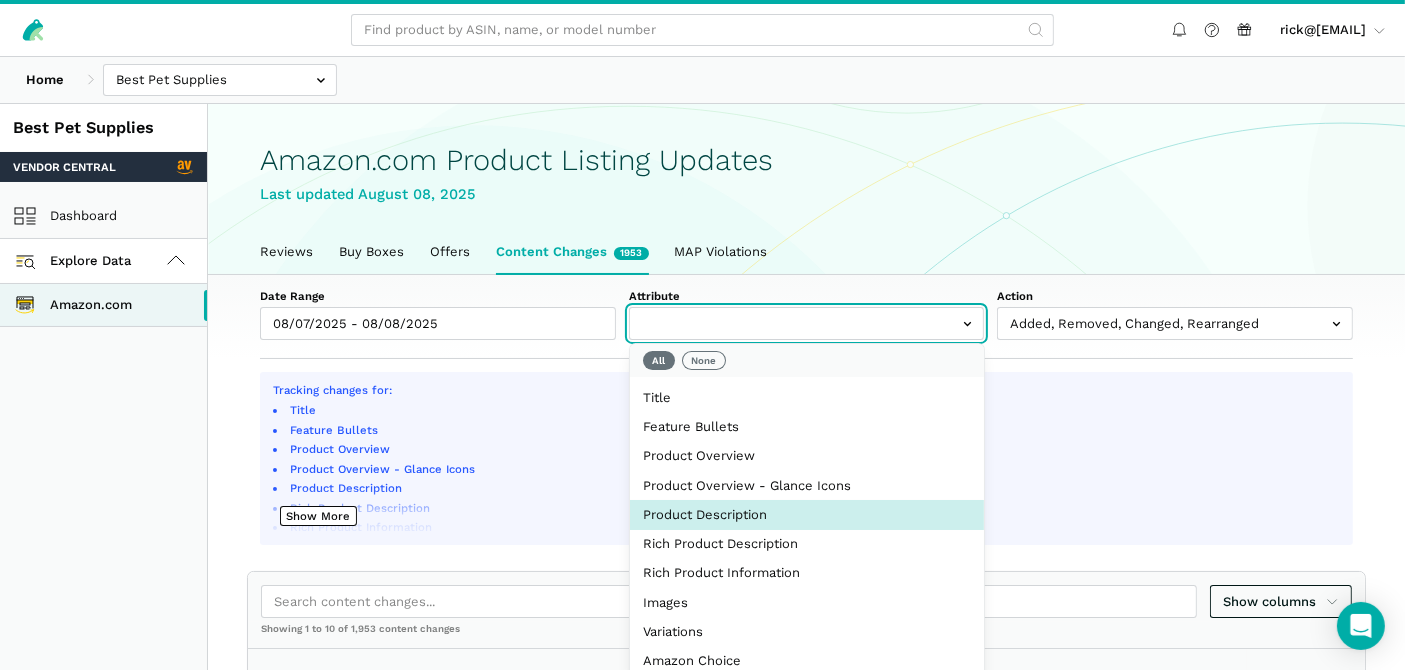 select on "product_description" 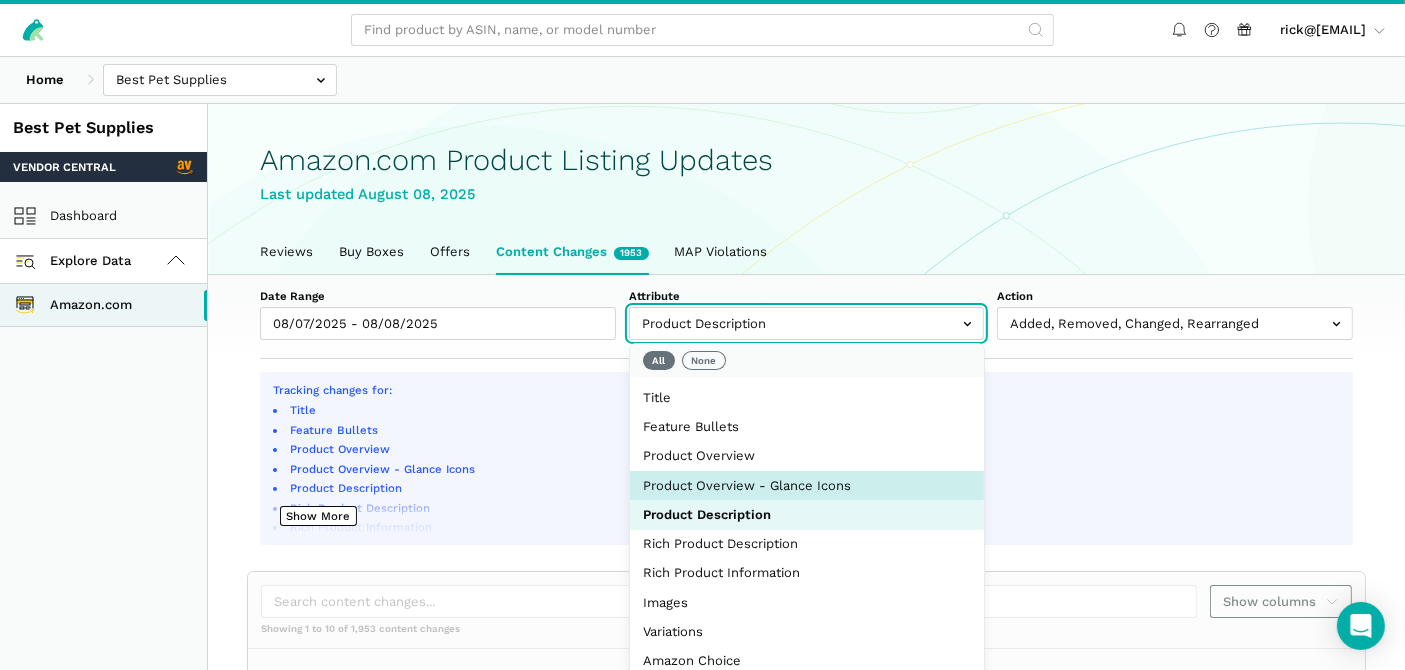 scroll, scrollTop: 237, scrollLeft: 0, axis: vertical 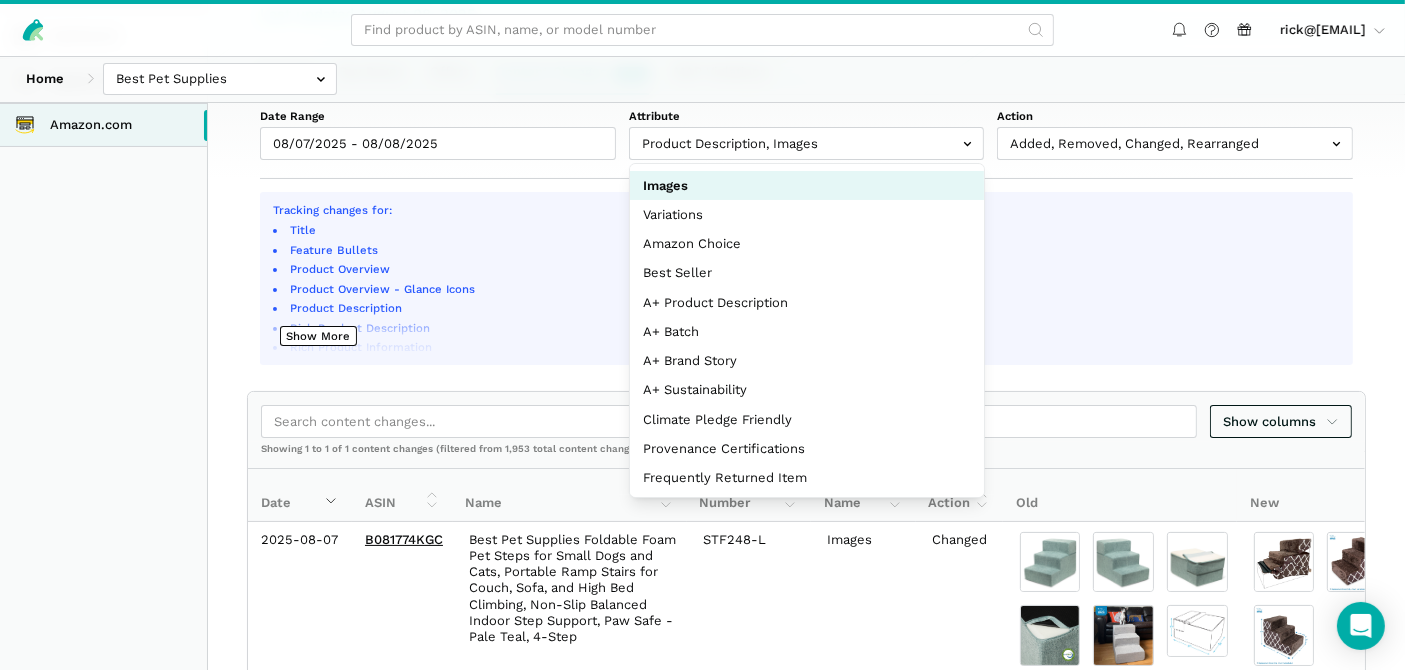 click on "Tracking changes for:
Title
Feature Bullets
Product Overview
Product Overview - Glance Icons
Product Description
Rich Product Description
Rich Product Information
Images
Variations
Amazon Choice
Best Seller
A+ Product Description
A+ Batch
A+ Brand Story
A+ Sustainability
Climate Pledge Friendly
Provenance Certifications
Frequently Returned Item
Show More
Show columns
Showing 1 to 1 of 1 content changes (filtered from 1,953 total content changes)
Date ASIN Name Model/Style Number Attribute Name Action Old New
Date ASIN Name Model/Style Number Attribute Name Action Old New
2025-08-07 B081774KGC STF248-L Images Changed" at bounding box center [806, 492] 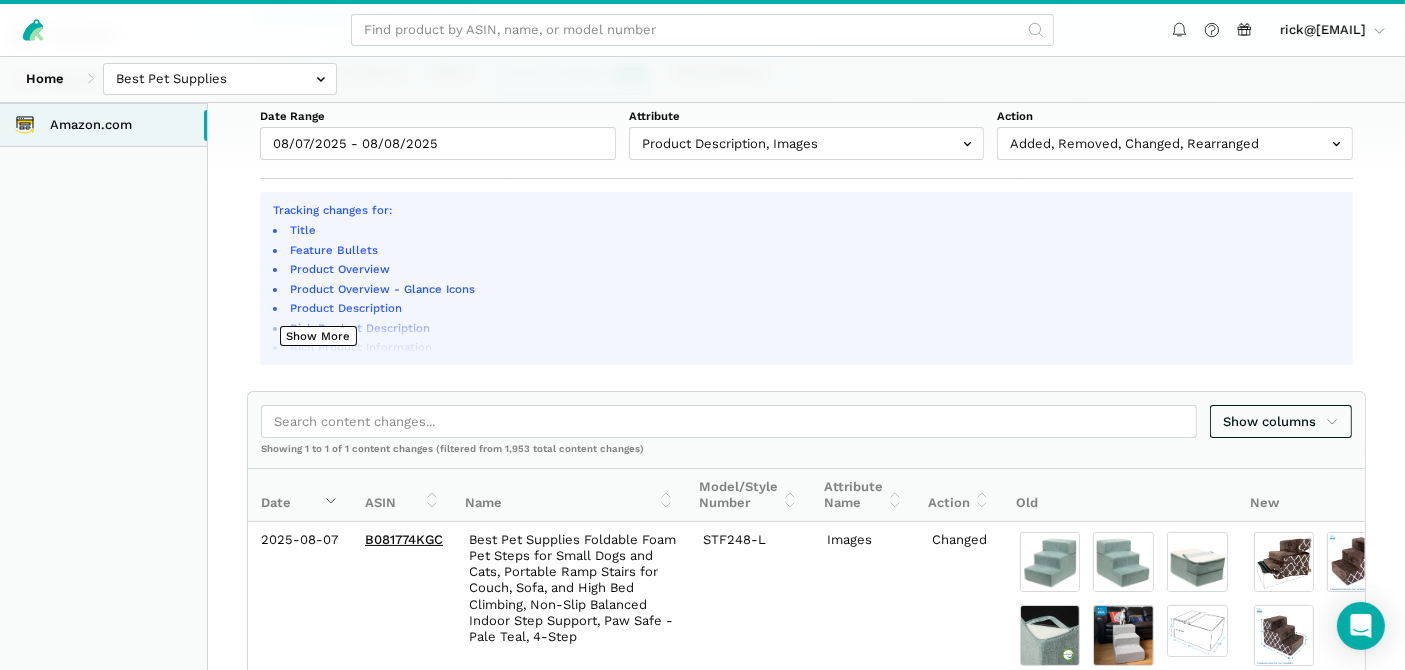 scroll, scrollTop: 367, scrollLeft: 0, axis: vertical 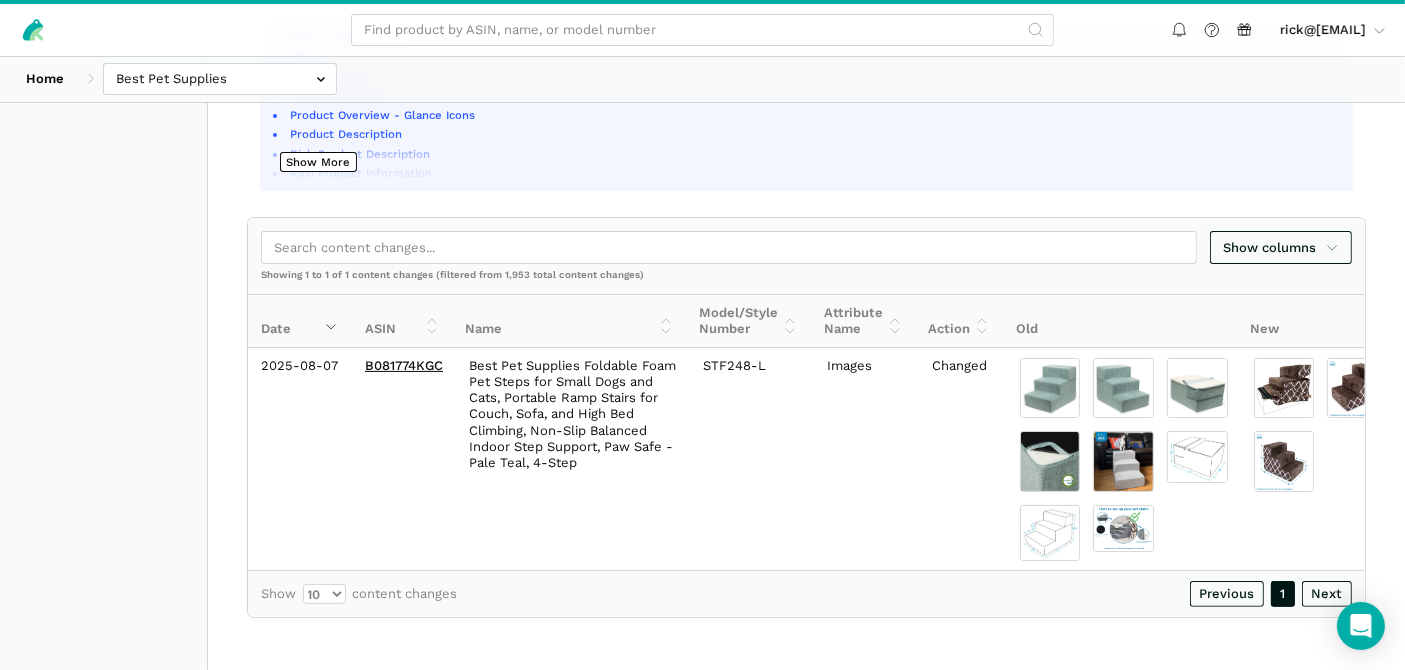 click on "Tracking changes for:
Title
Feature Bullets
Product Overview
Product Overview - Glance Icons
Product Description
Rich Product Description
Rich Product Information
Images
Variations
Amazon Choice
Best Seller
A+ Product Description
A+ Batch
A+ Brand Story
A+ Sustainability
Climate Pledge Friendly
Provenance Certifications
Frequently Returned Item
Show More
Show columns
Showing 1 to 1 of 1 content changes (filtered from 1,953 total content changes)
Date ASIN Name Model/Style Number Attribute Name Action Old New
Date ASIN Name Model/Style Number Attribute Name Action Old New
2025-08-07 B081774KGC STF248-L Images Changed" at bounding box center [806, 318] 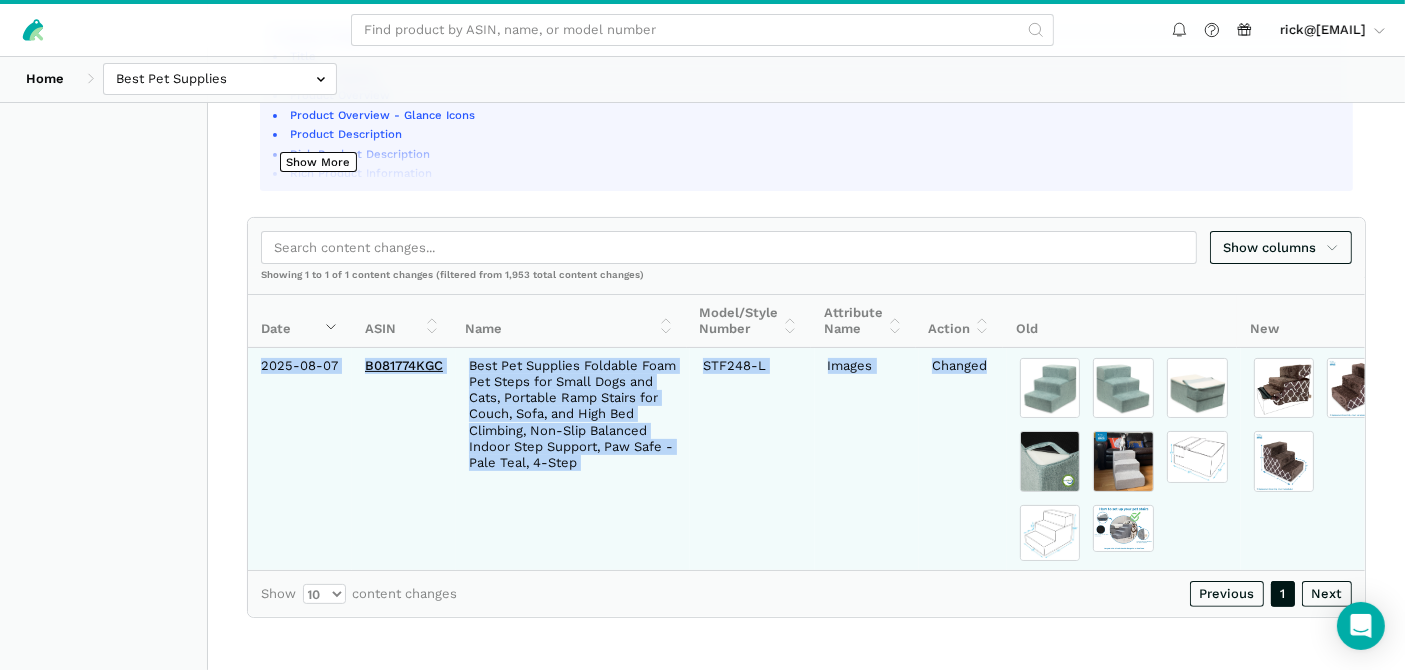 drag, startPoint x: 255, startPoint y: 350, endPoint x: 1017, endPoint y: 379, distance: 762.55164 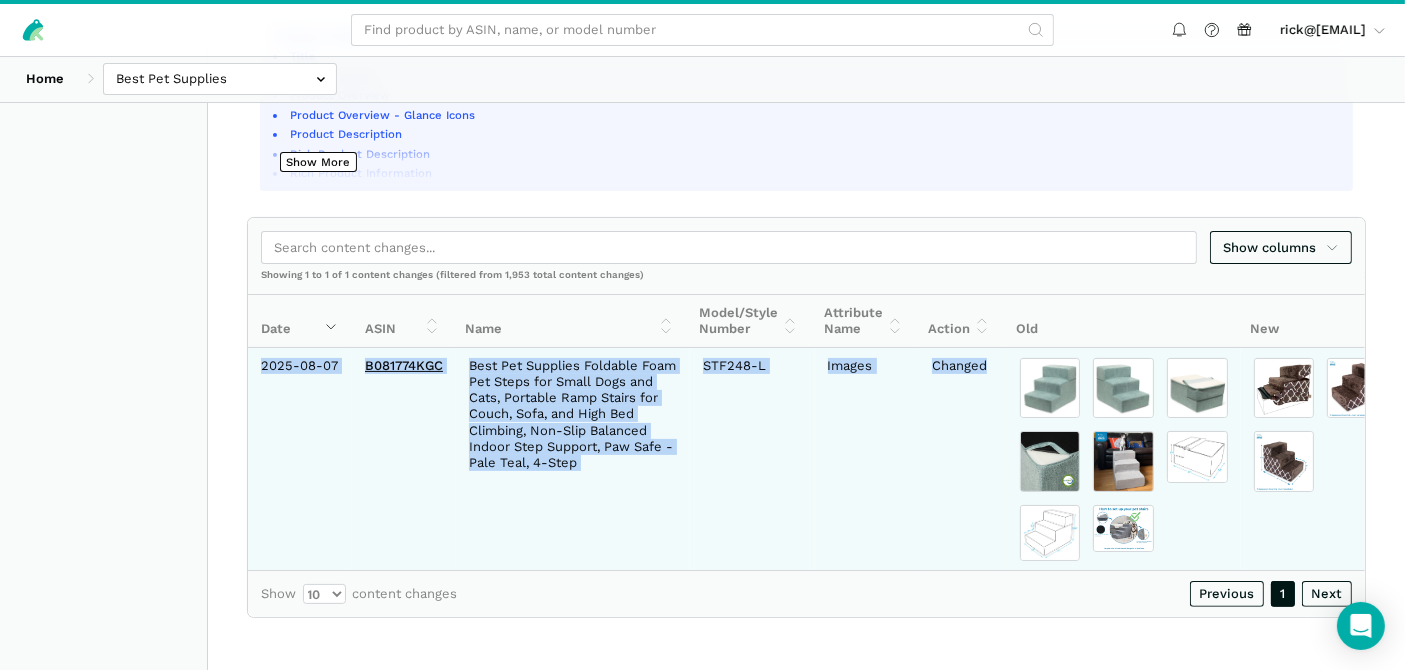 click on "2025-08-07 B081774KGC Best Pet Supplies Foldable Foam Pet Steps for Small Dogs and Cats, Portable Ramp Stairs for Couch, Sofa, and High Bed Climbing, Non-Slip Balanced Indoor Step Support, Paw Safe - Pale Teal, 4-Step STF248-L Images Changed" at bounding box center [861, 459] 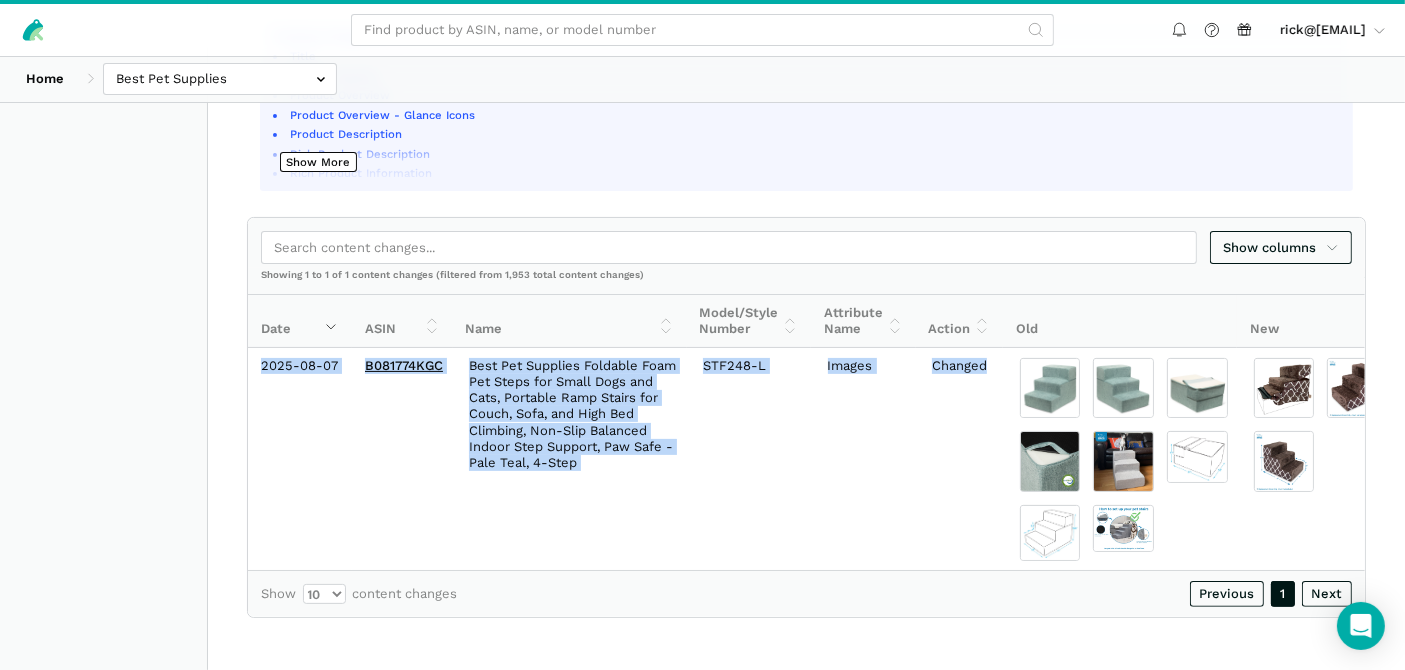 scroll, scrollTop: 0, scrollLeft: 105, axis: horizontal 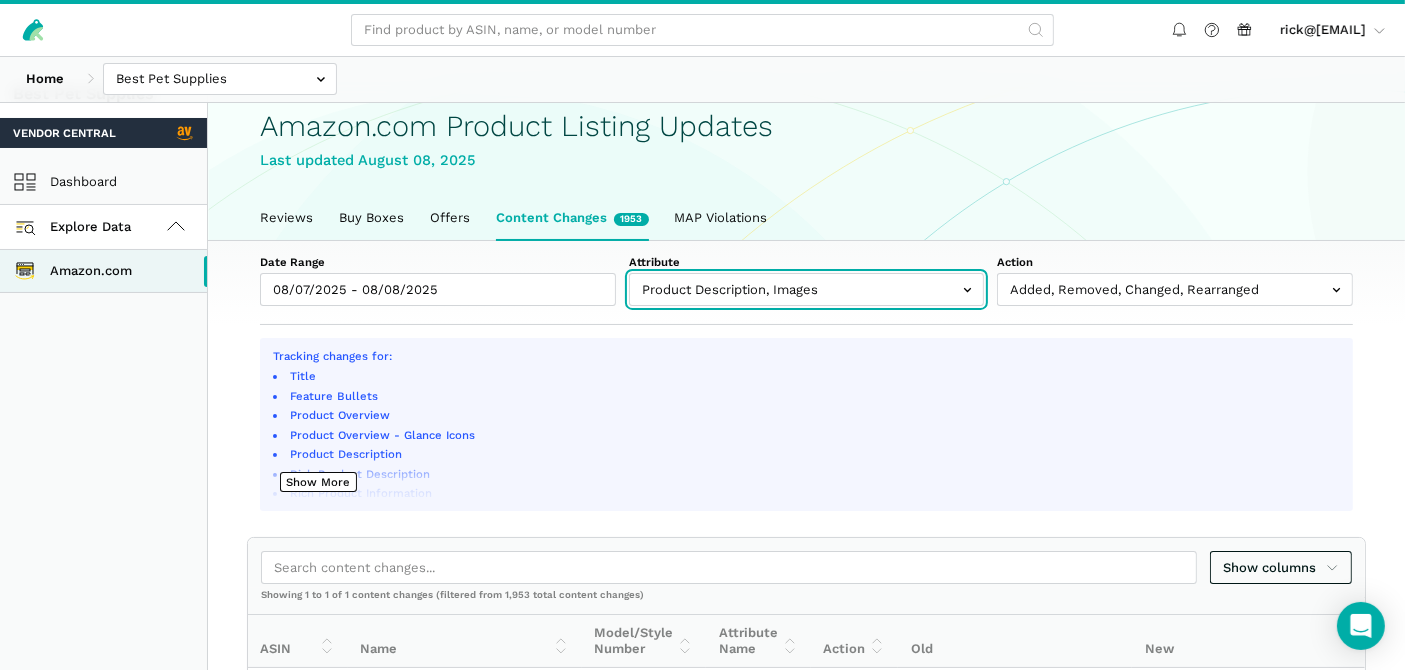 click at bounding box center (807, 289) 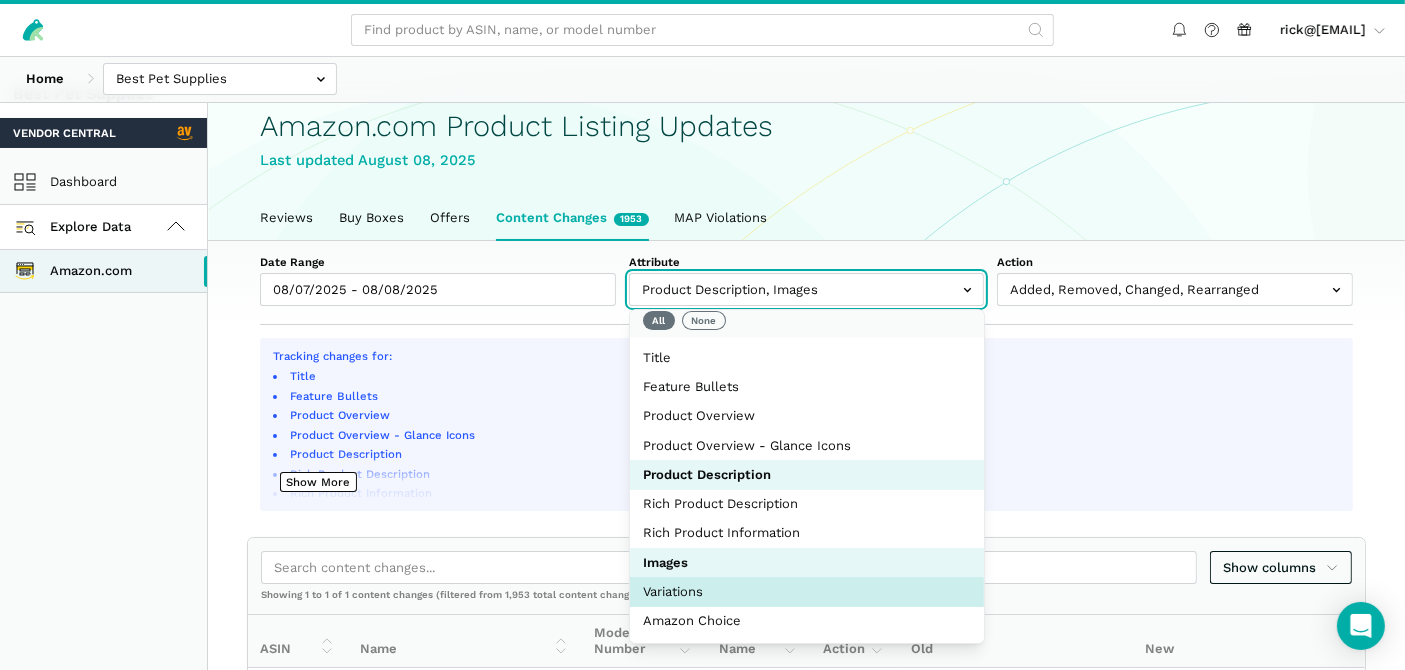 scroll, scrollTop: 0, scrollLeft: 0, axis: both 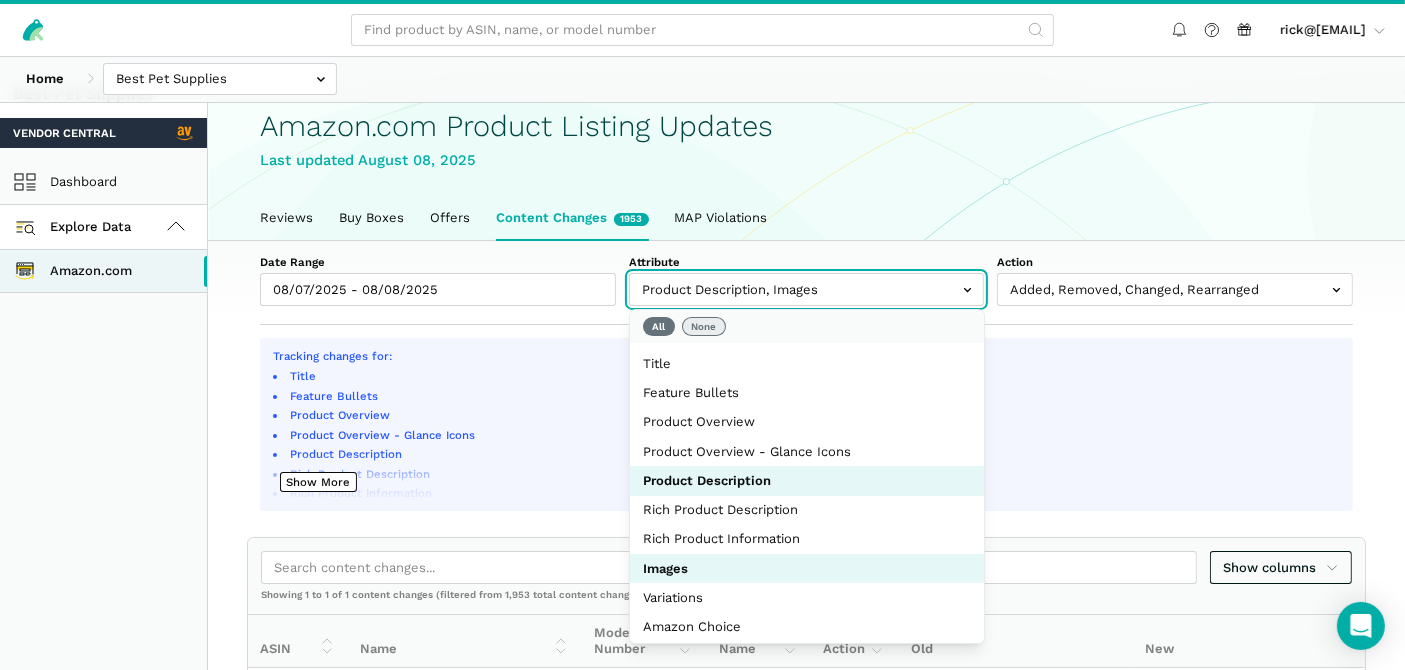 select 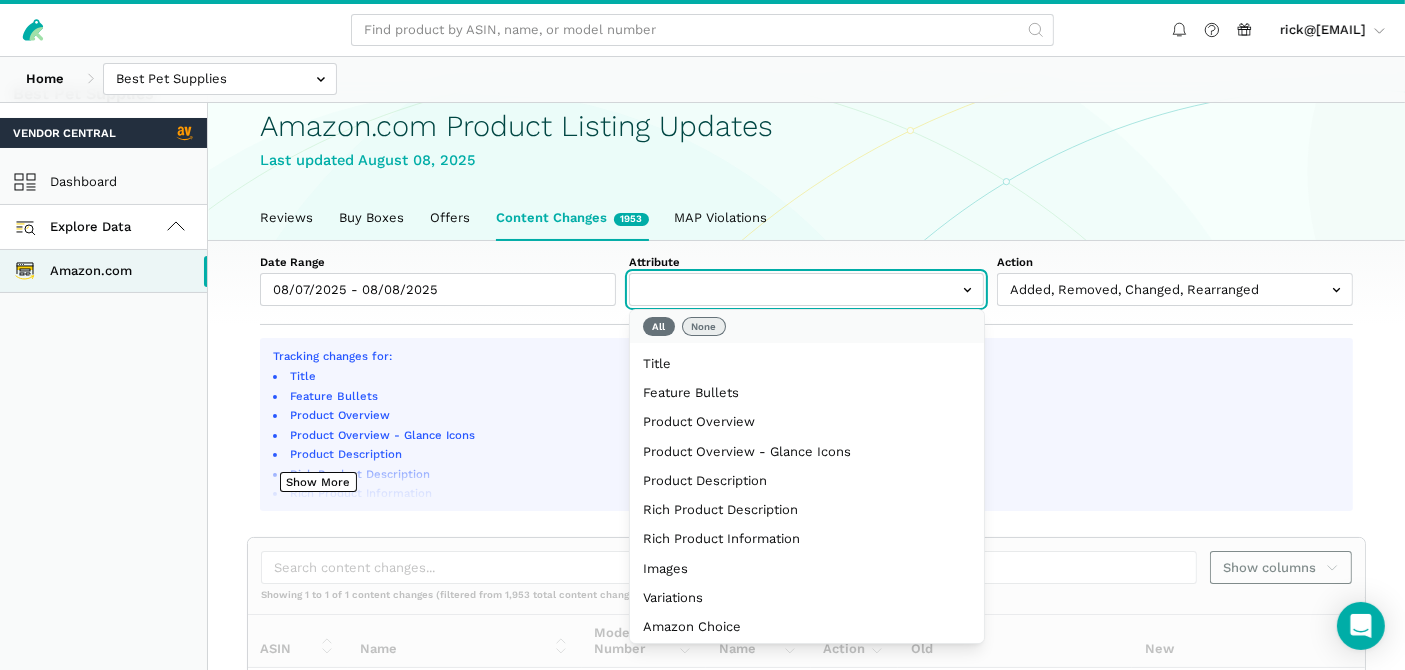 click on "None" at bounding box center [704, 327] 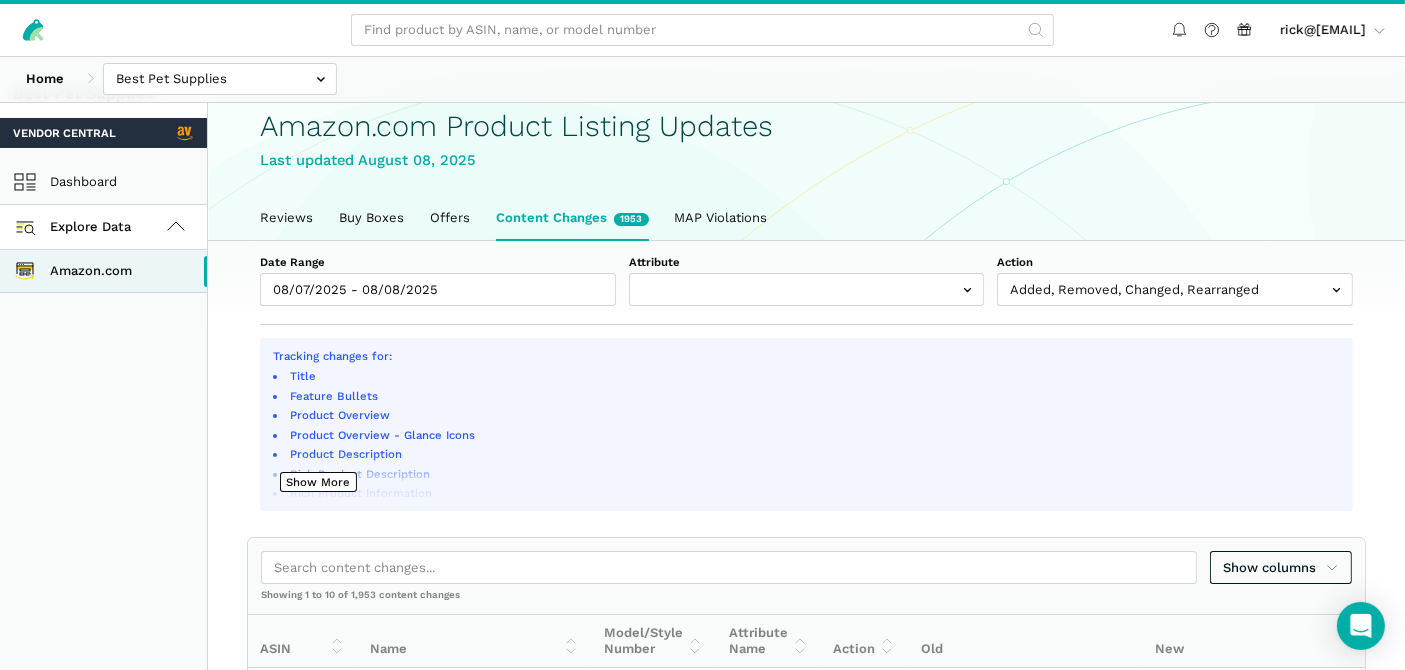 click on "Tracking changes for:
Title
Feature Bullets
Product Overview
Product Overview - Glance Icons
Product Description
Rich Product Description
Rich Product Information
Images
Variations
Amazon Choice
Best Seller
A+ Product Description
A+ Batch
A+ Brand Story
A+ Sustainability
Climate Pledge Friendly
Provenance Certifications
Frequently Returned Item
Show More
Show columns
Showing 1 to 10 of 1,953 content changes
Date ASIN Name Model/Style Number Attribute Name Action Old New
Date ASIN Name Model/Style Number Attribute Name Action Old New
2025-08-08 B08B5Z96X5 207-PKB-XXS A+ Product Description Changed
Changed" at bounding box center [806, 1148] 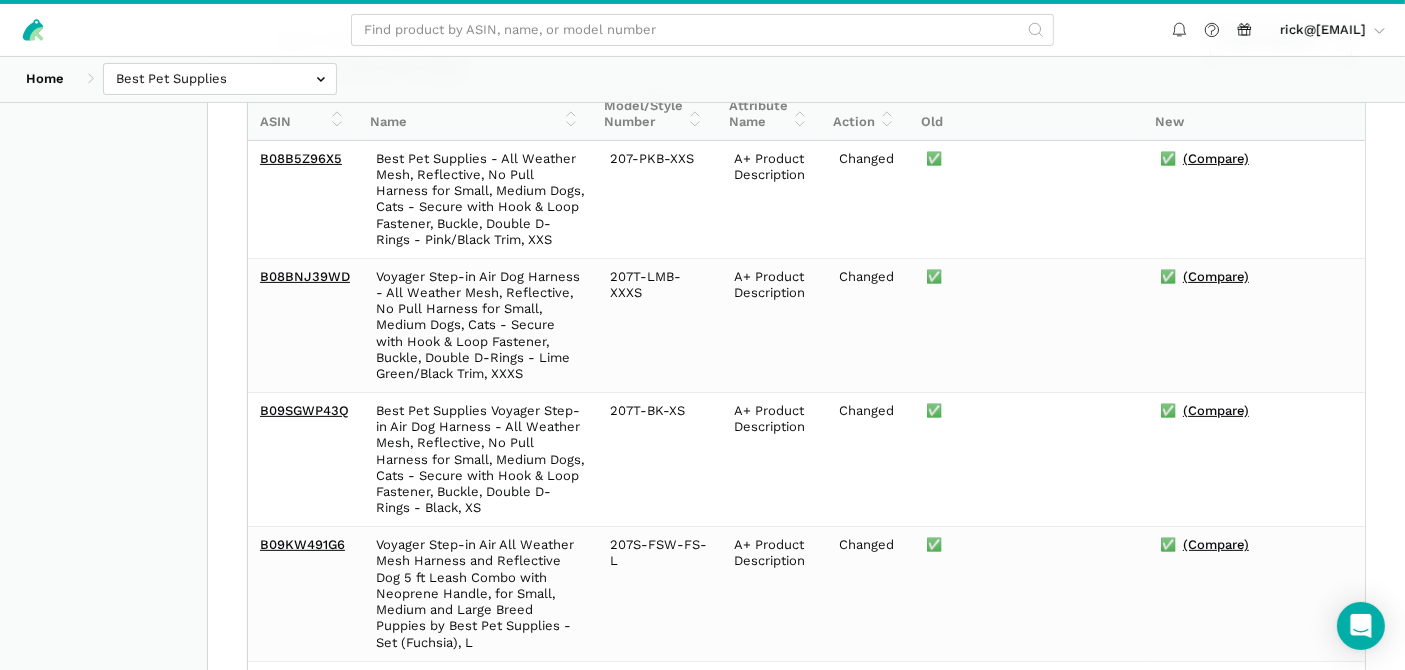scroll, scrollTop: 608, scrollLeft: 0, axis: vertical 